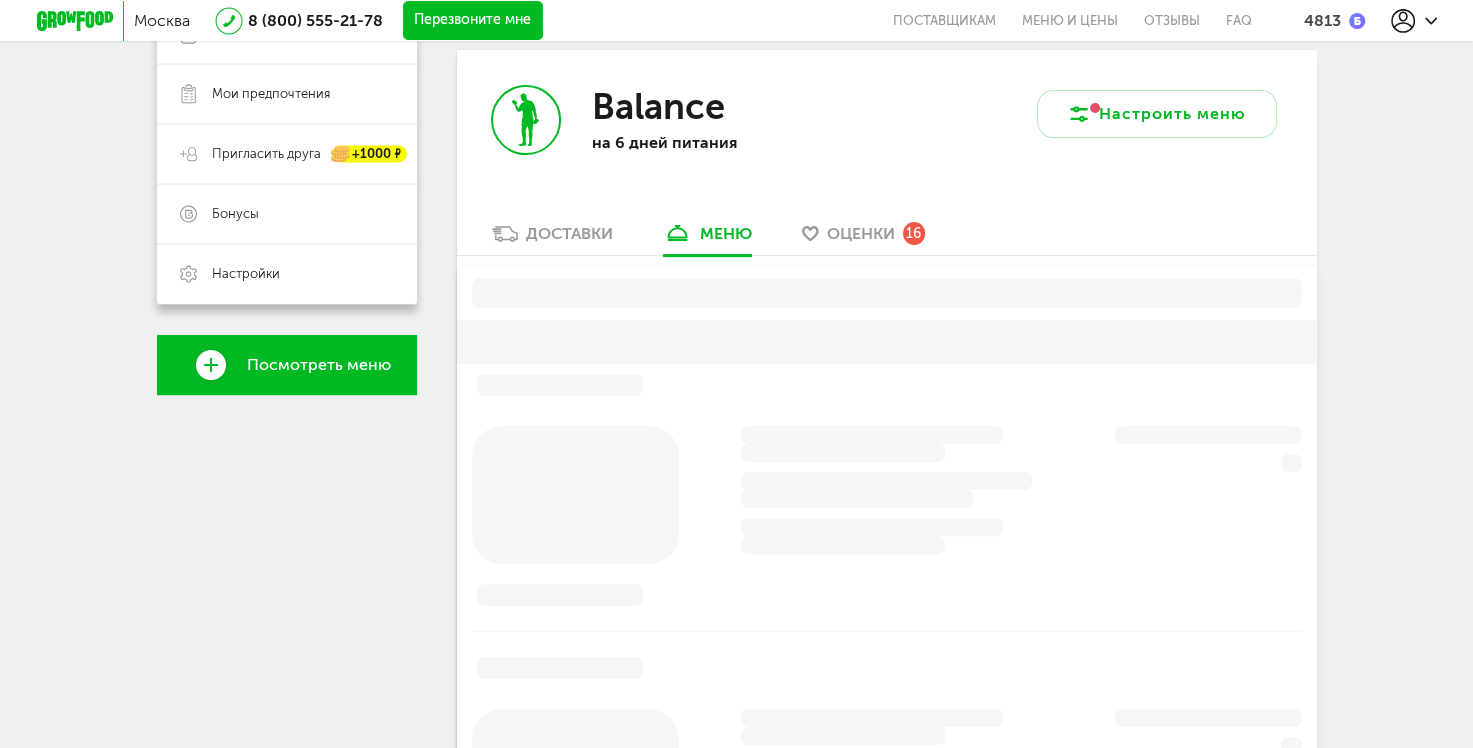 scroll, scrollTop: 392, scrollLeft: 0, axis: vertical 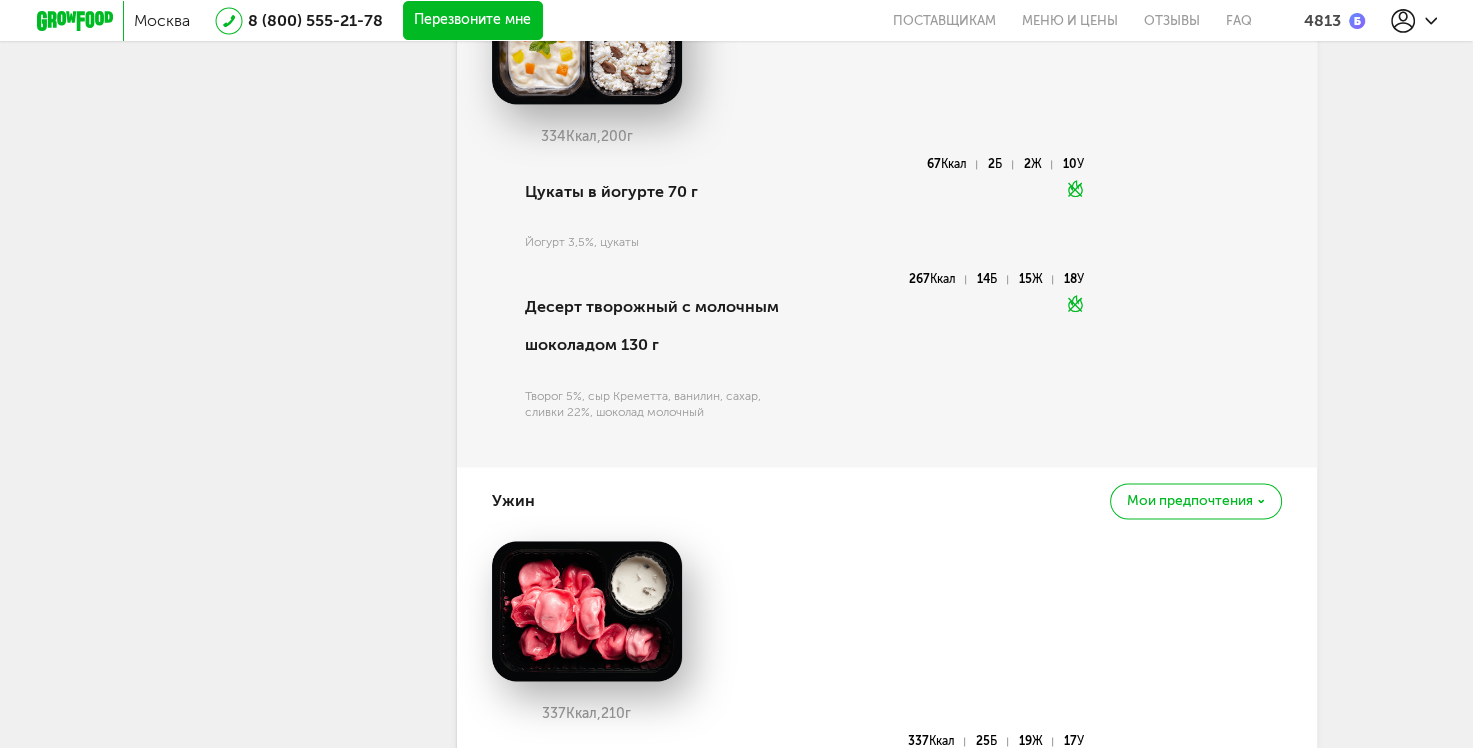 click on "Мои предпочтения" at bounding box center (1190, 501) 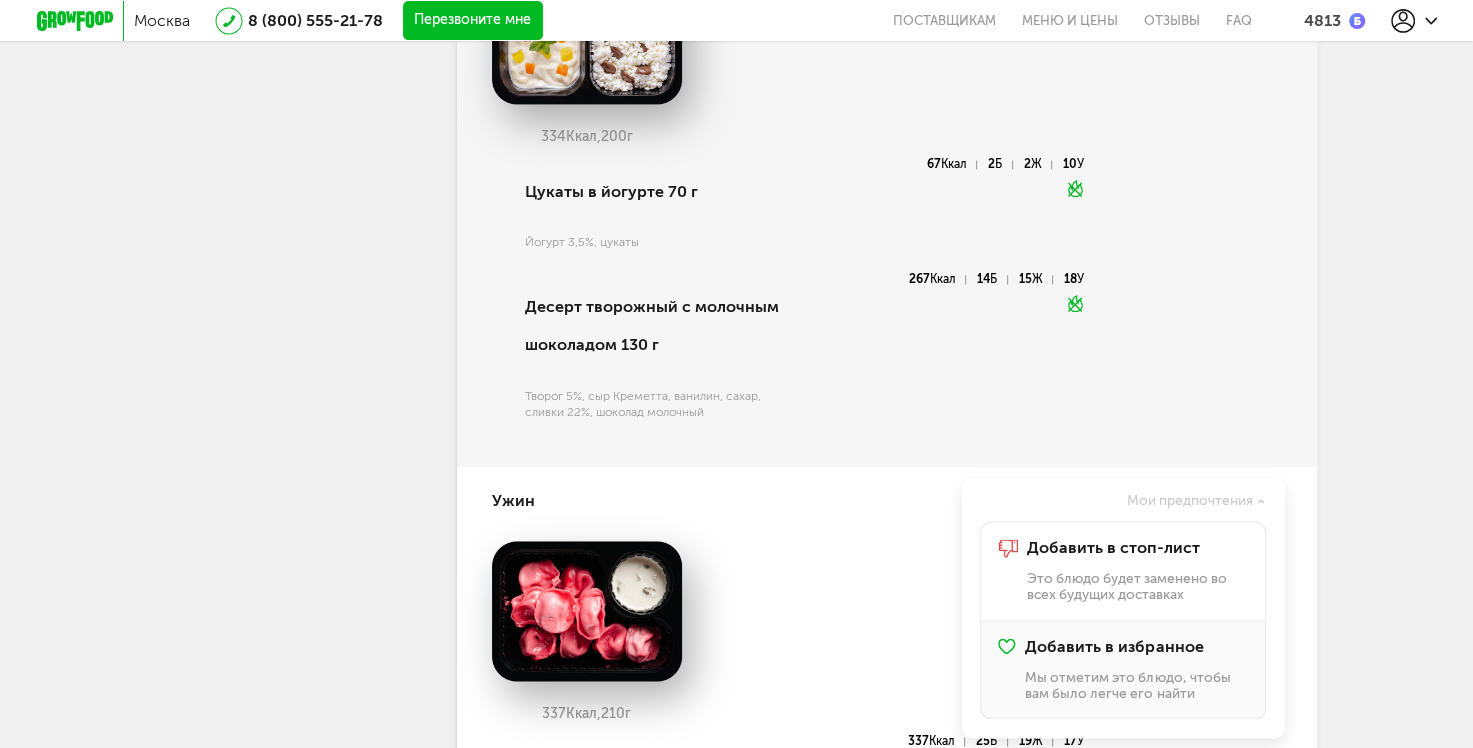 click on "Добавить в избранное     Мы отметим это блюдо, чтобы вам было легче его найти" at bounding box center (1136, 669) 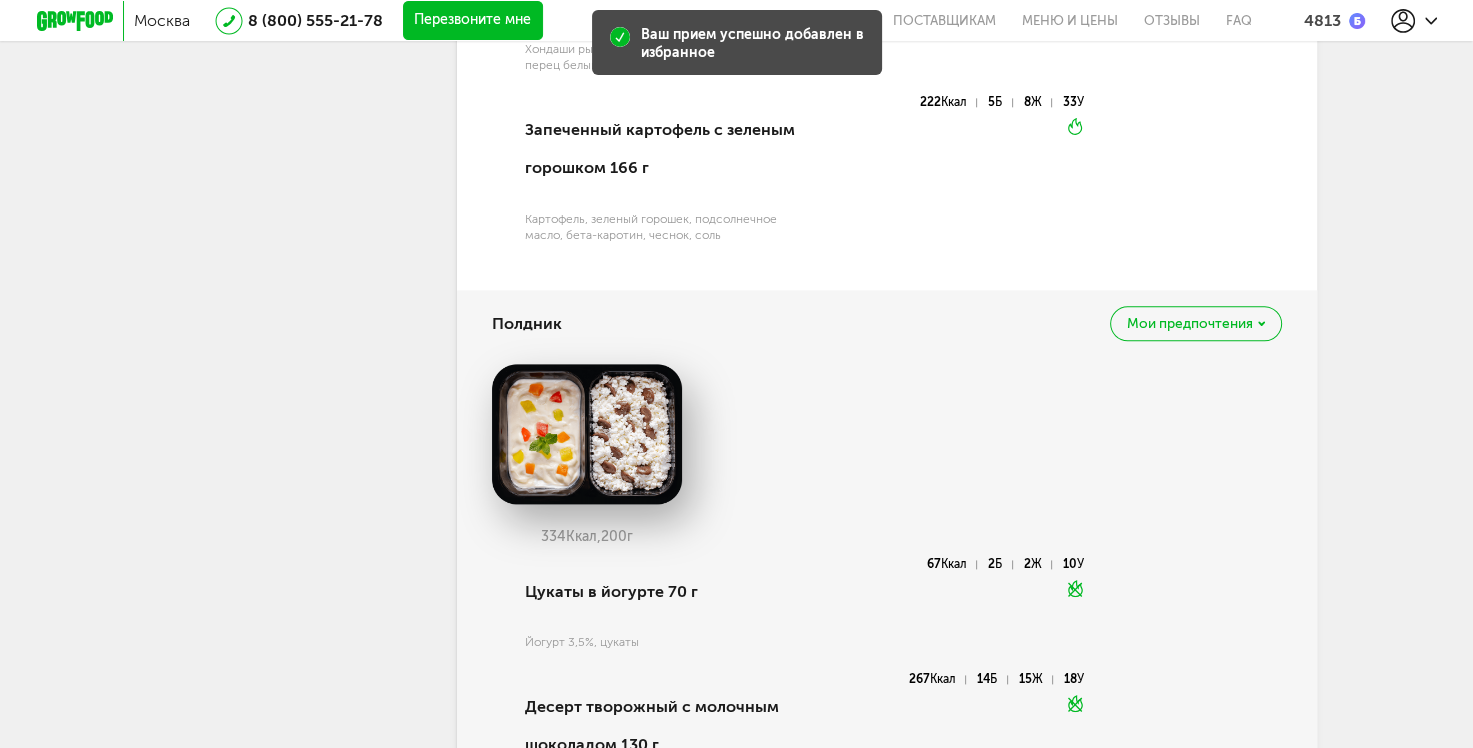 click on "[CALORIES] Ккал,
[WEIGHT] г" at bounding box center [887, 461] 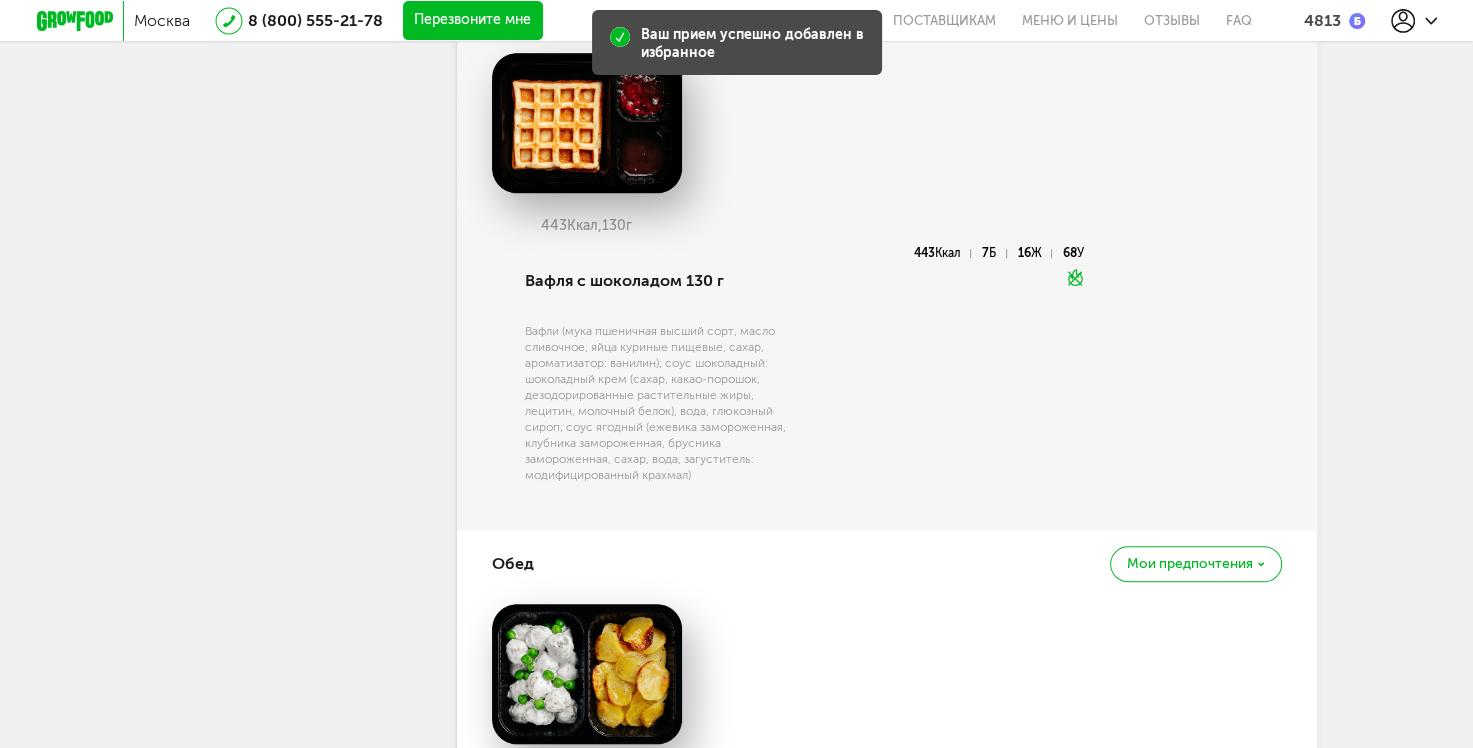 scroll, scrollTop: 1216, scrollLeft: 0, axis: vertical 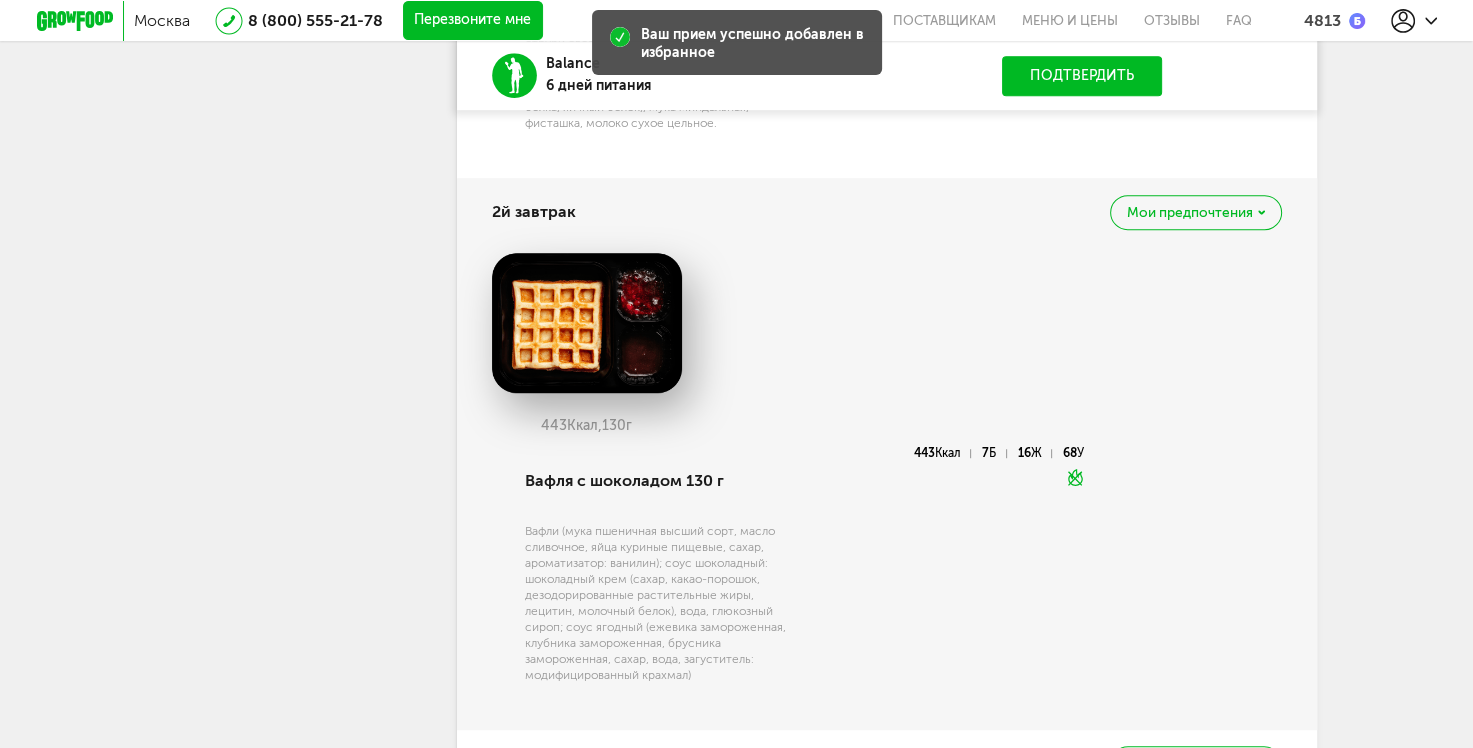 click on "Мои предпочтения" at bounding box center (1195, 212) 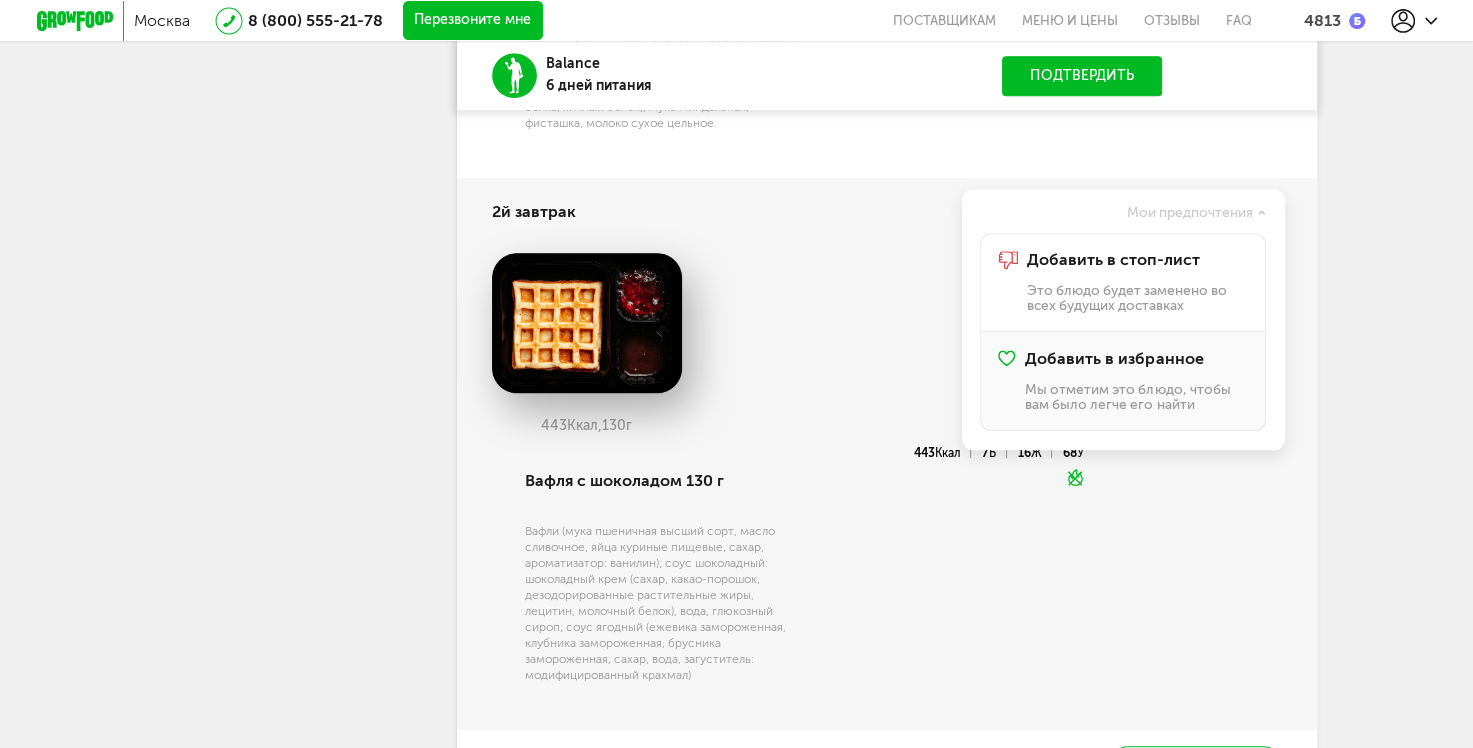 click at bounding box center (1011, 381) 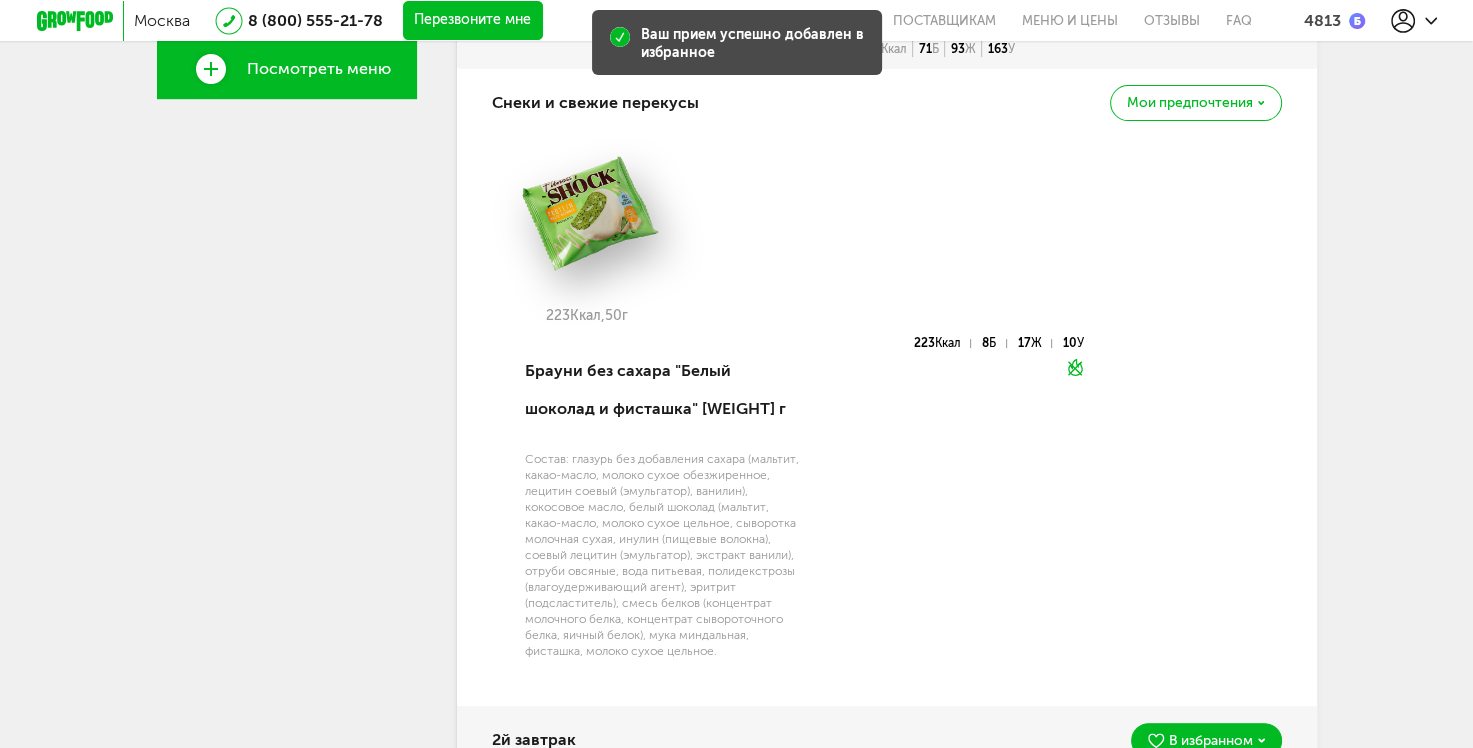 scroll, scrollTop: 616, scrollLeft: 0, axis: vertical 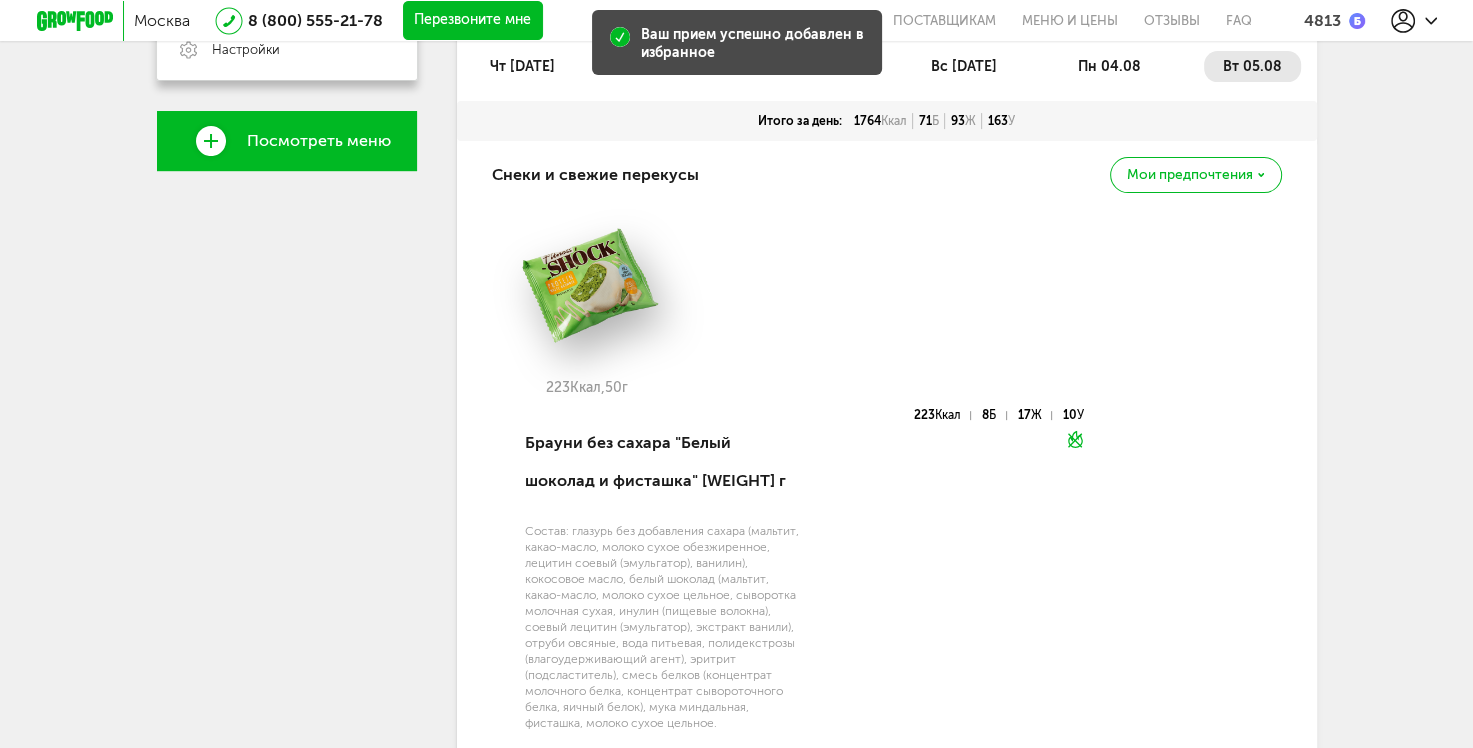 click on "Мои предпочтения" at bounding box center (1190, 175) 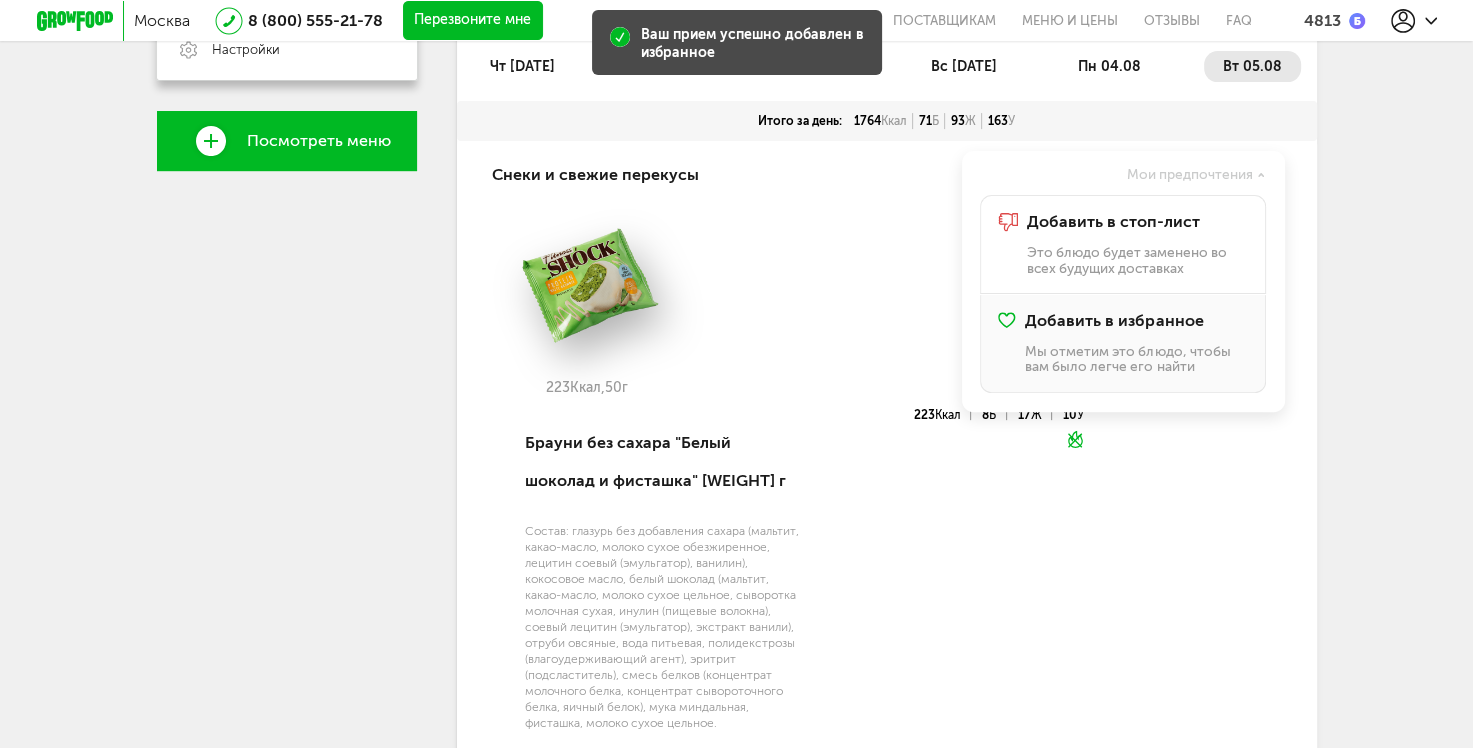 click on "Мы отметим это блюдо, чтобы вам было легче его найти" at bounding box center (1136, 359) 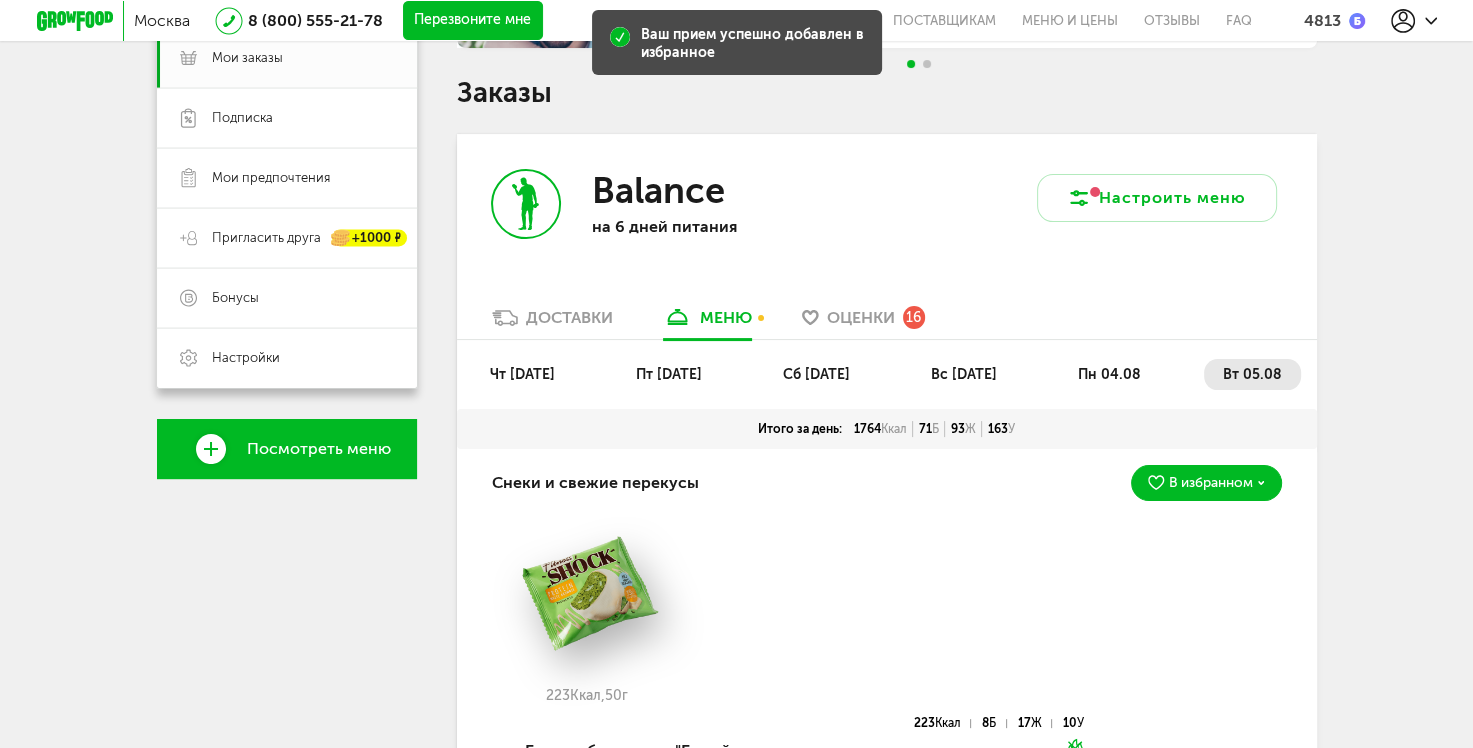 scroll, scrollTop: 316, scrollLeft: 0, axis: vertical 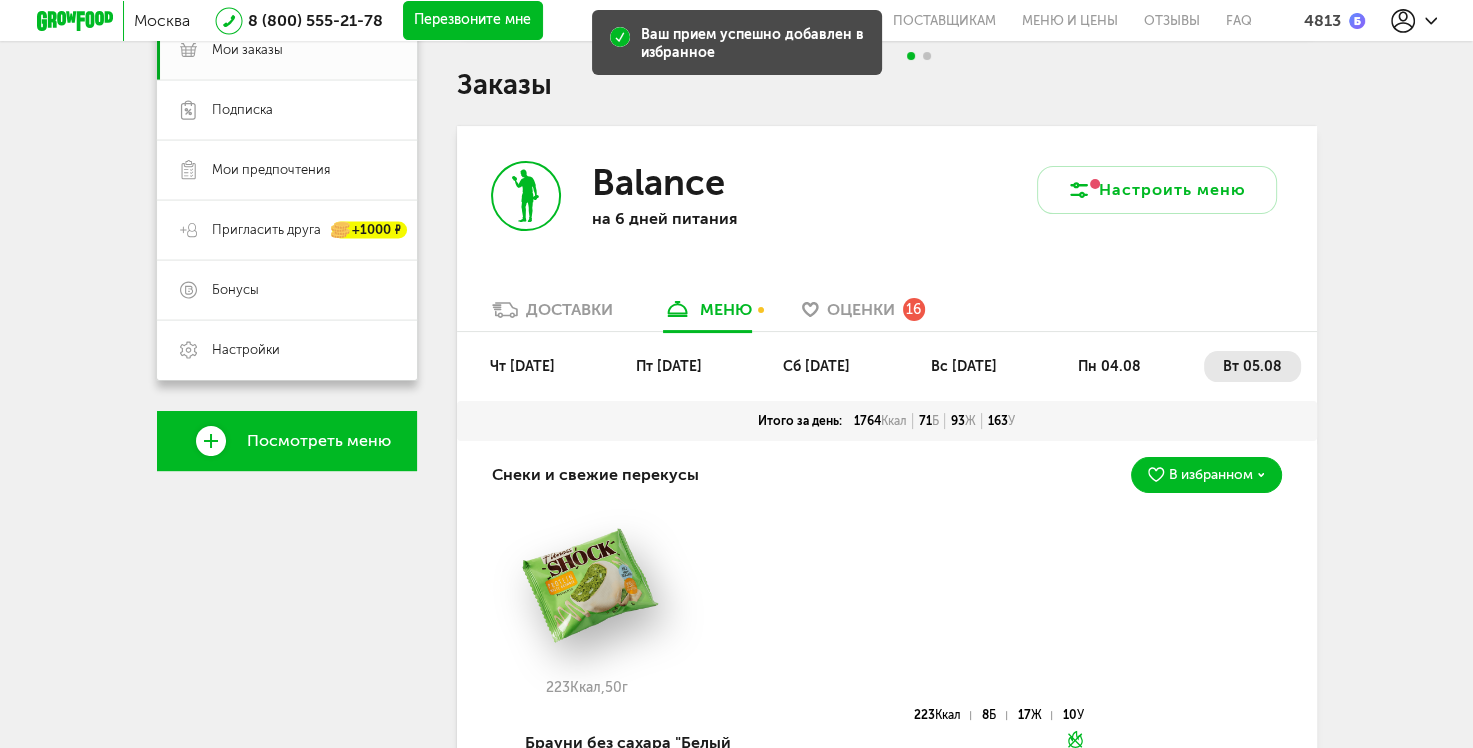 click on "пн 04.08" at bounding box center (1109, 366) 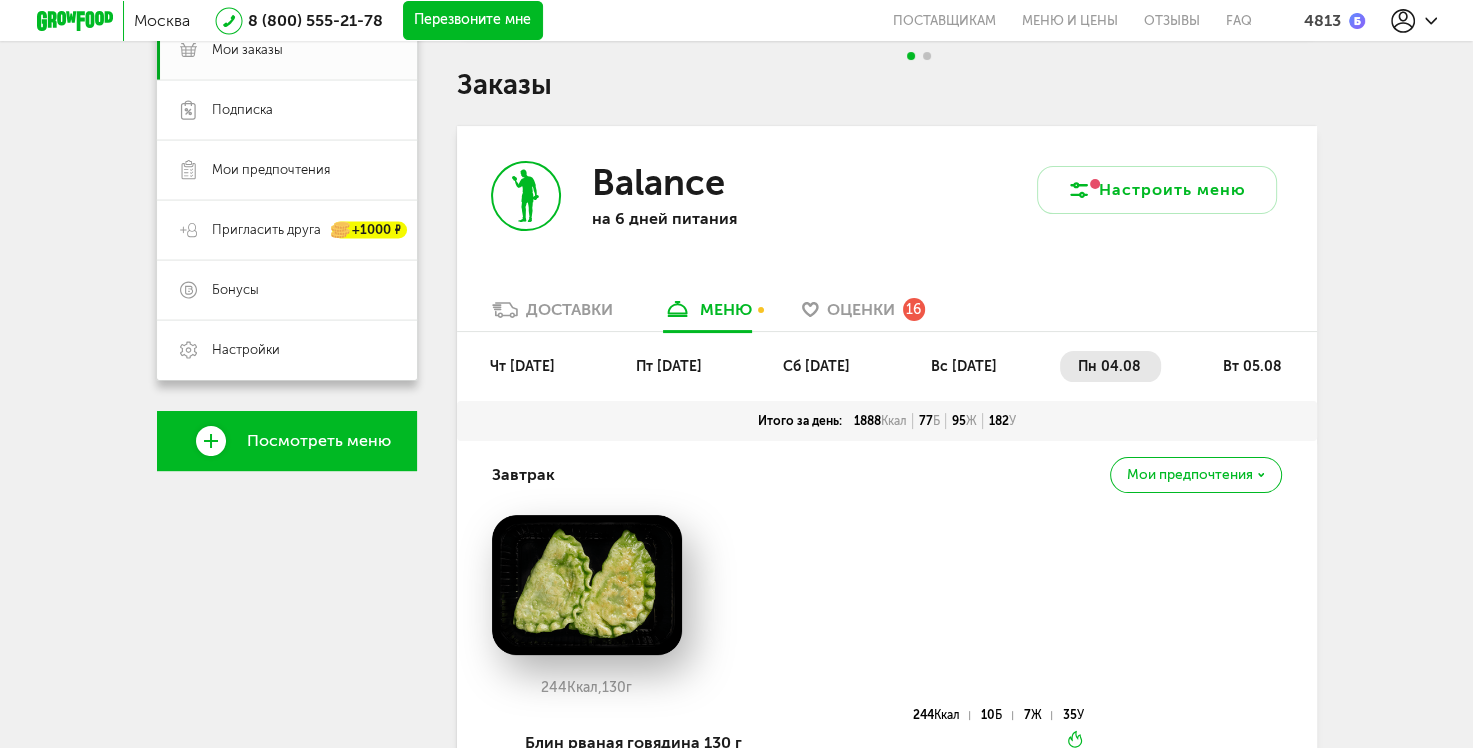 click on "вс [DATE]" at bounding box center (964, 366) 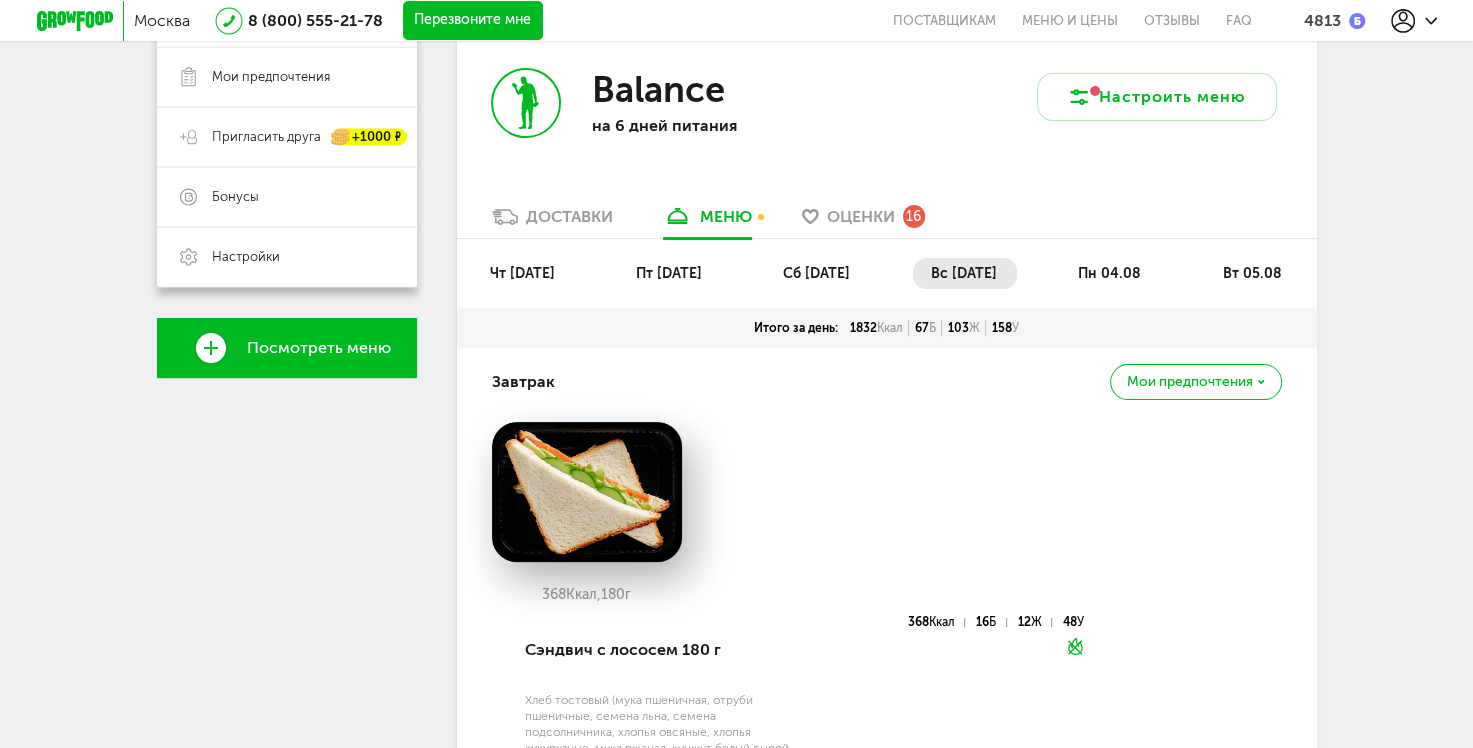 scroll, scrollTop: 416, scrollLeft: 0, axis: vertical 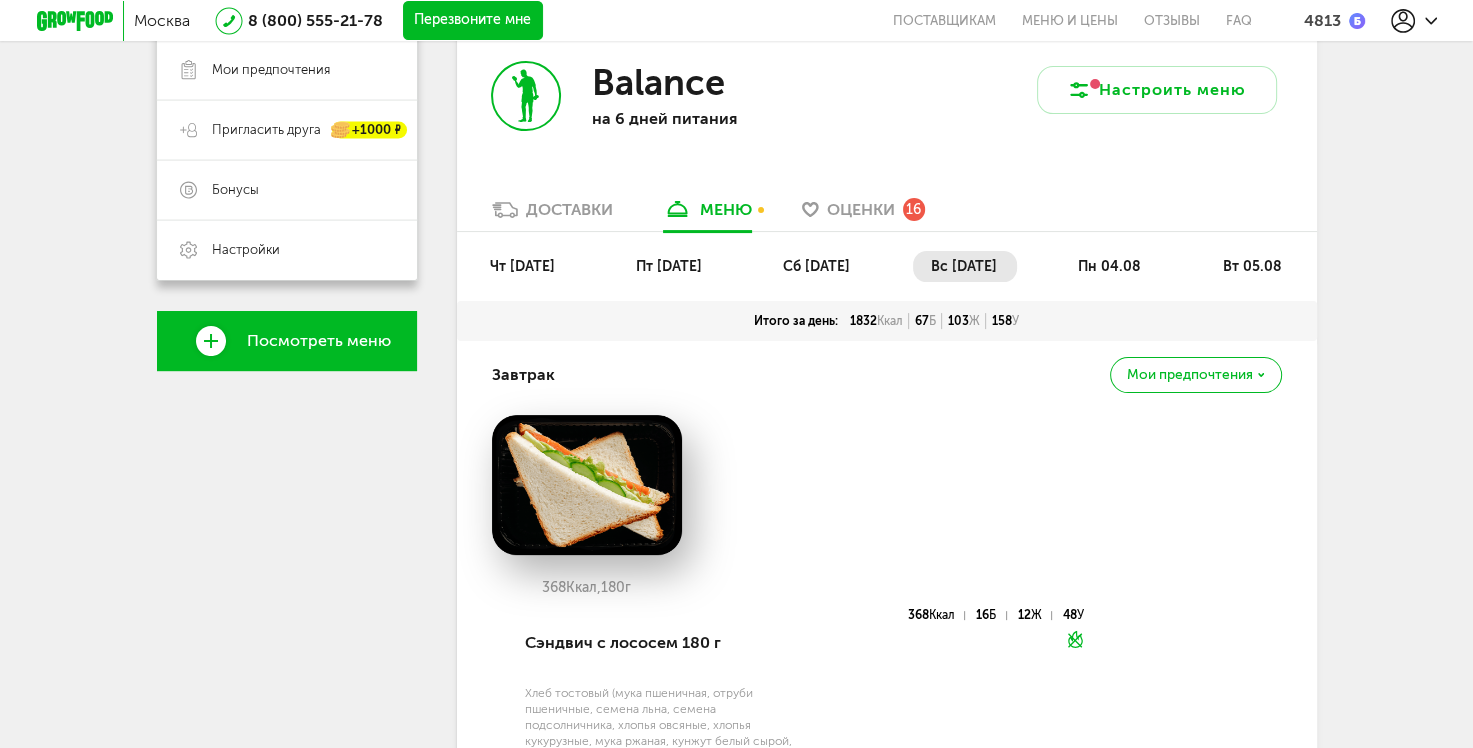 click on "Мои предпочтения" at bounding box center (1190, 375) 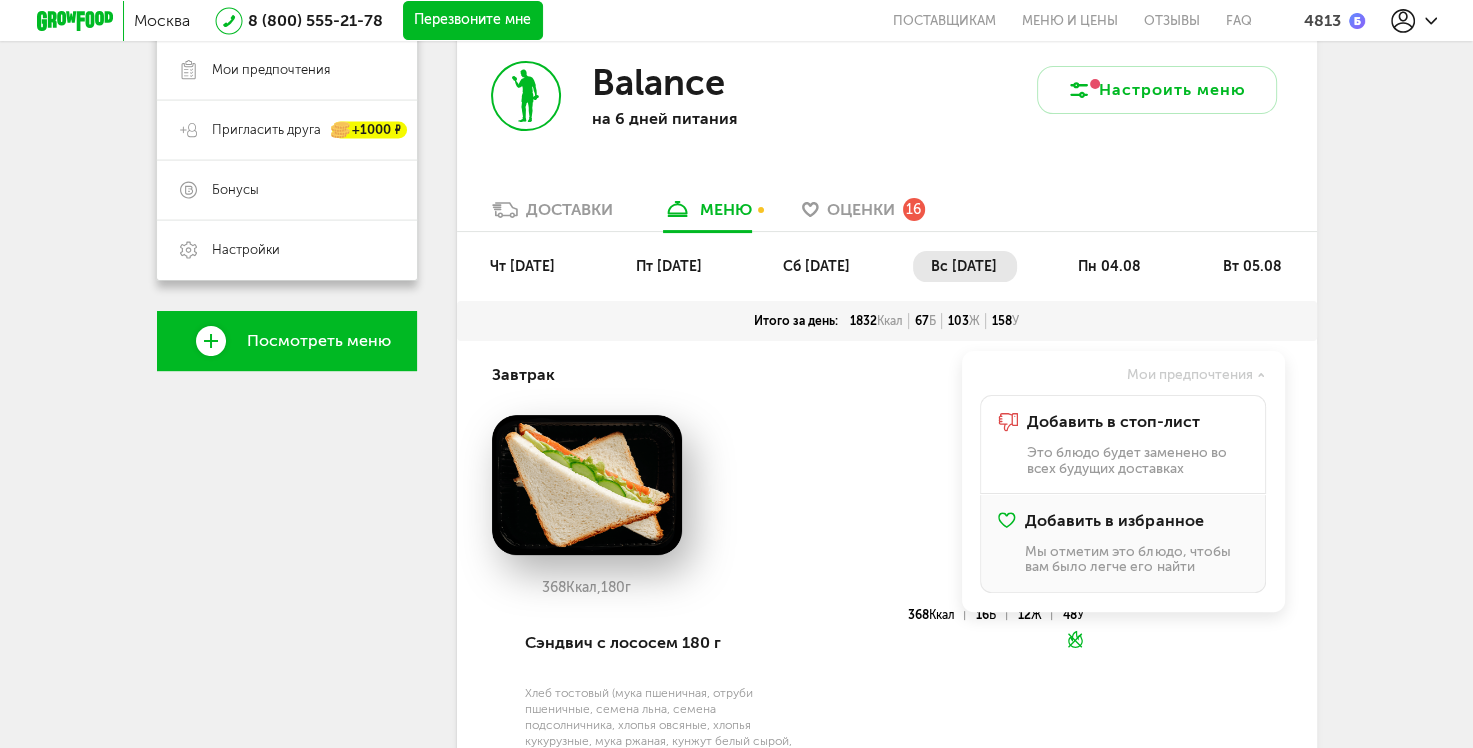 click on "Добавить в избранное     Мы отметим это блюдо, чтобы вам было легче его найти" at bounding box center (1136, 543) 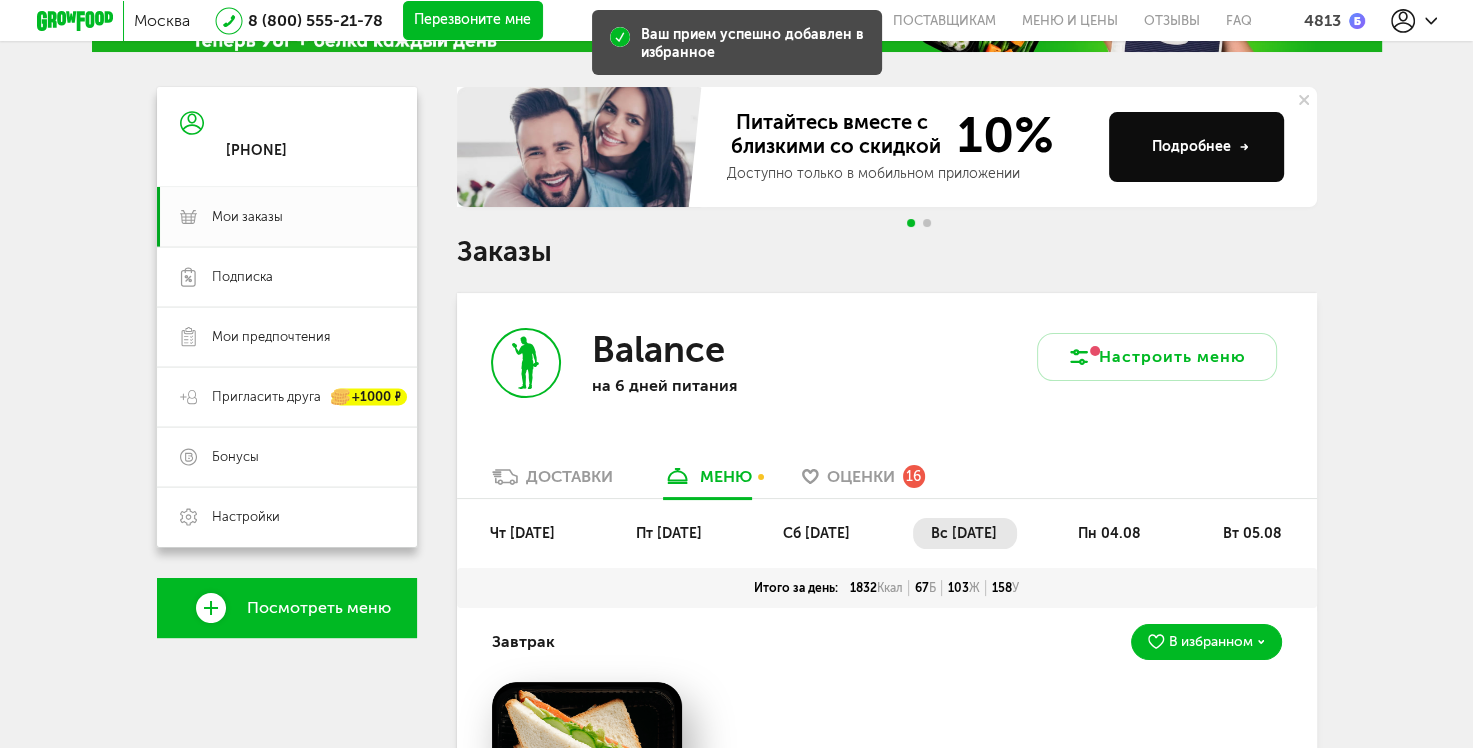 scroll, scrollTop: 116, scrollLeft: 0, axis: vertical 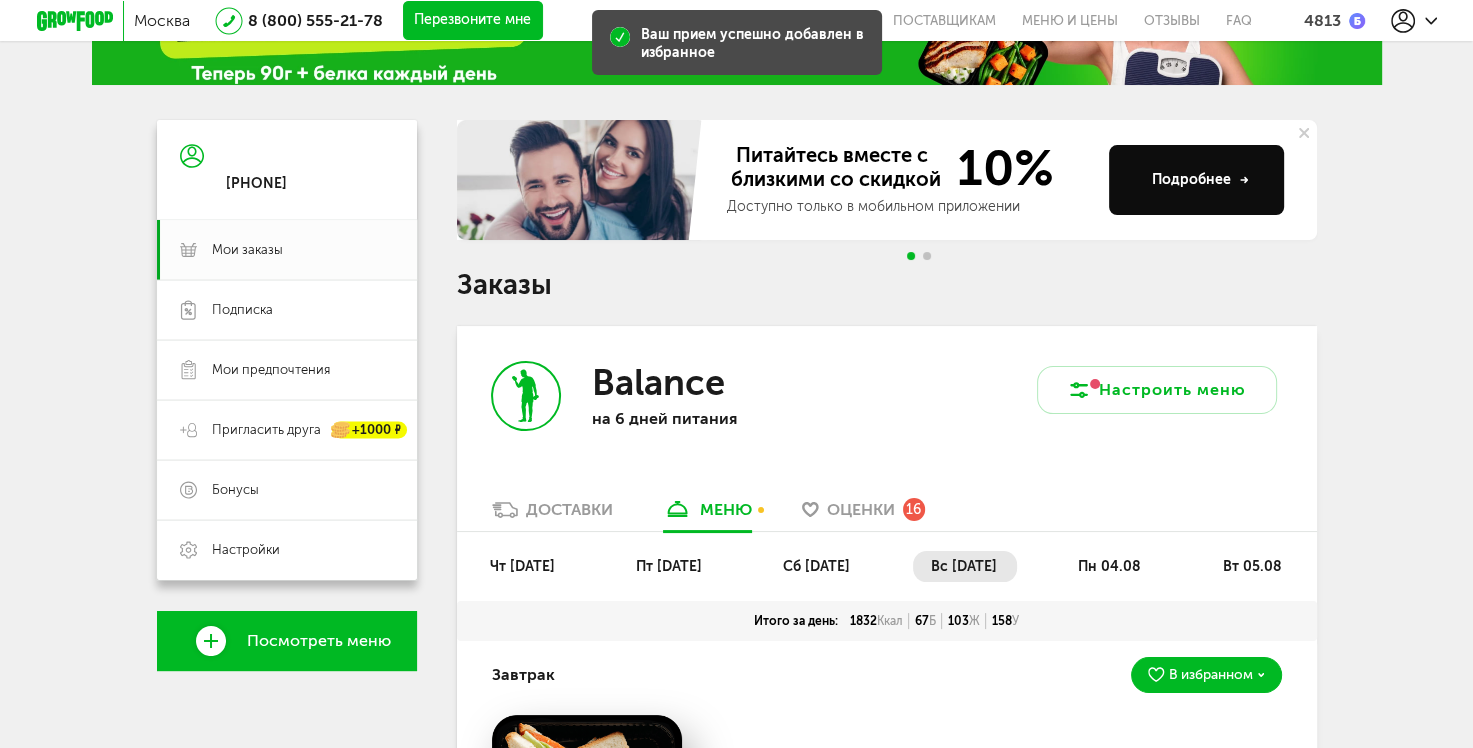 click on "Оценки" at bounding box center [861, 509] 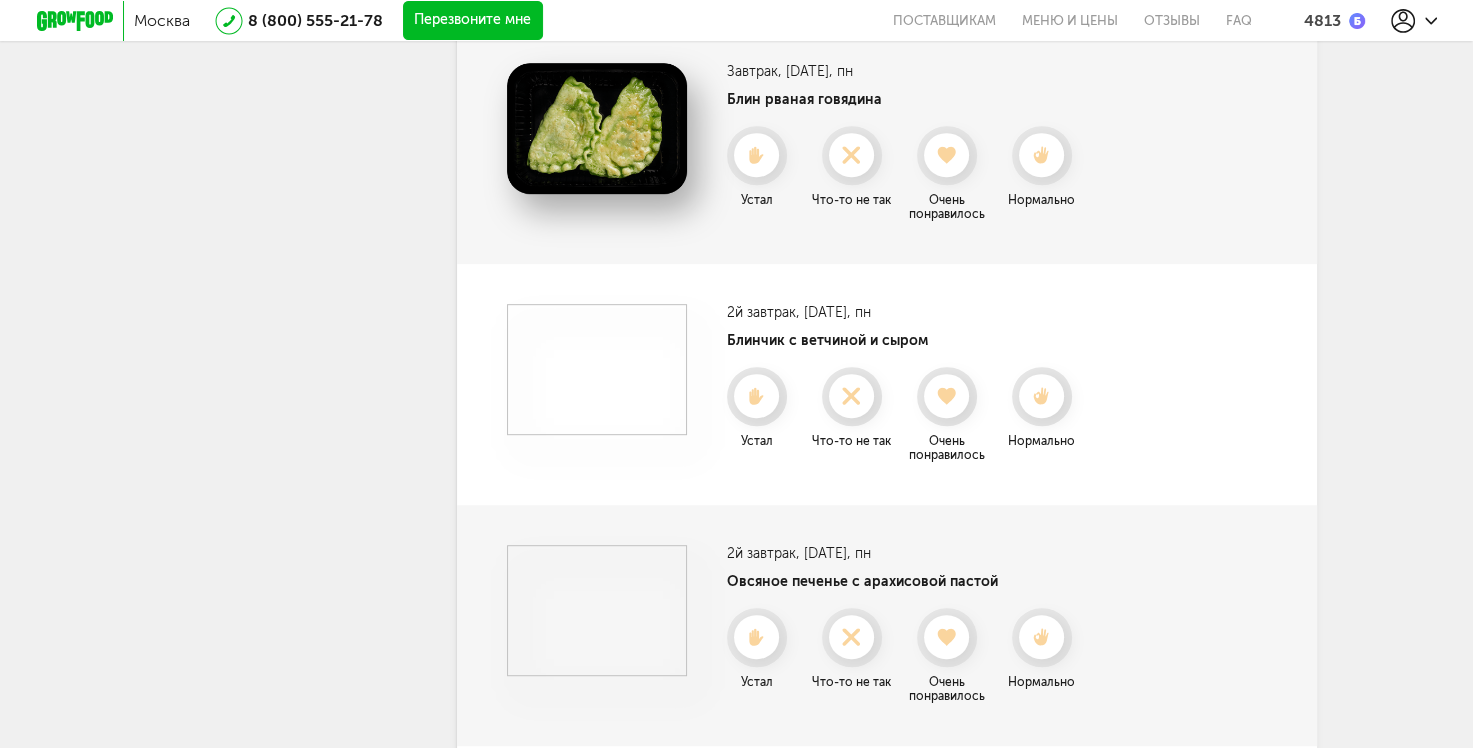scroll, scrollTop: 8454, scrollLeft: 0, axis: vertical 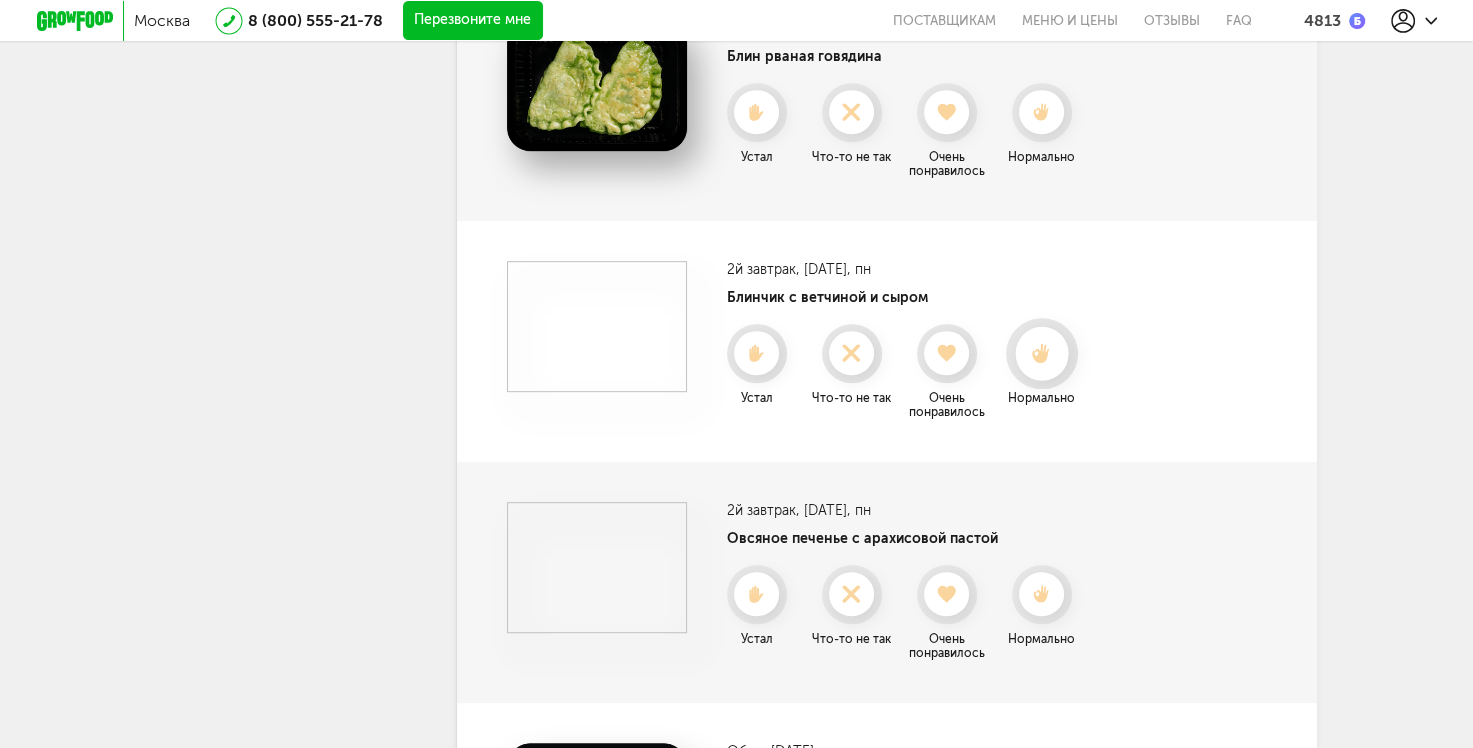 click 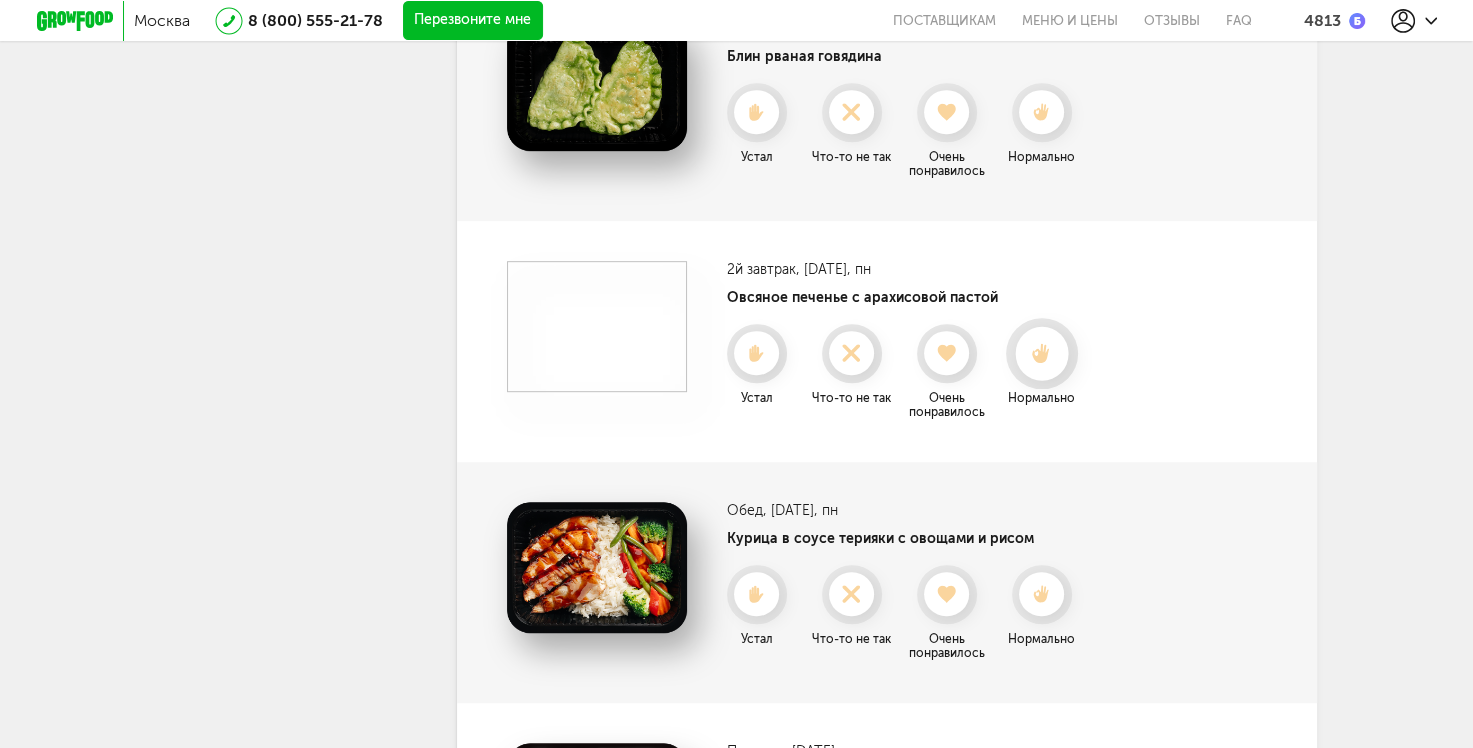 click at bounding box center (1041, 353) 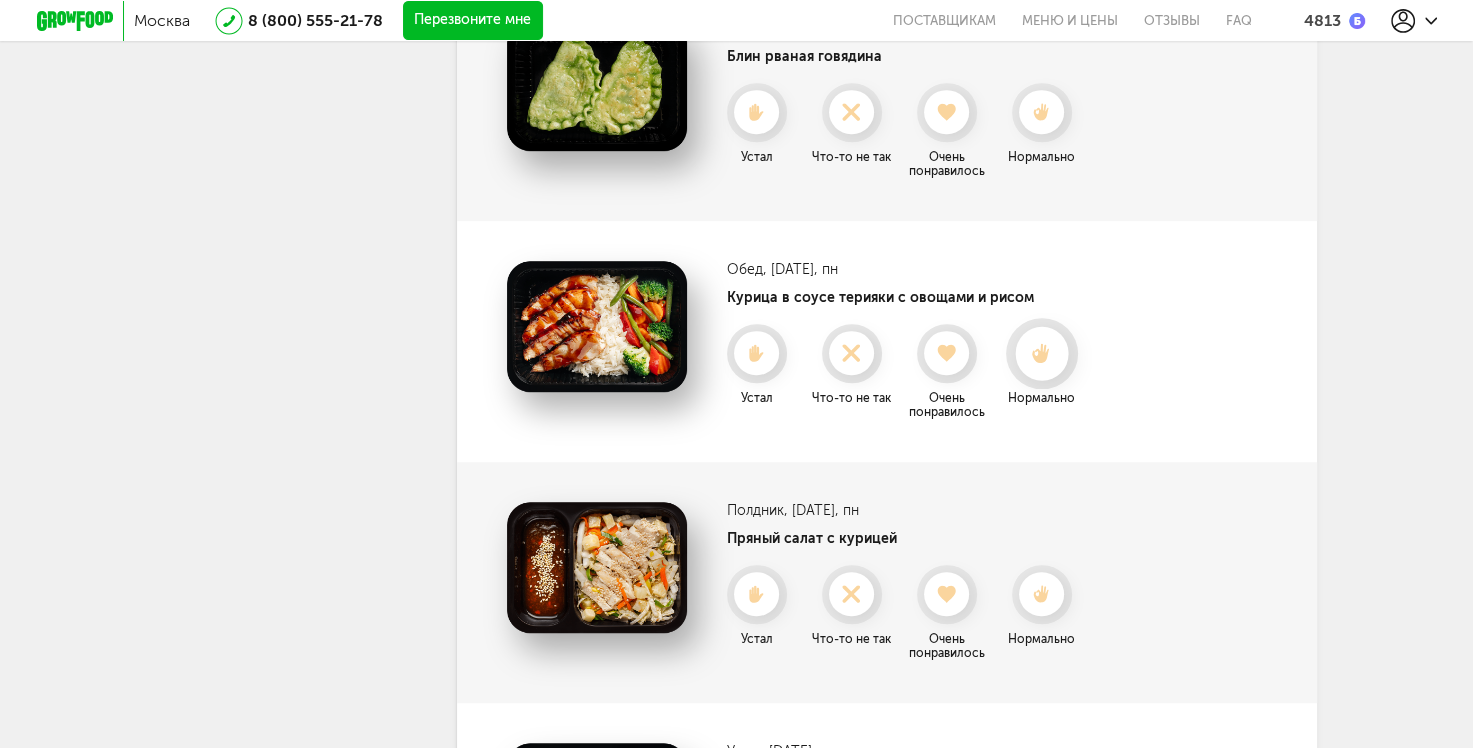 click at bounding box center (1041, 353) 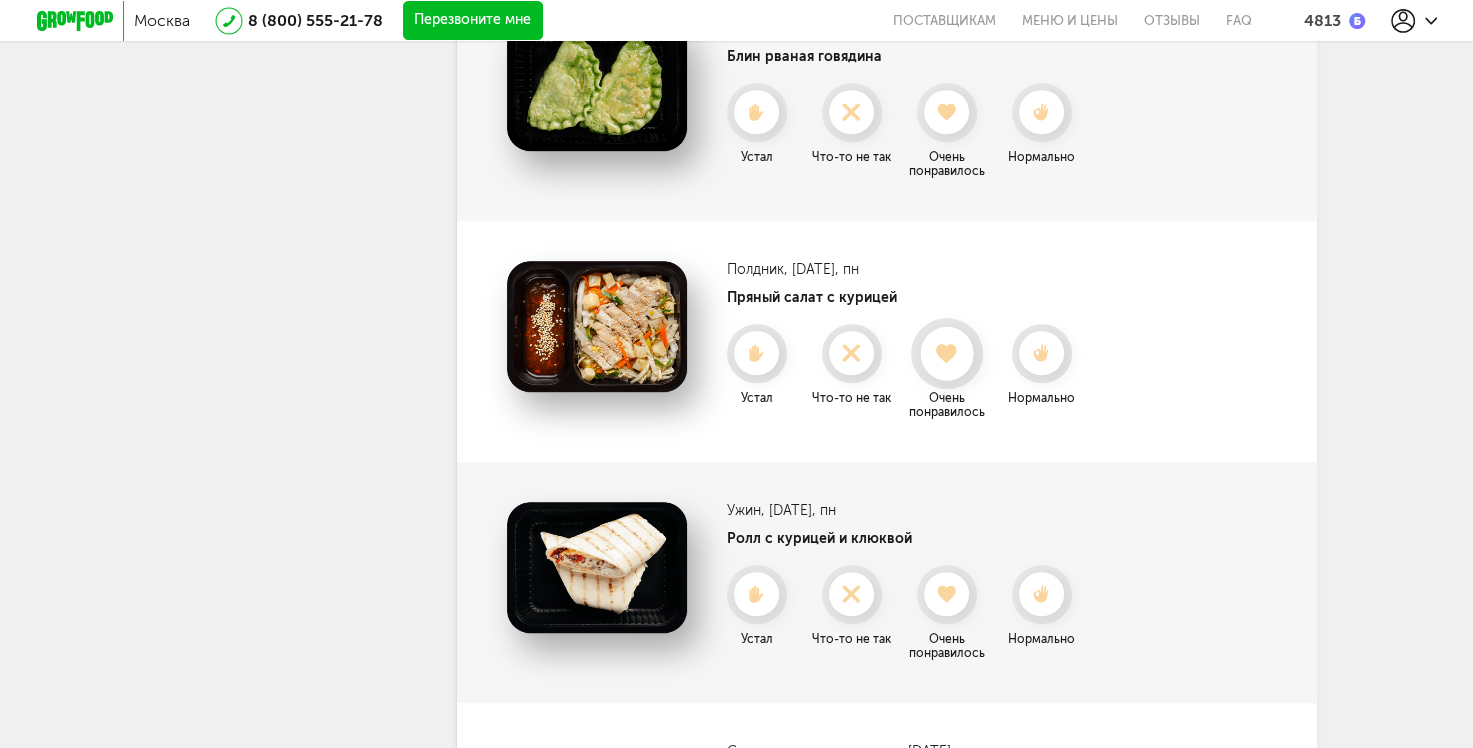 click at bounding box center [947, 353] 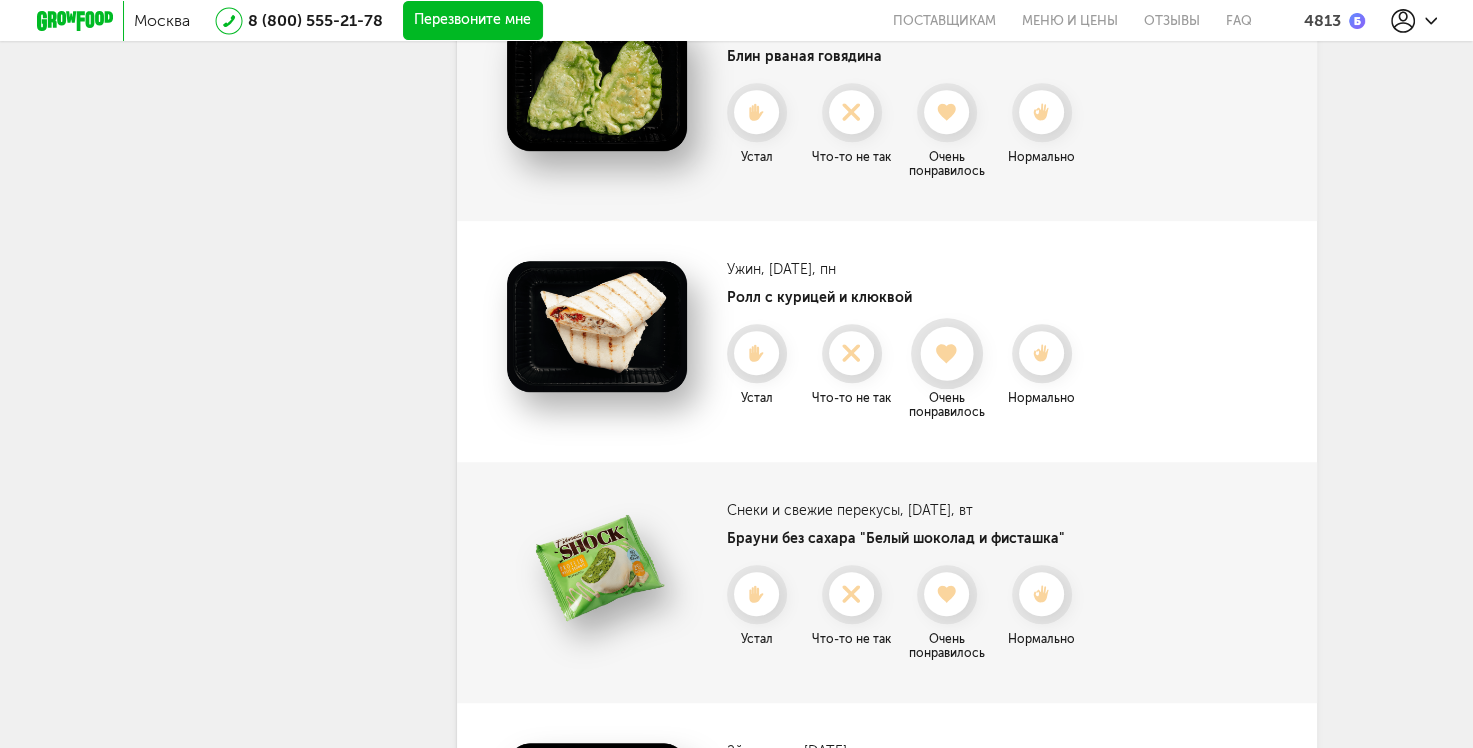 click at bounding box center [946, 353] 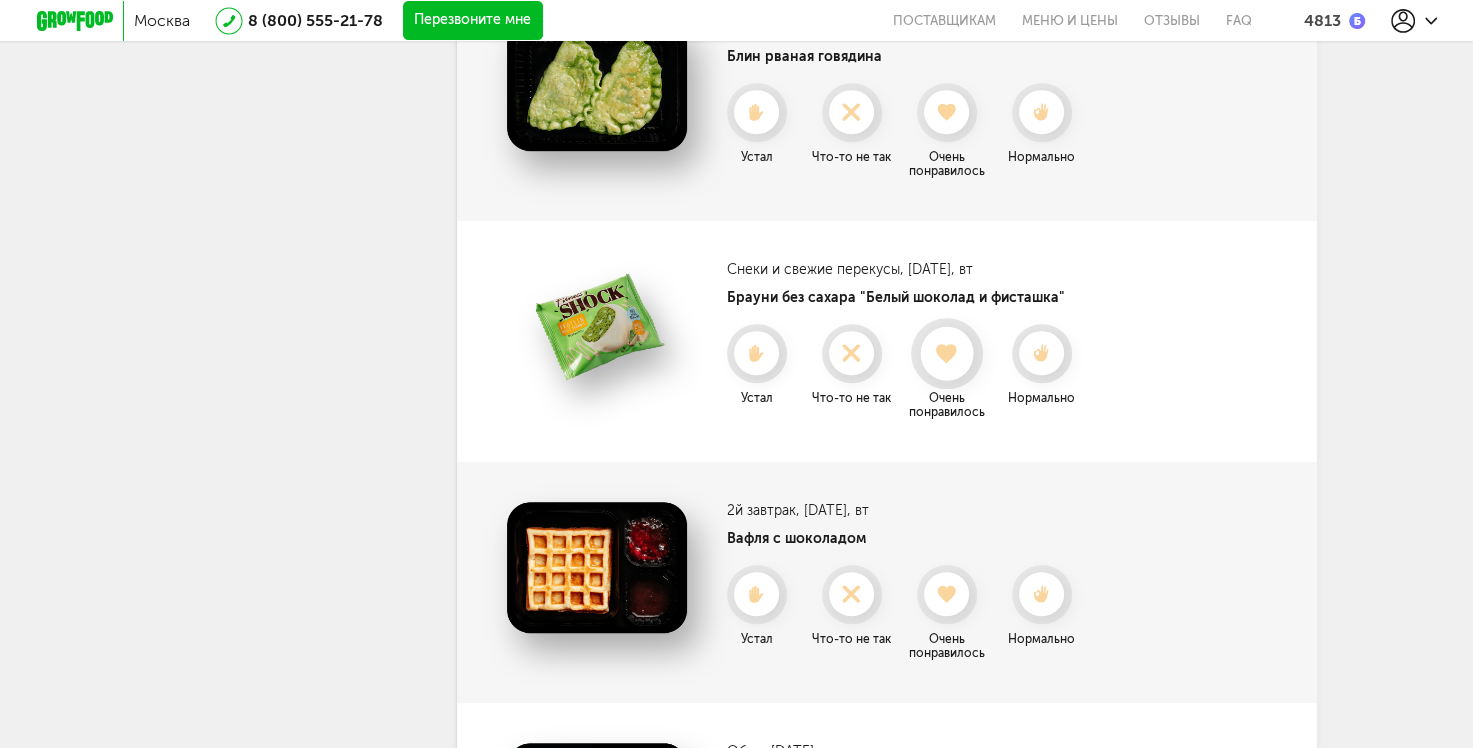 click on "Снеки и свежие перекусы , [DATE], вт Брауни без сахара "Белый шоколад и фисташка" Нормально Что-то не так Устал Очень понравилось" at bounding box center [887, 341] 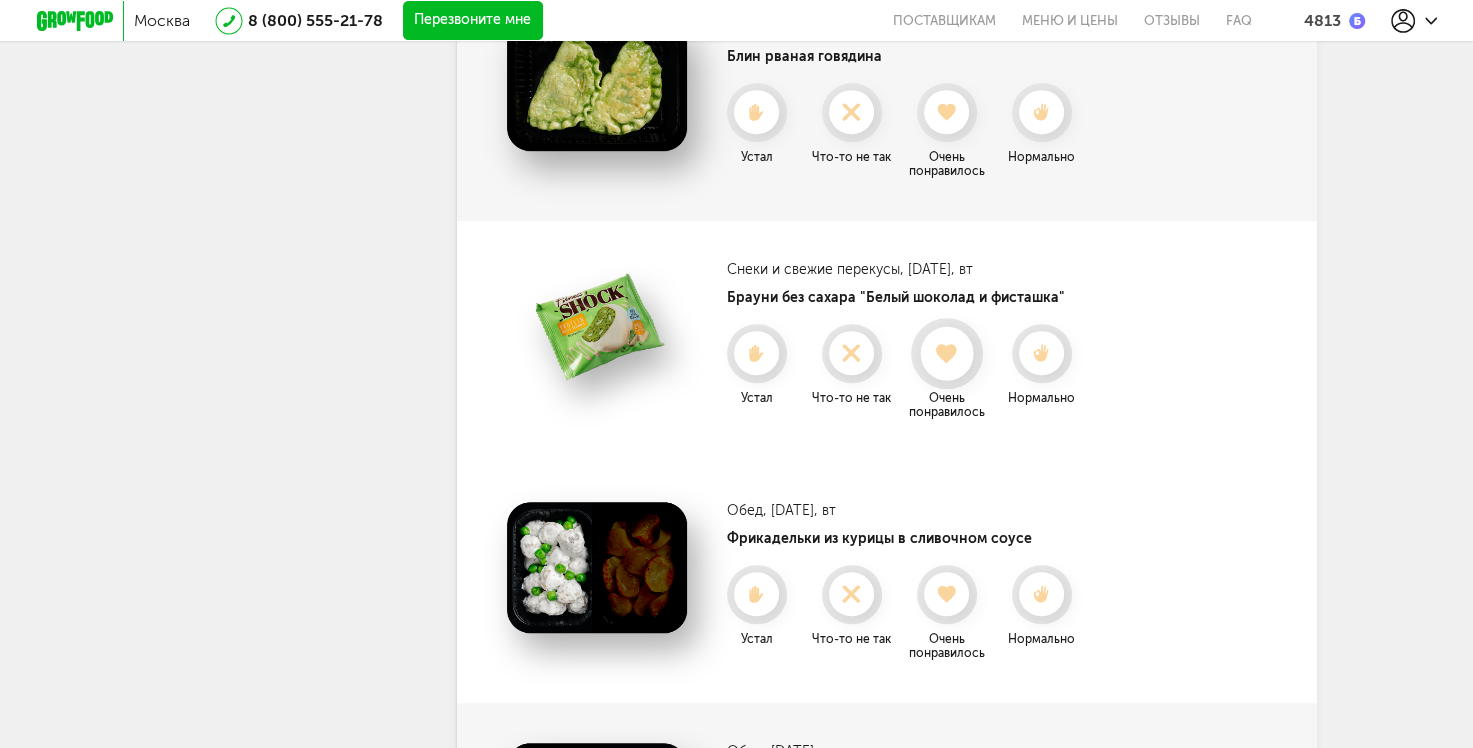 click at bounding box center [946, 353] 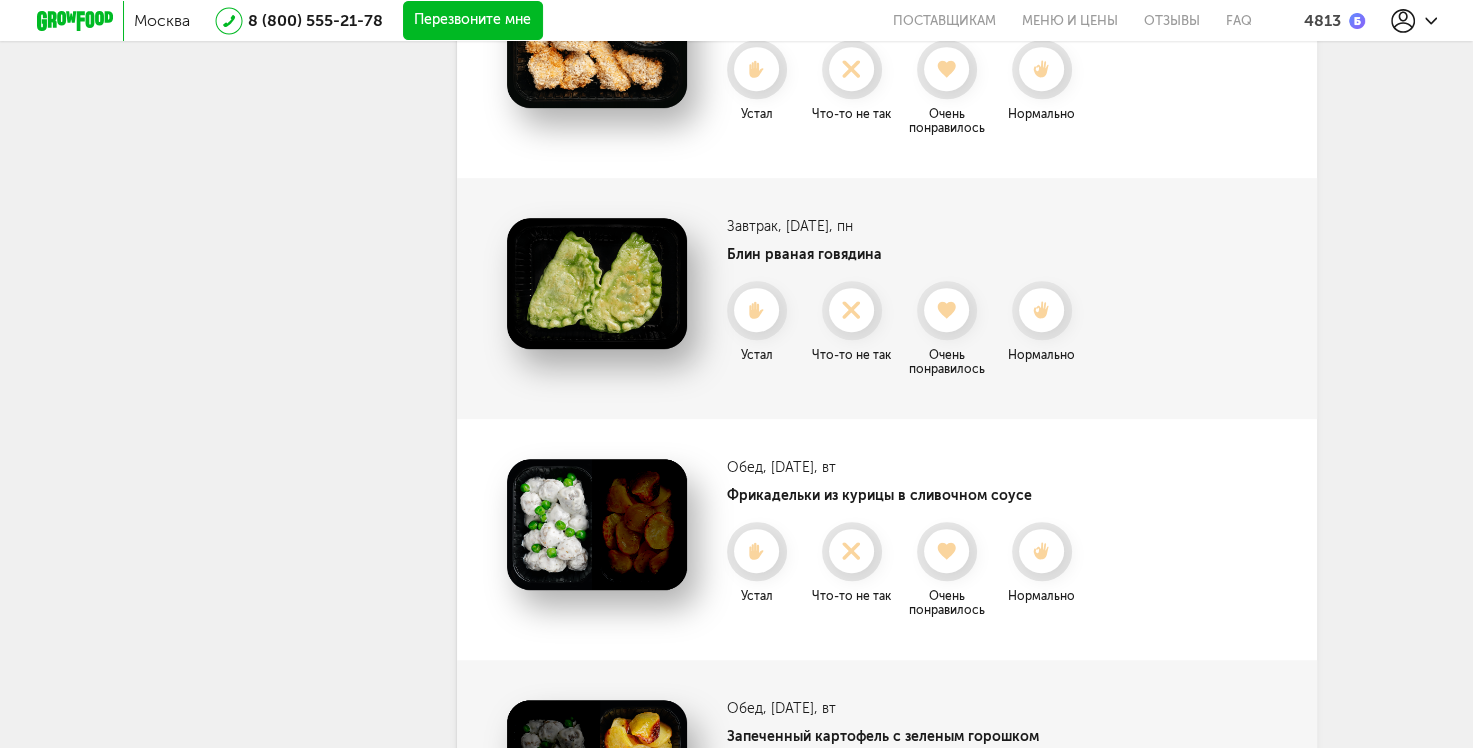 scroll, scrollTop: 8254, scrollLeft: 0, axis: vertical 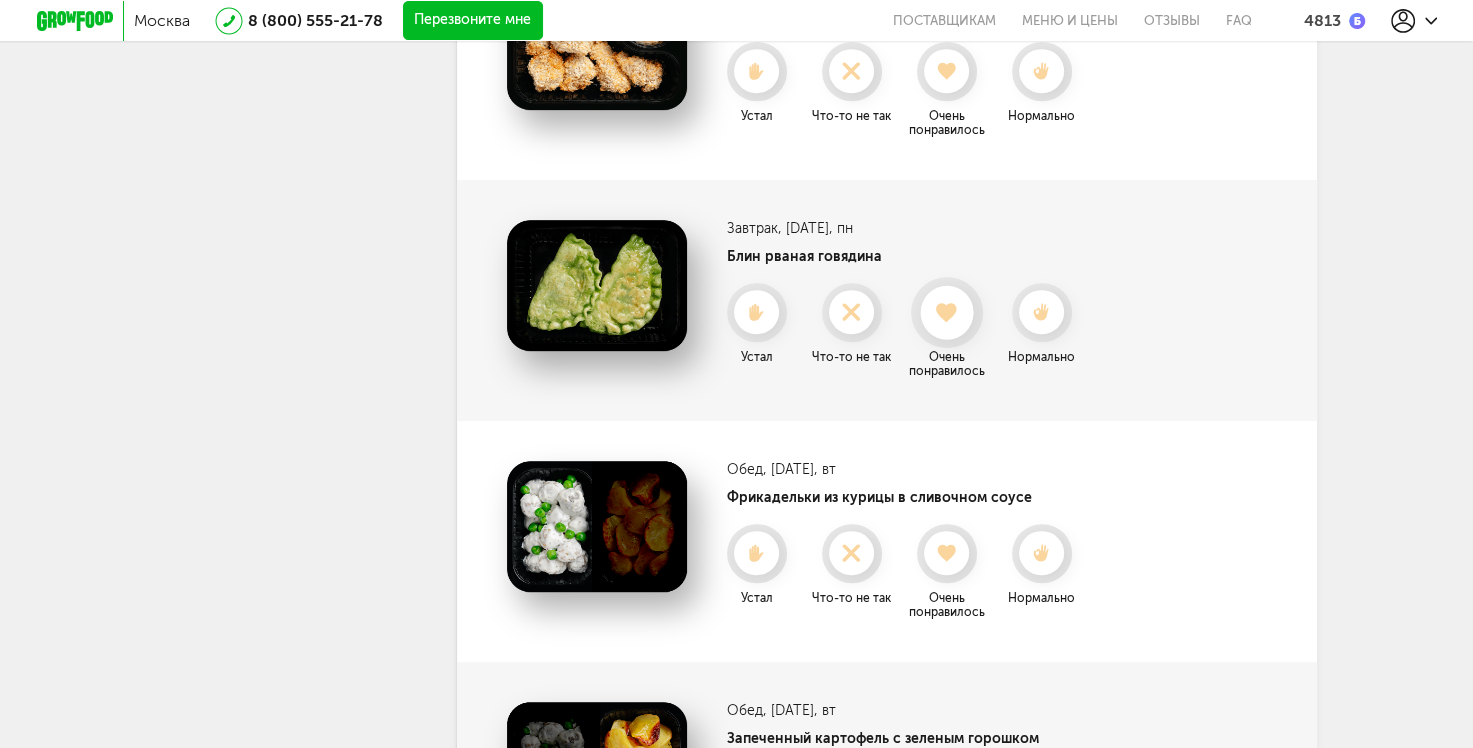 click 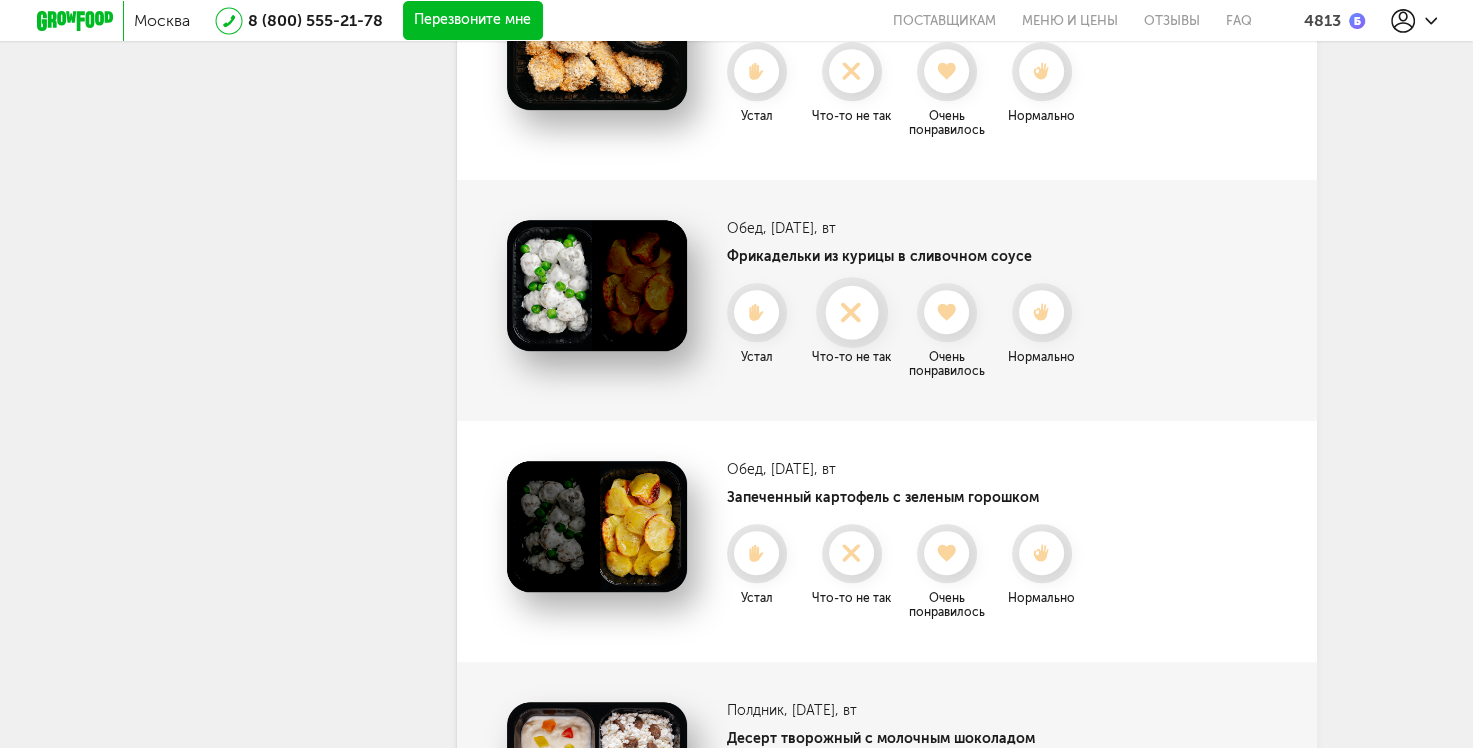 click 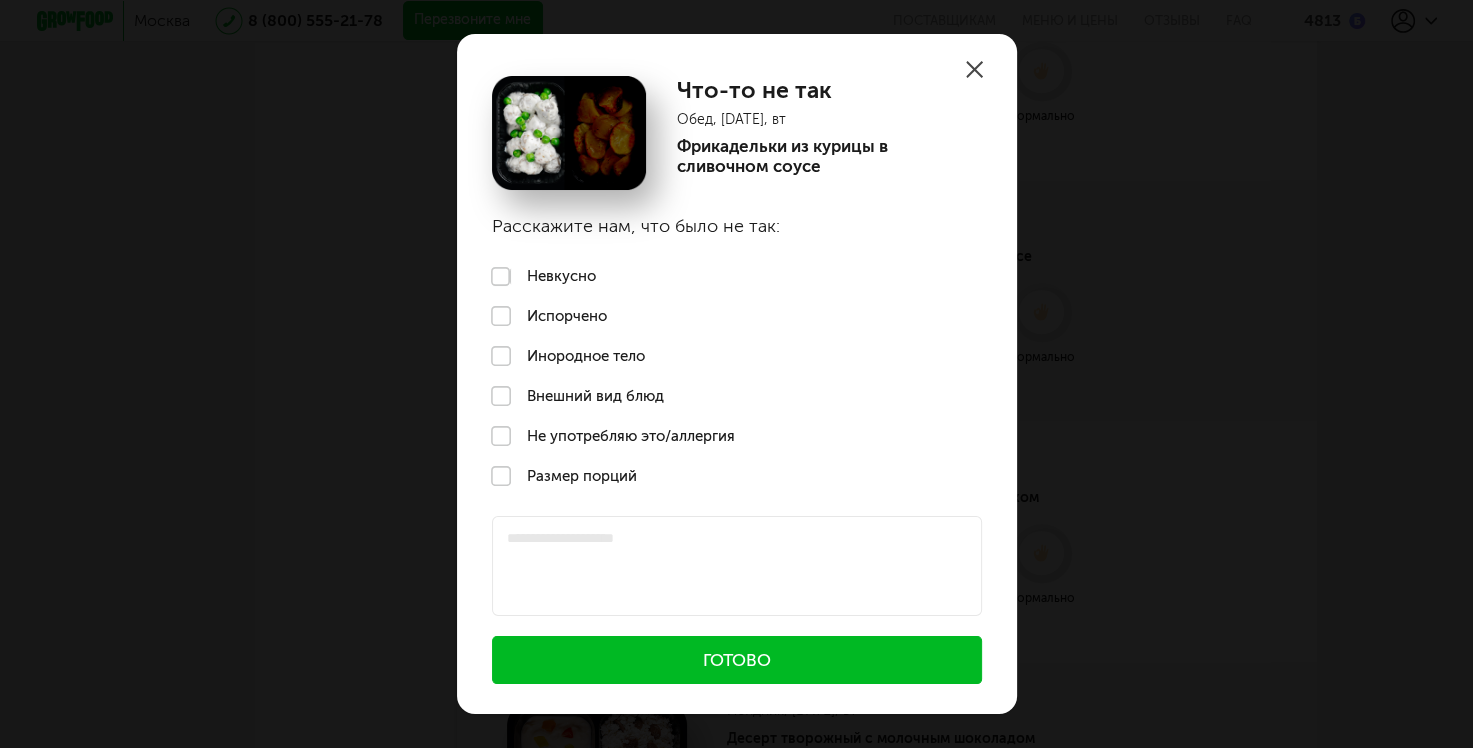 click on "Невкусно" at bounding box center [737, 277] 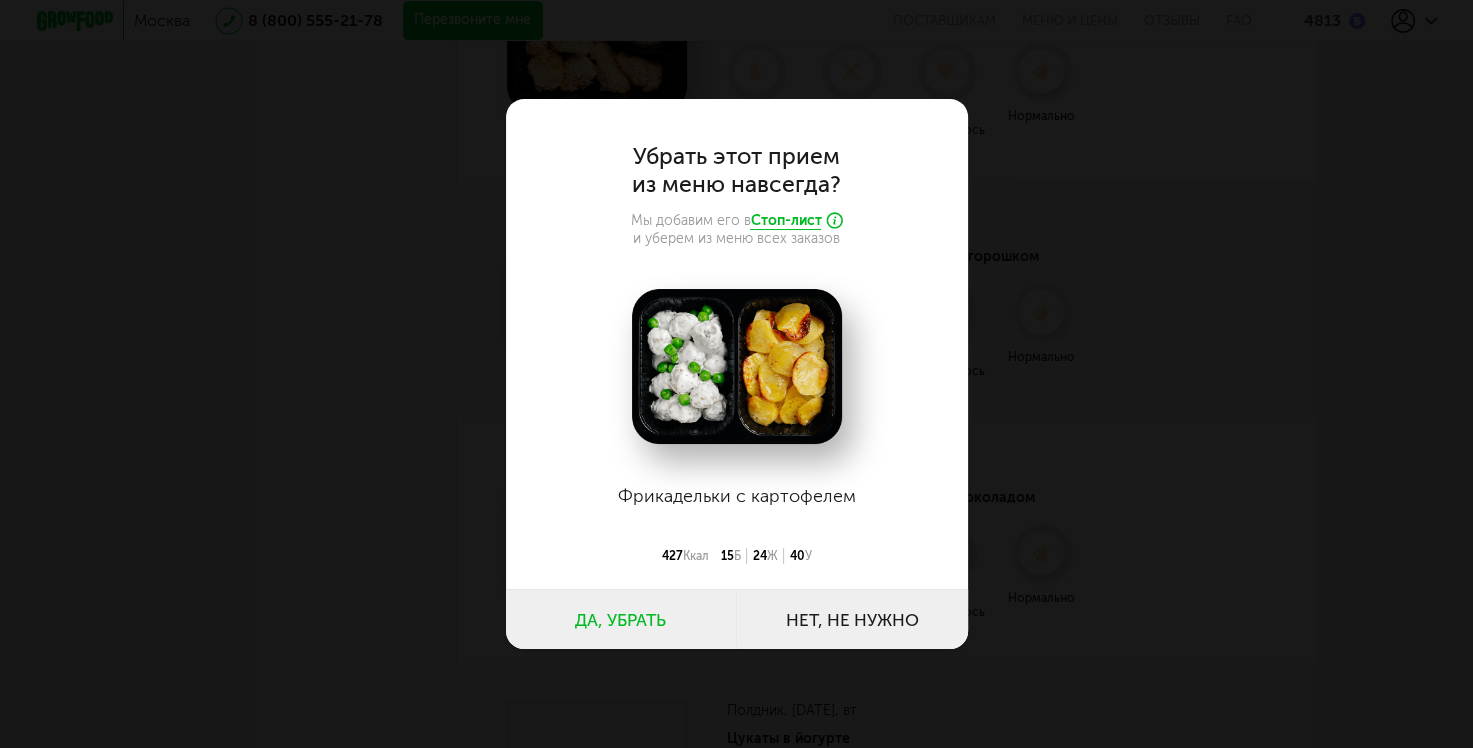 click on "Нет, не нужно" at bounding box center [852, 619] 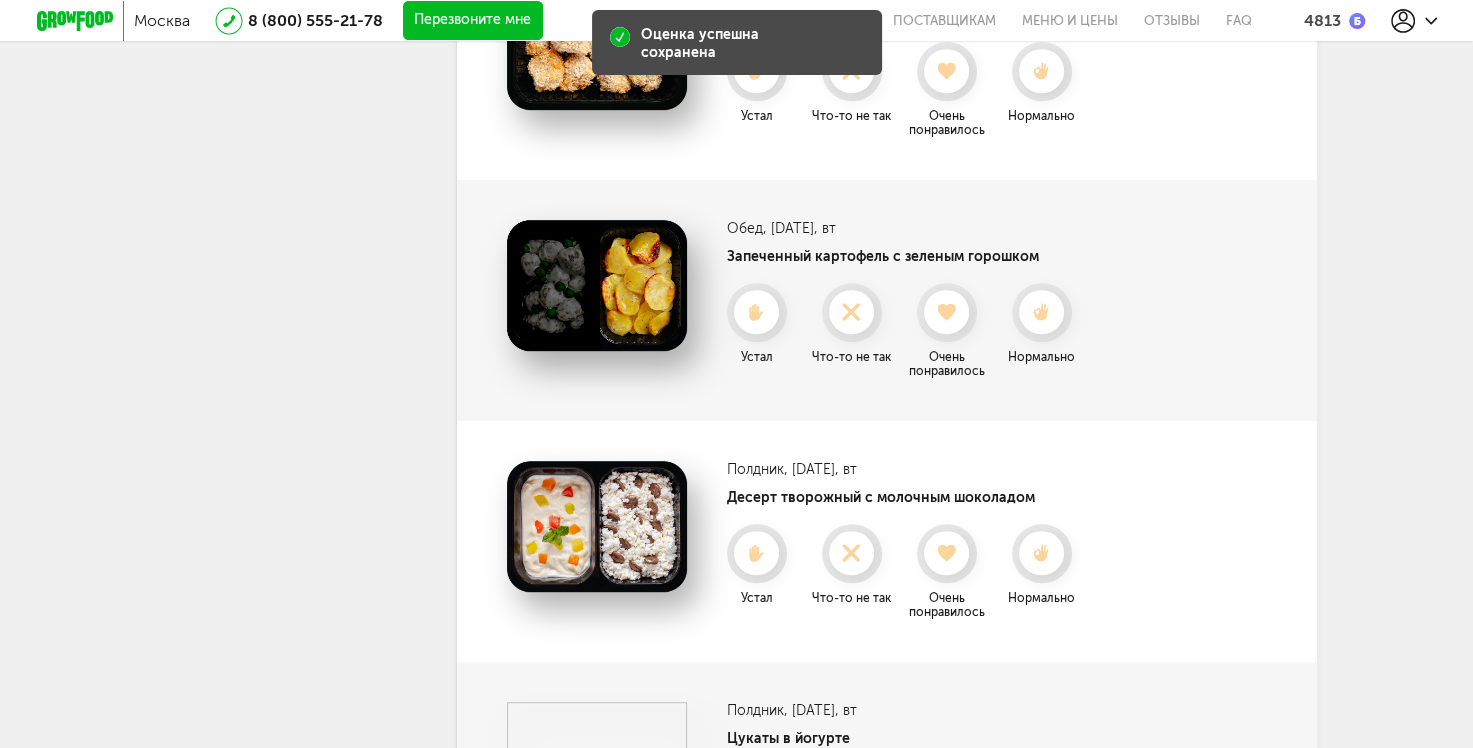 scroll, scrollTop: 8154, scrollLeft: 0, axis: vertical 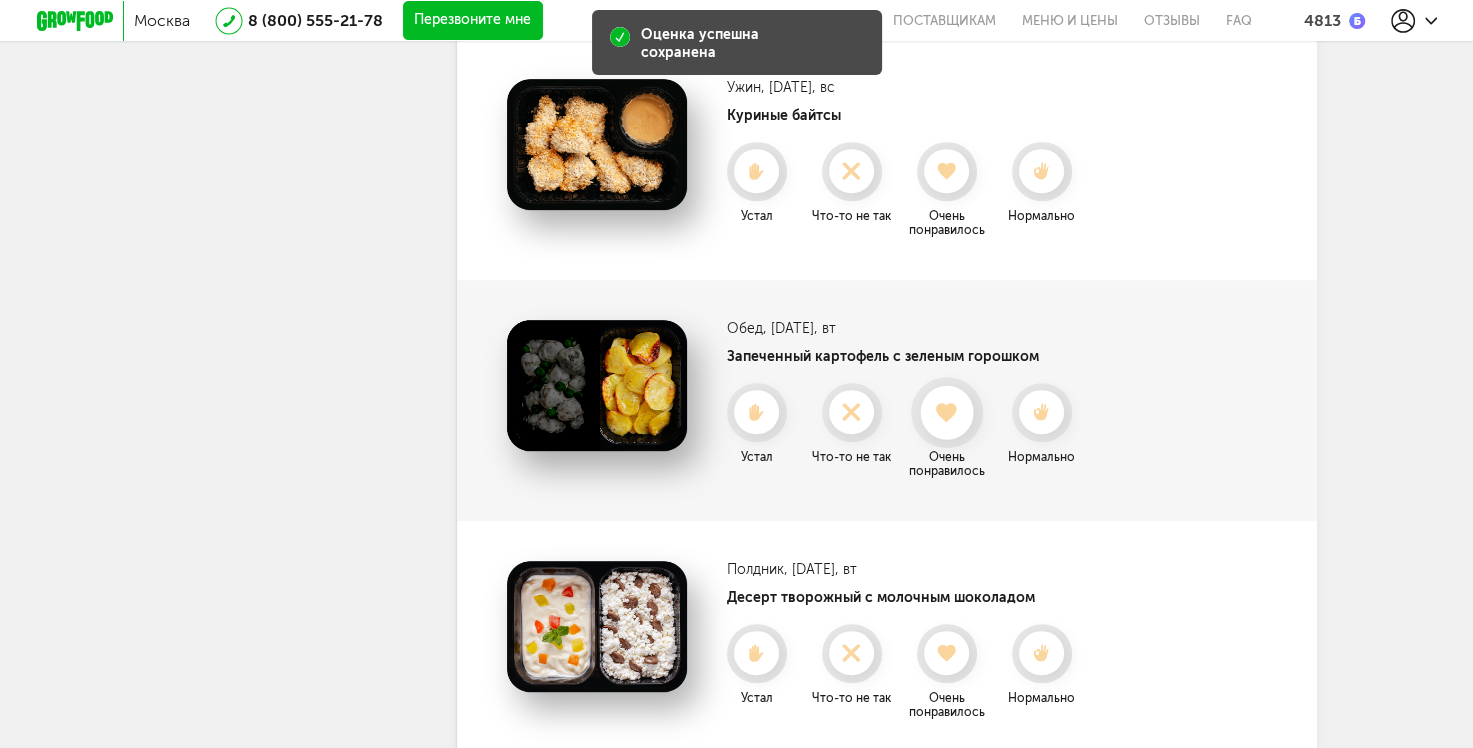click 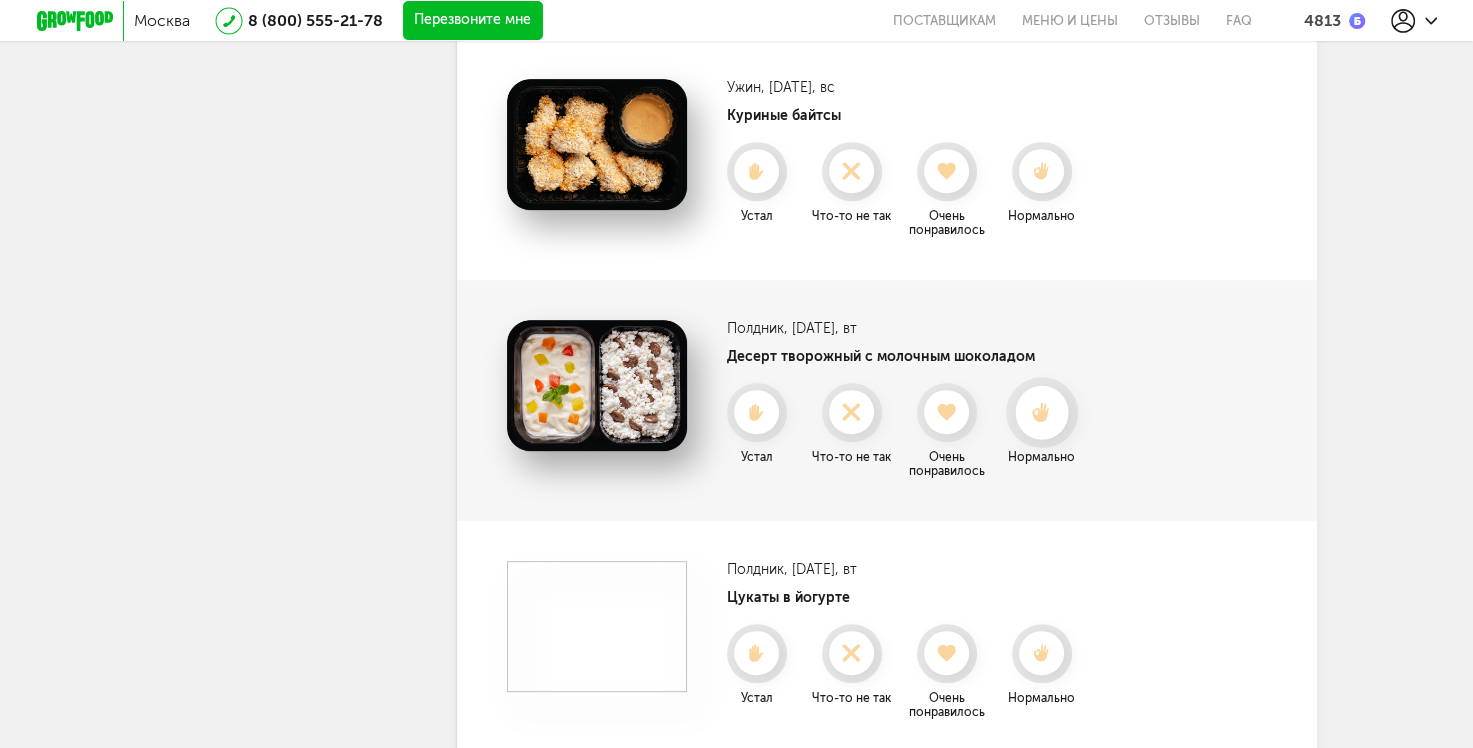 click at bounding box center (1041, 412) 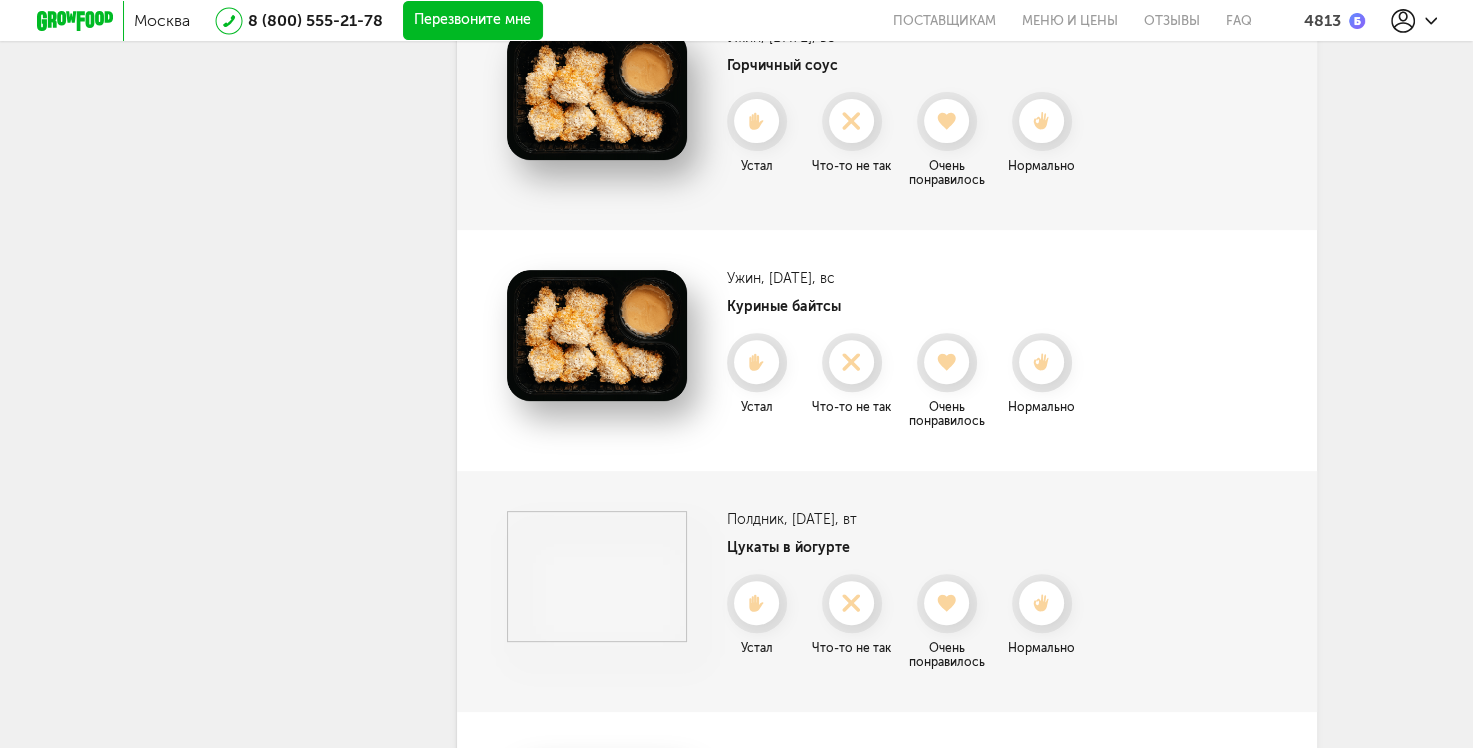 scroll, scrollTop: 7954, scrollLeft: 0, axis: vertical 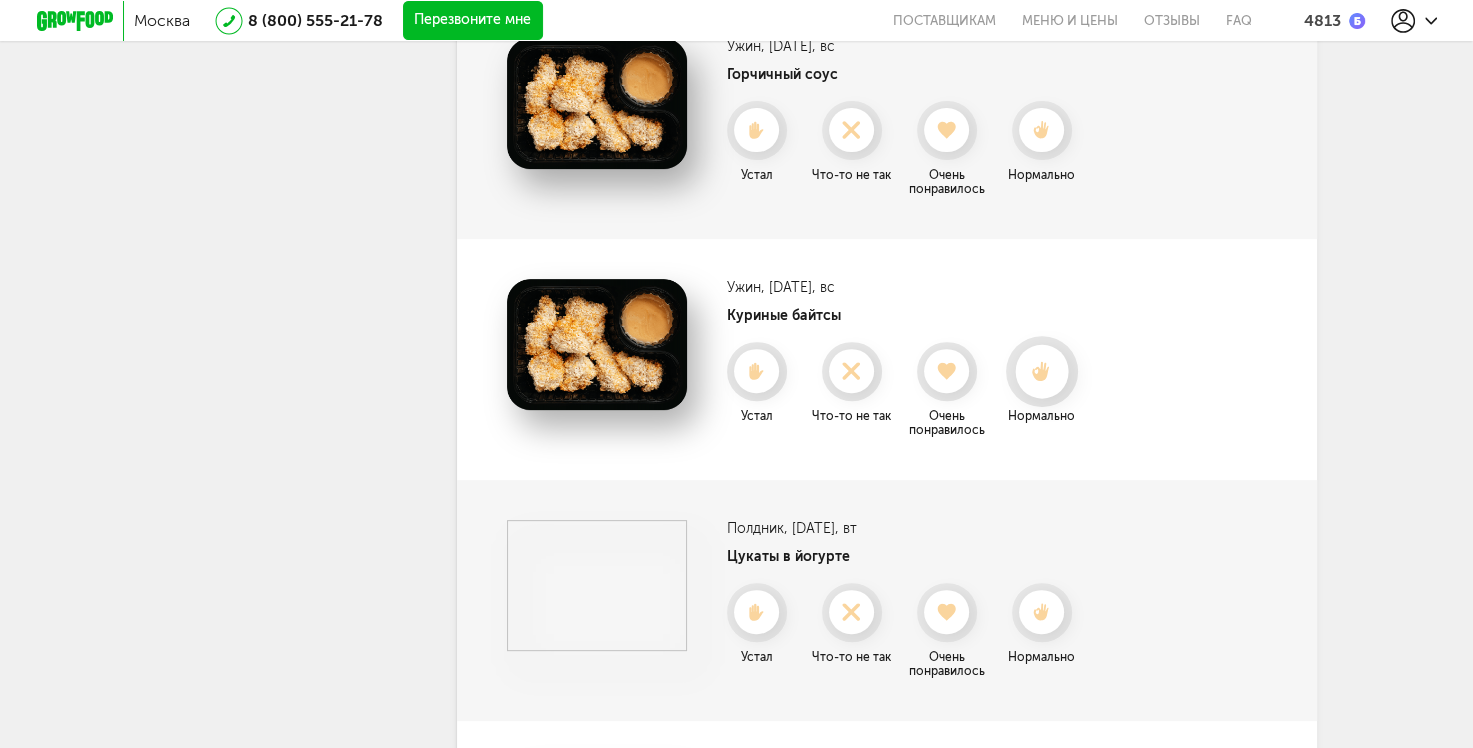 click at bounding box center [1041, 371] 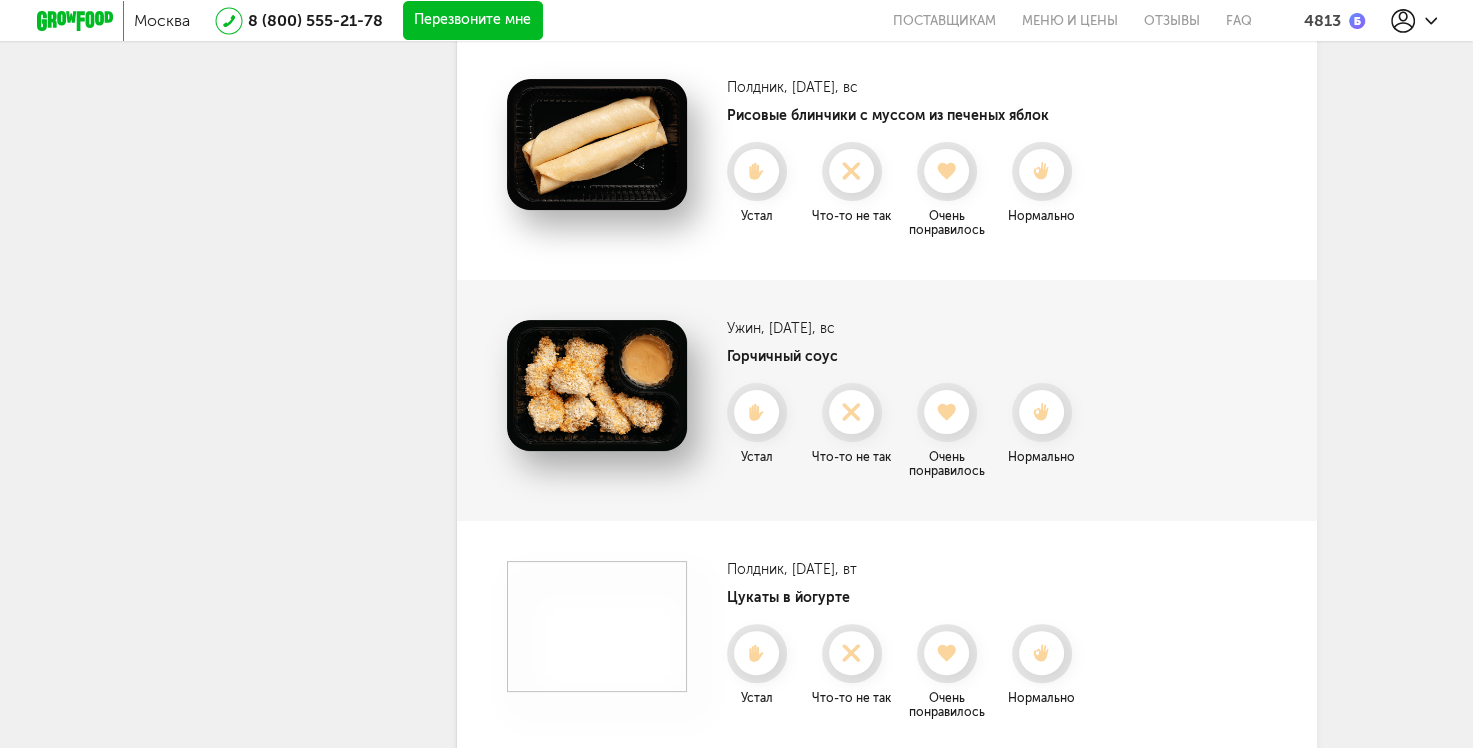 scroll, scrollTop: 7654, scrollLeft: 0, axis: vertical 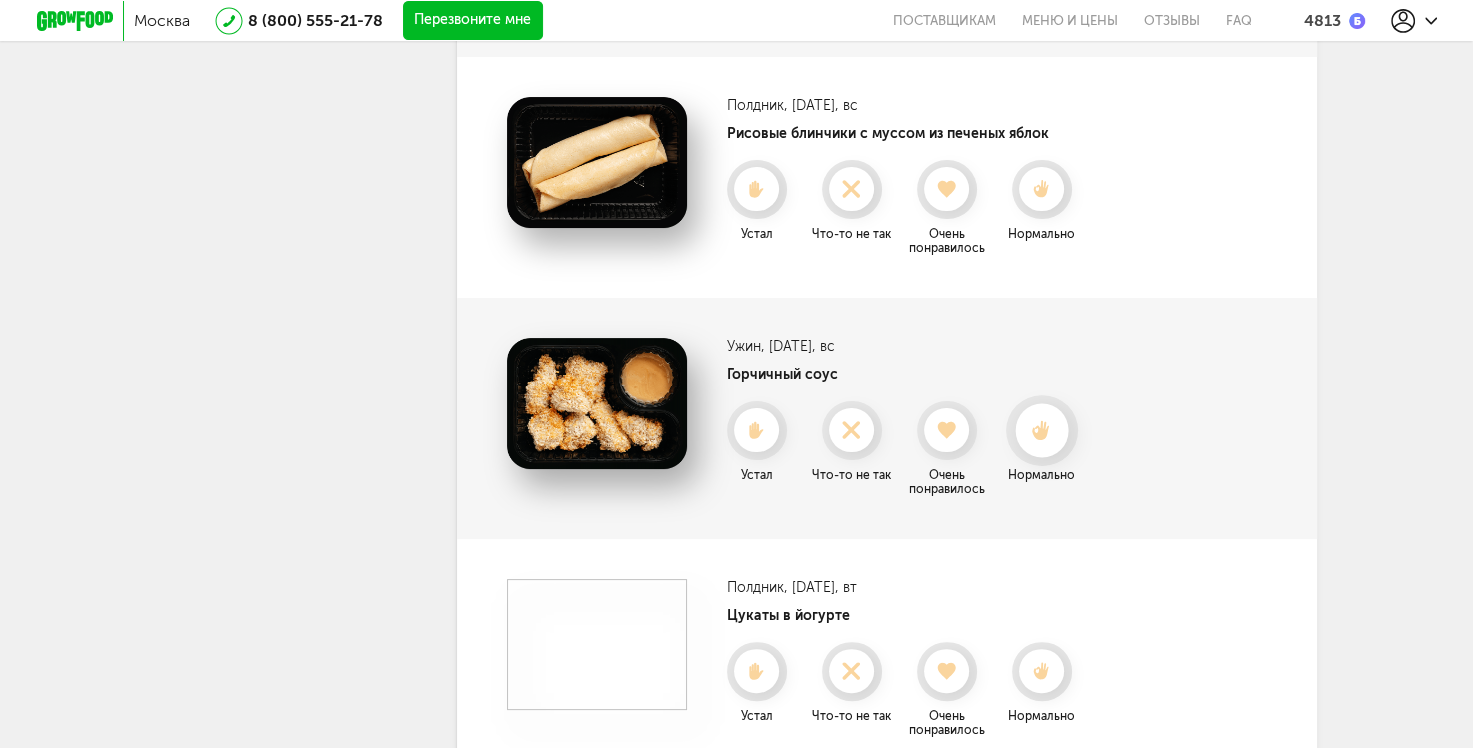 click at bounding box center [1041, 430] 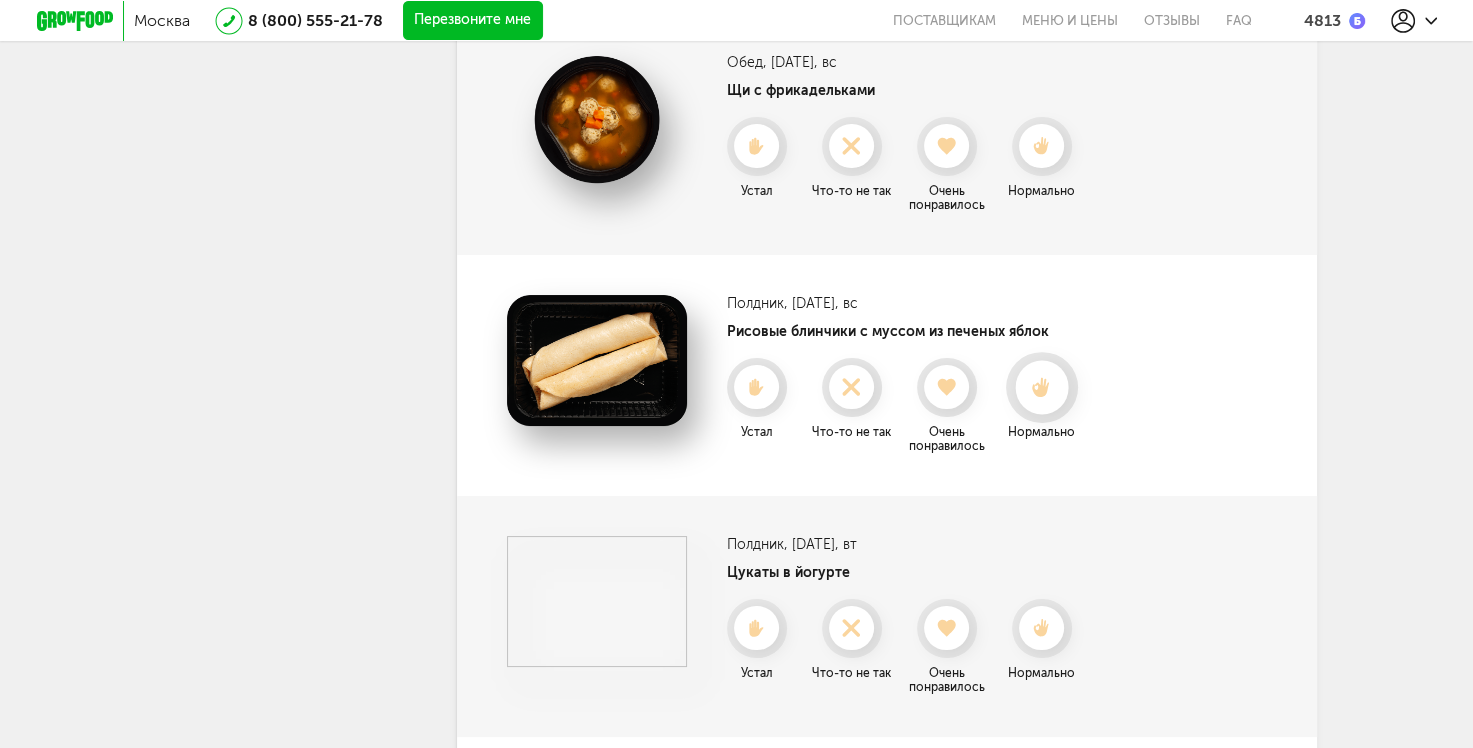 scroll, scrollTop: 7454, scrollLeft: 0, axis: vertical 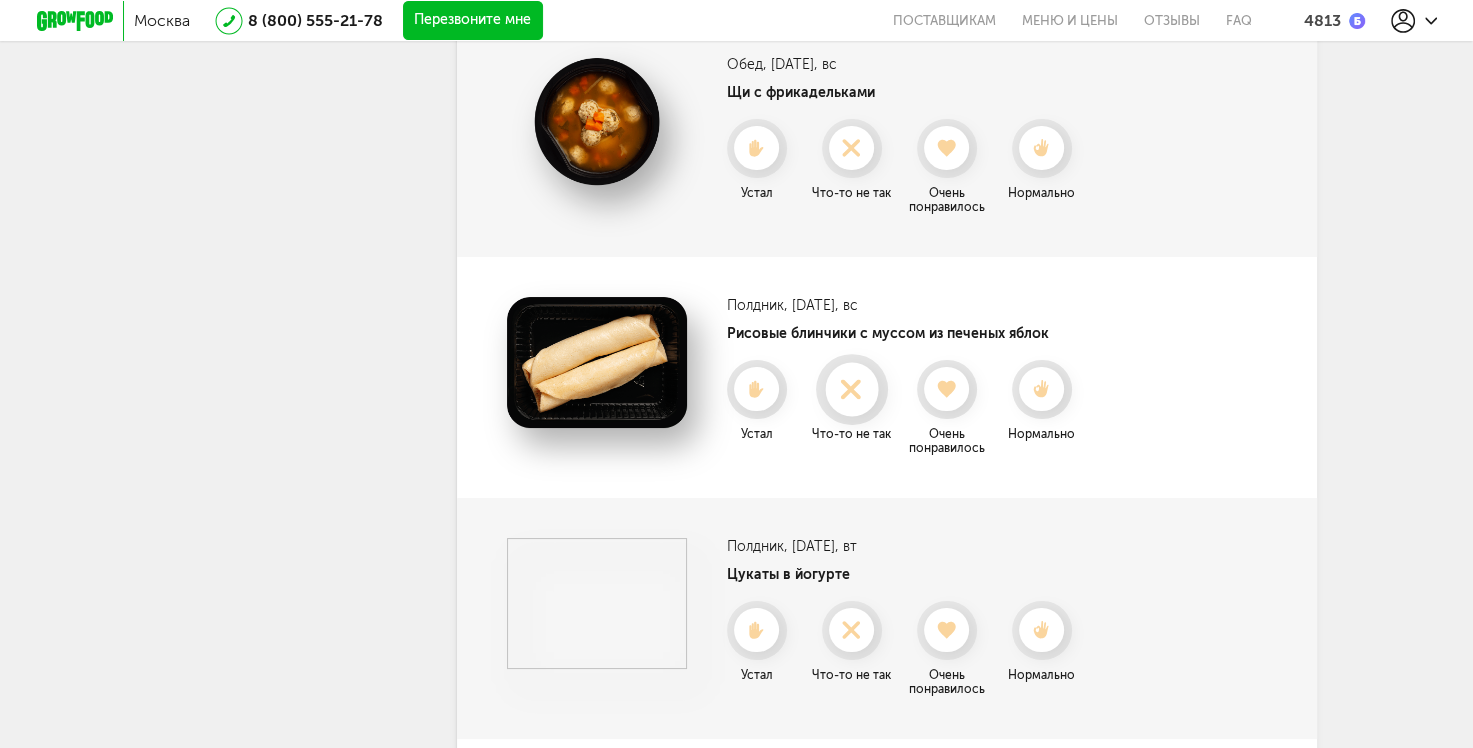 click 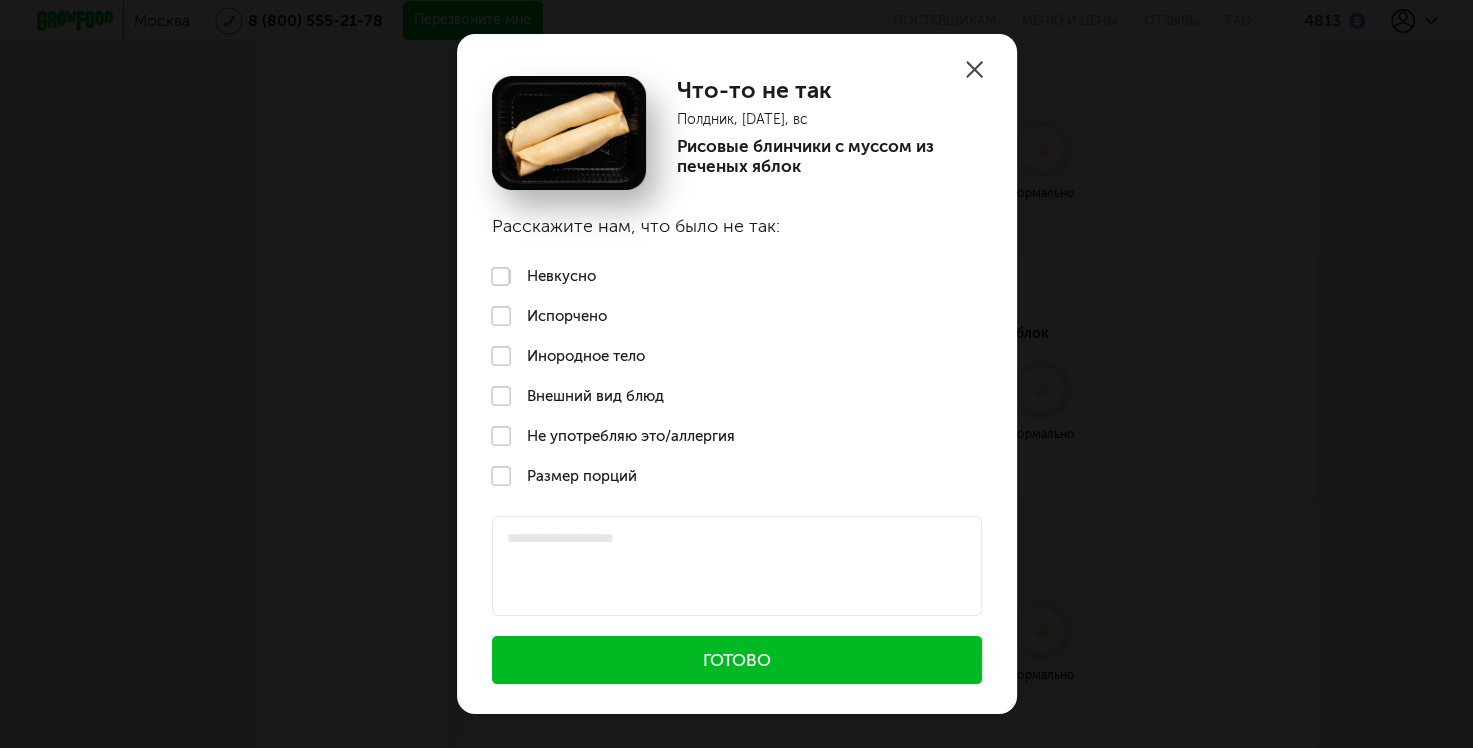 click on "Невкусно" at bounding box center [737, 277] 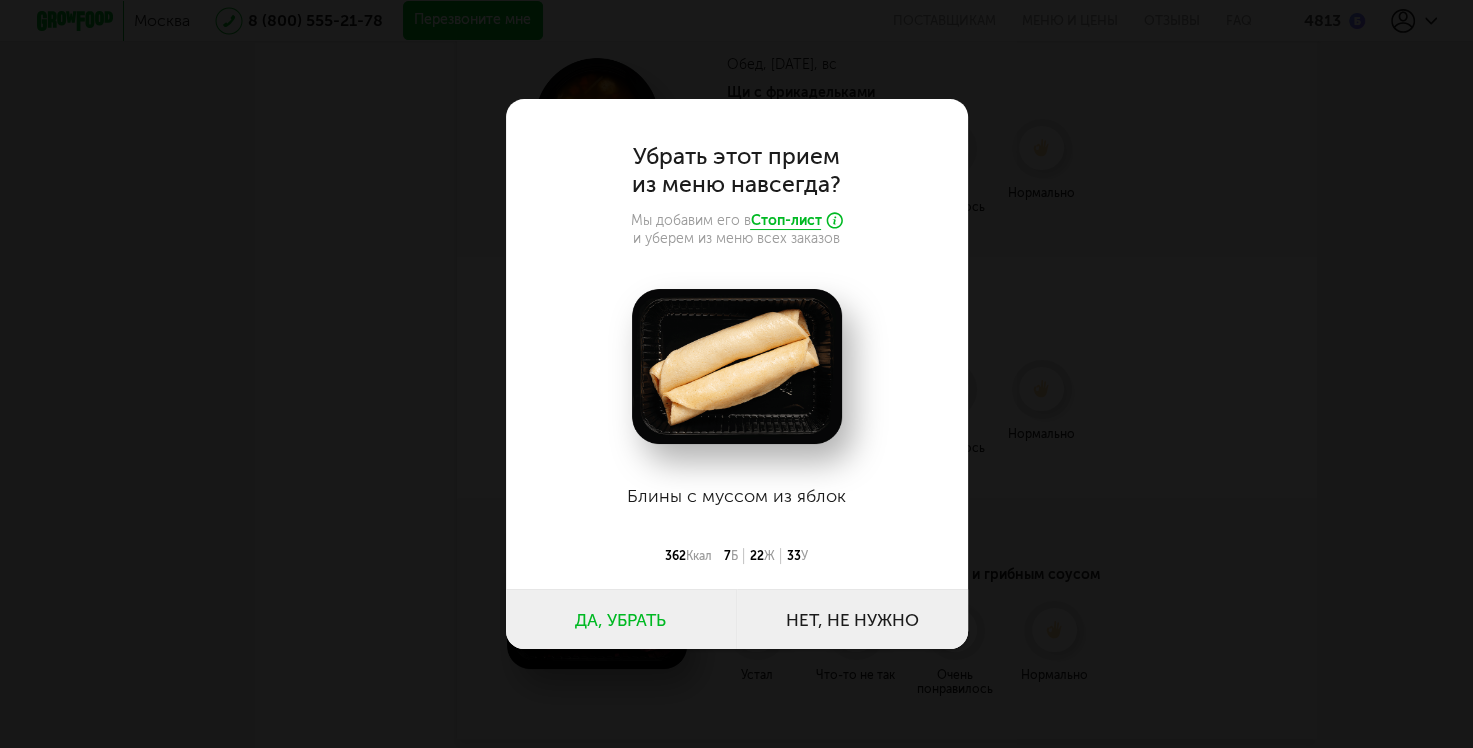 click on "Да, убрать" at bounding box center [621, 619] 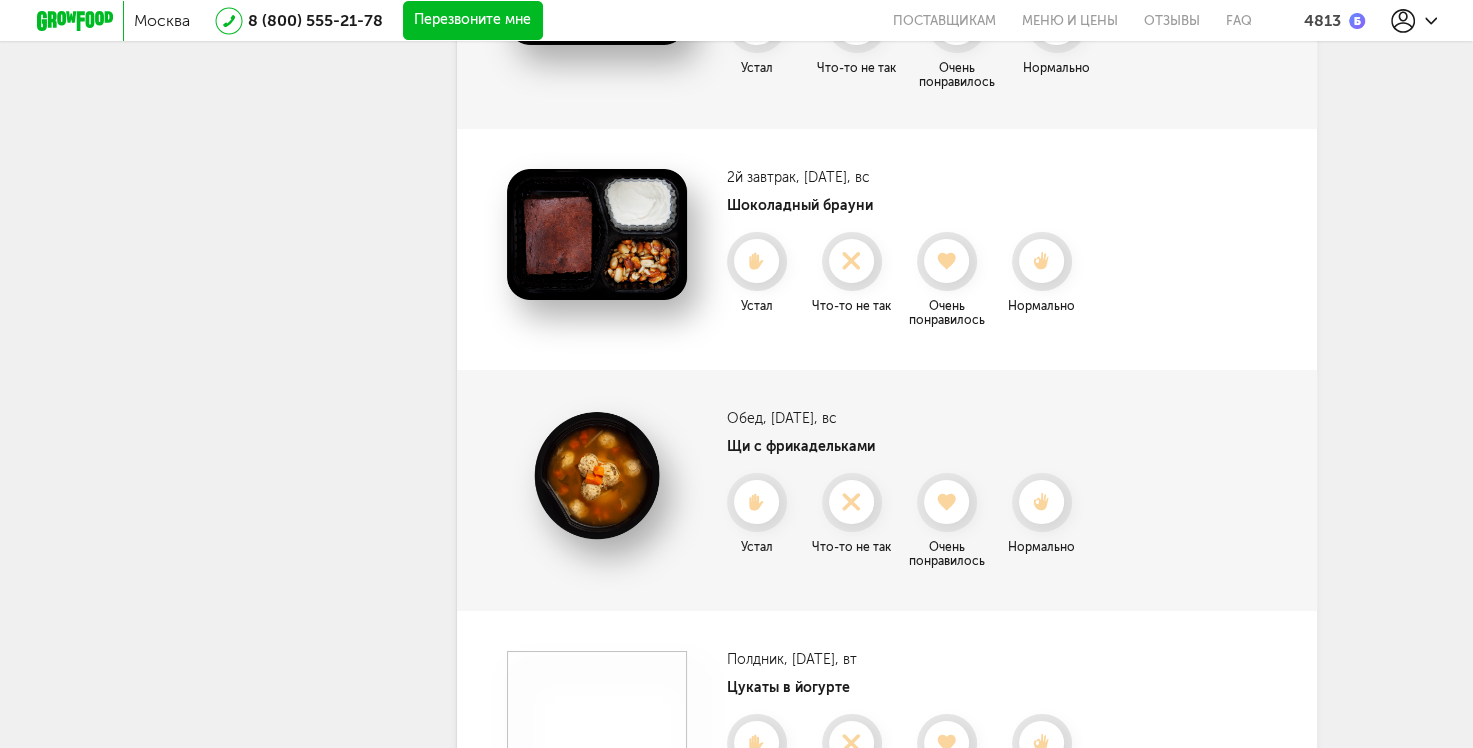 scroll, scrollTop: 7054, scrollLeft: 0, axis: vertical 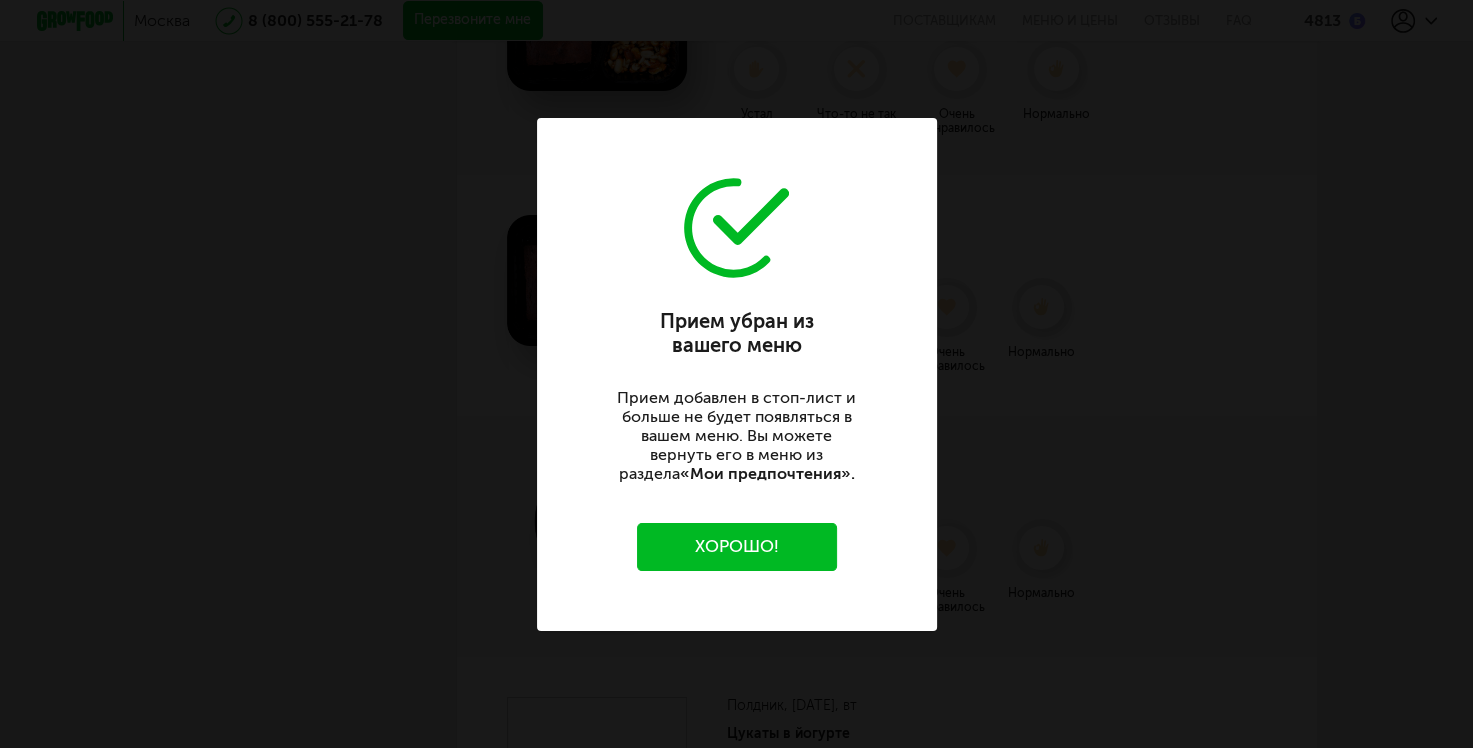 click on "Хорошо!" at bounding box center (737, 547) 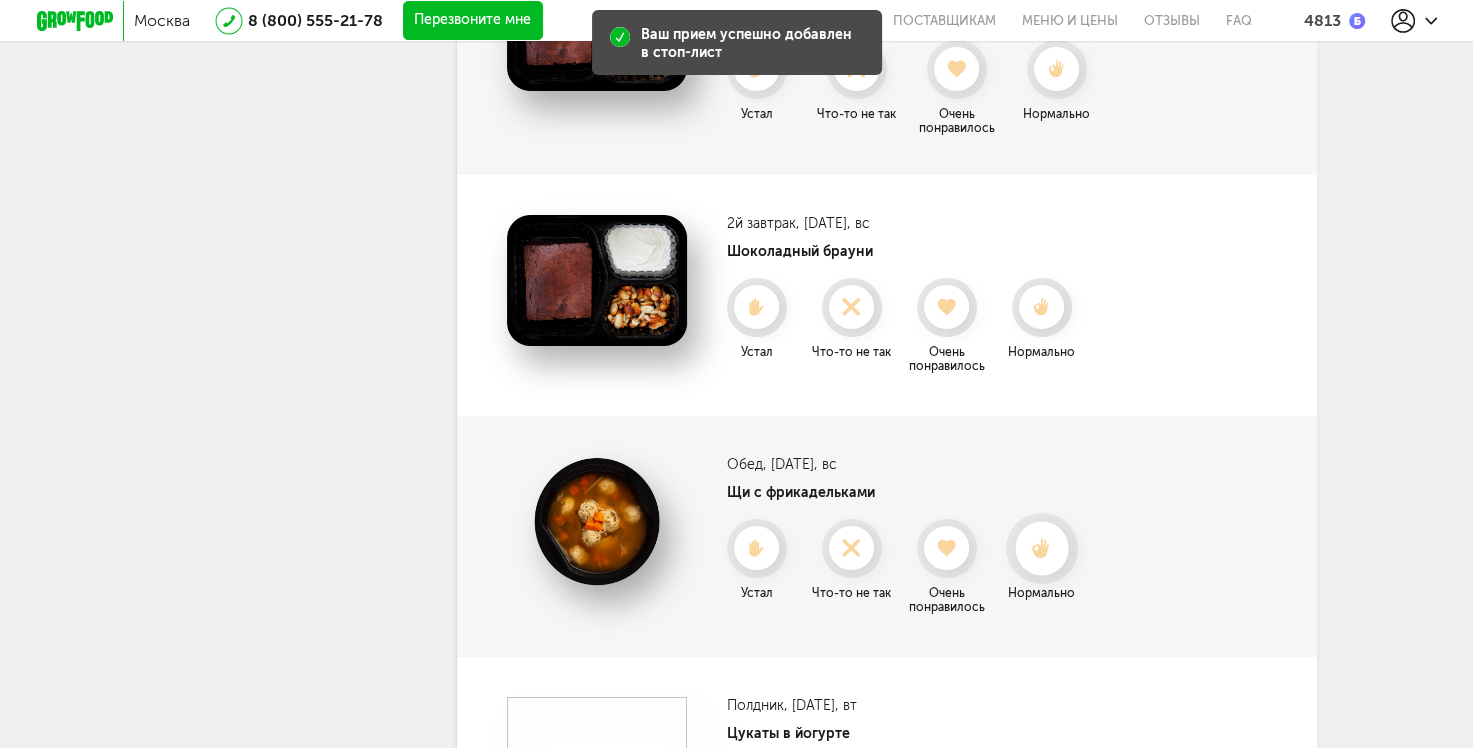 click 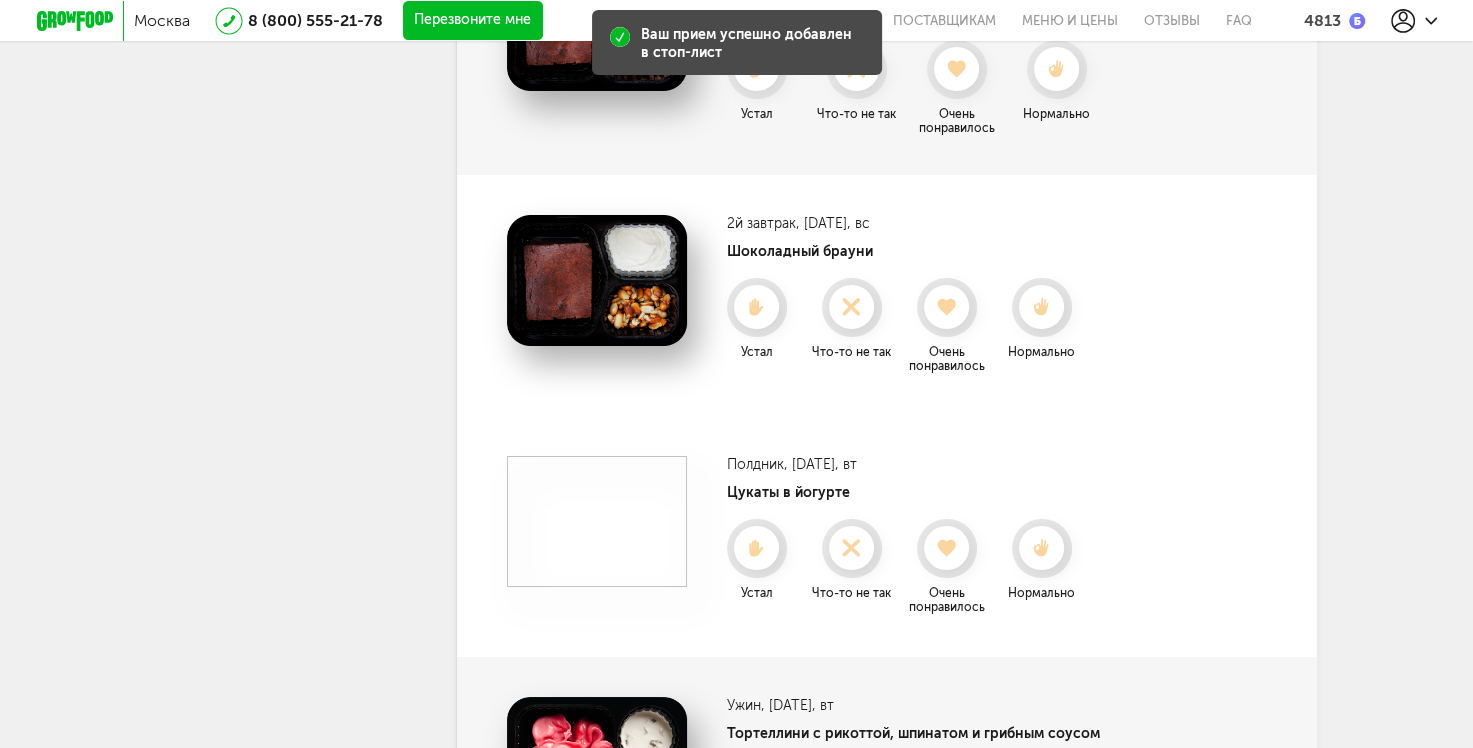 scroll, scrollTop: 6754, scrollLeft: 0, axis: vertical 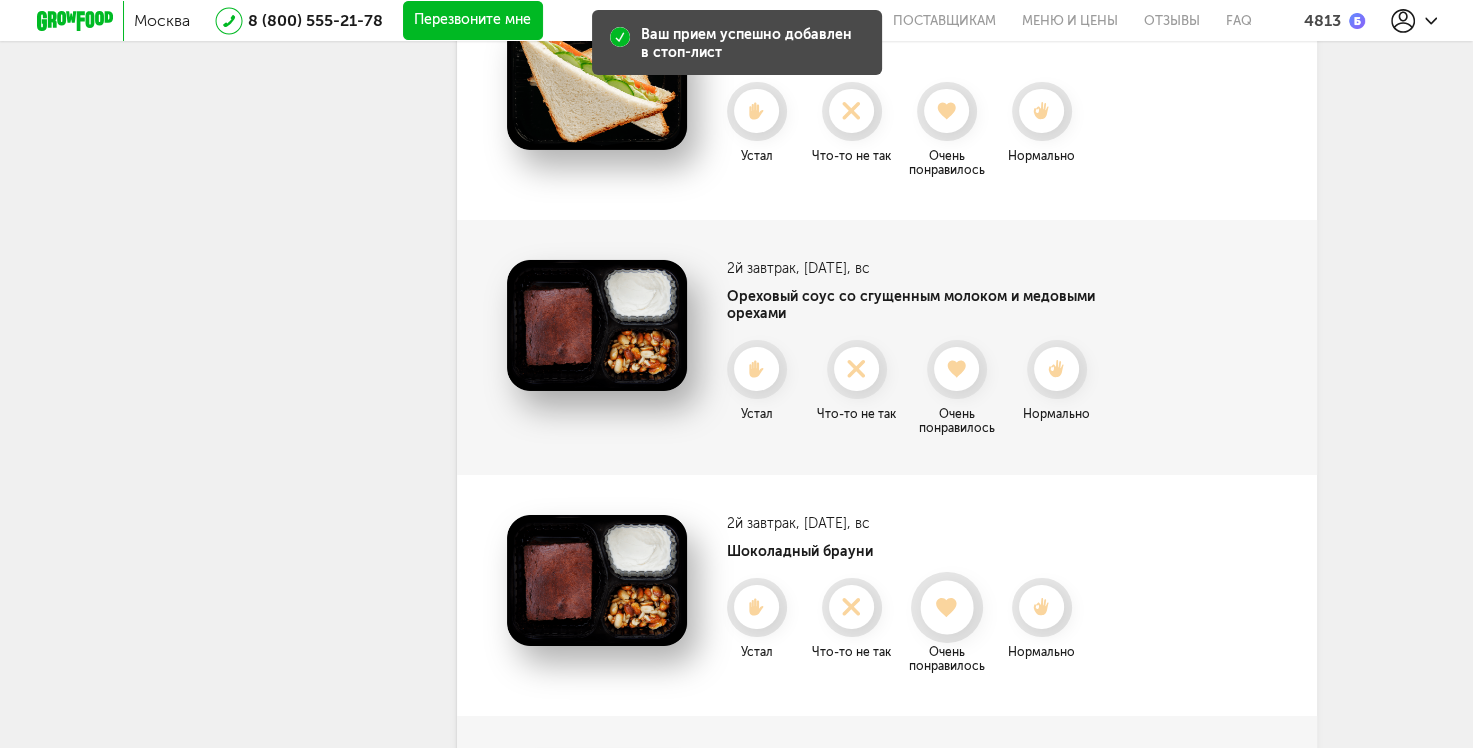 click 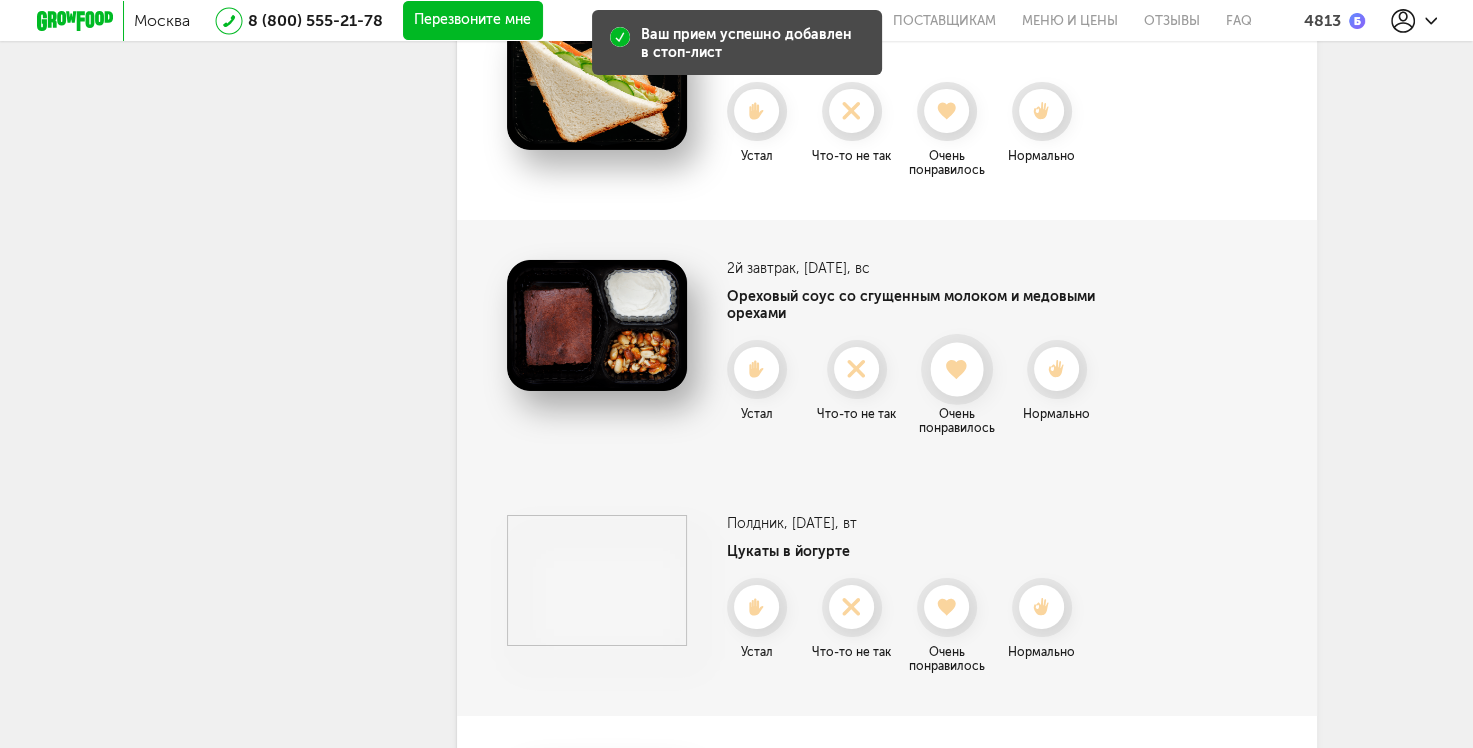 click on "Очень понравилось" at bounding box center [957, 388] 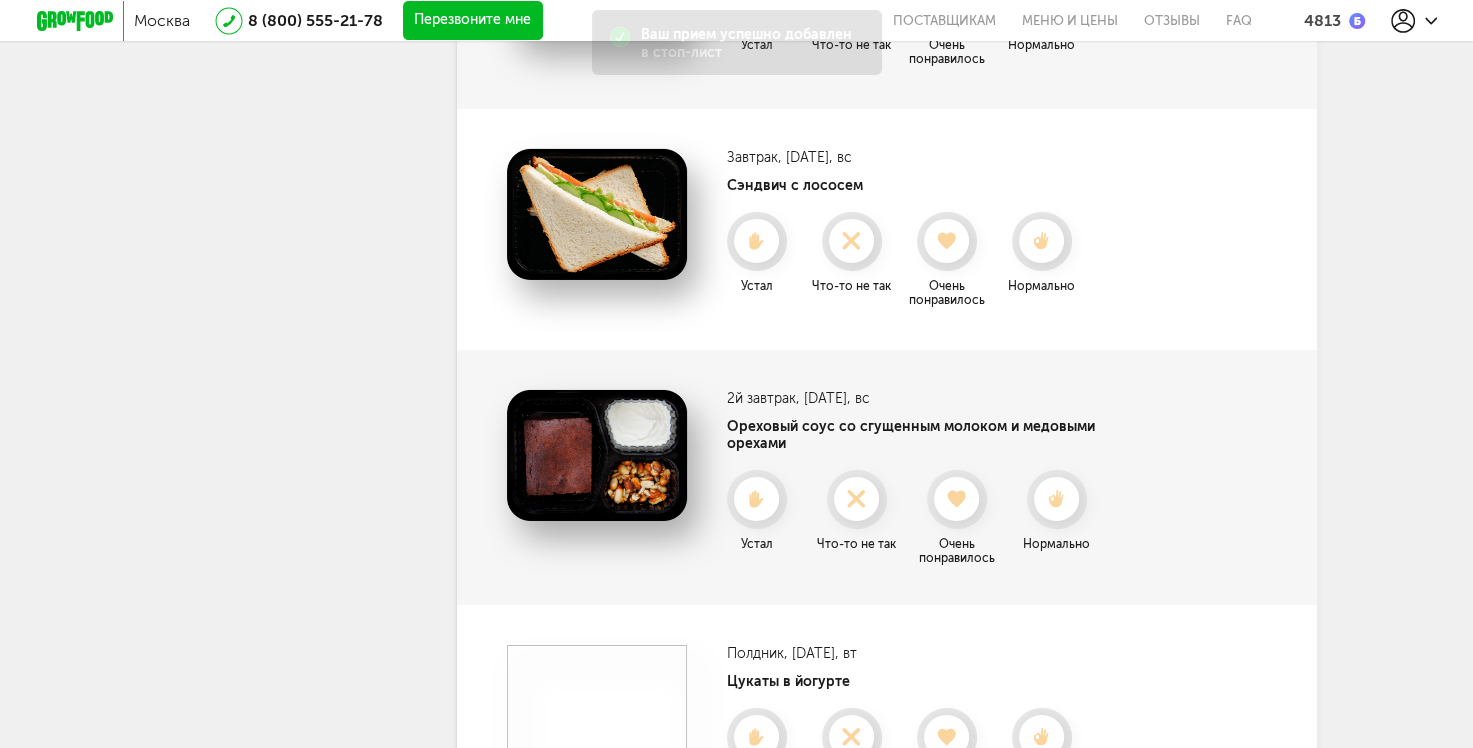 scroll, scrollTop: 6554, scrollLeft: 0, axis: vertical 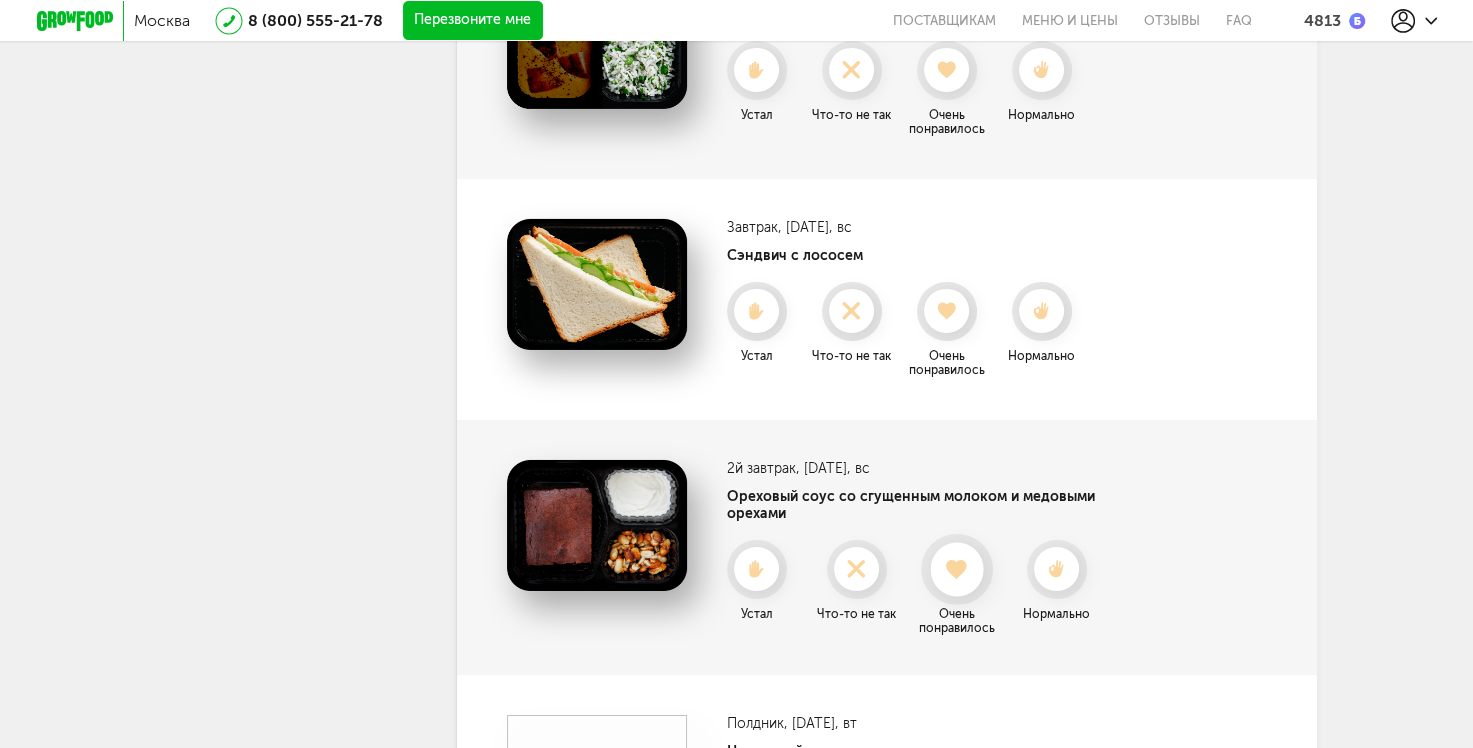 click 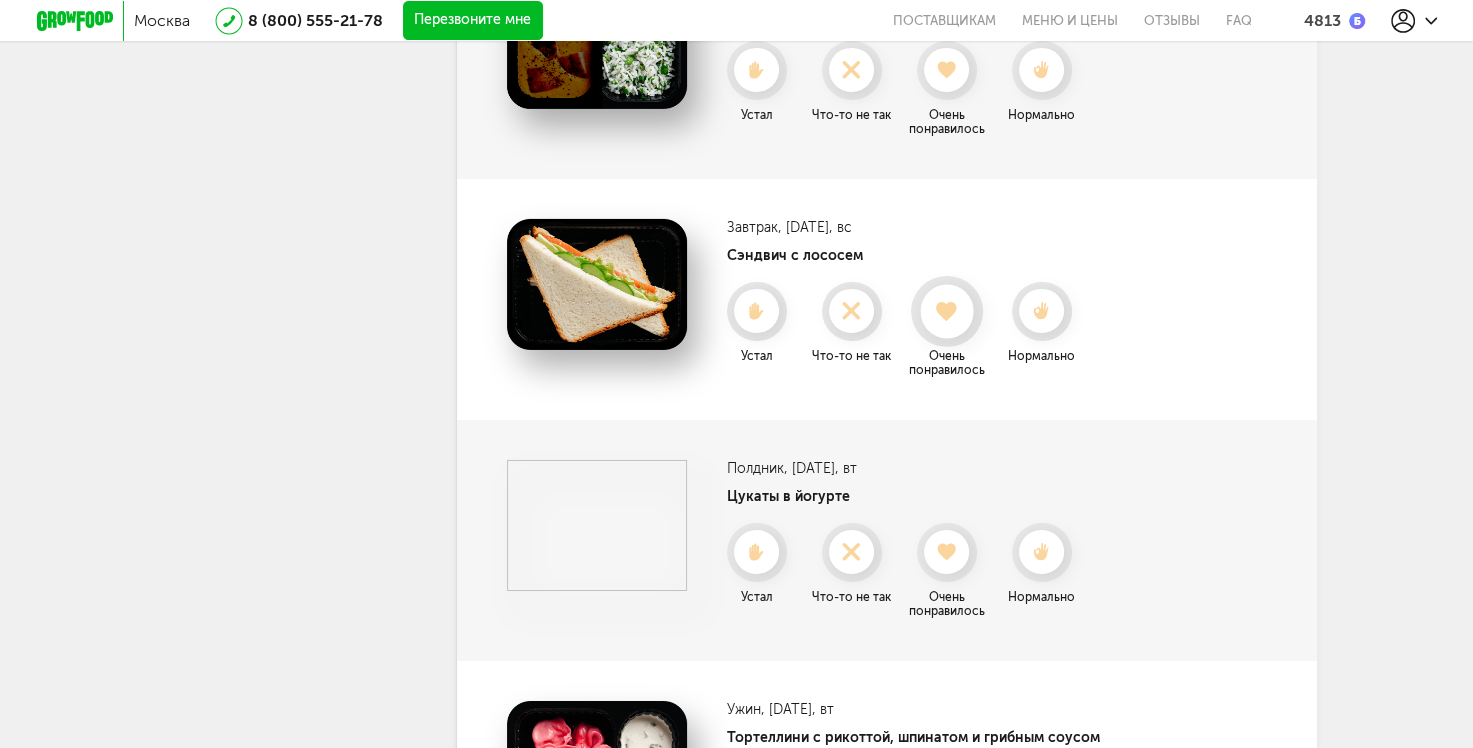 click 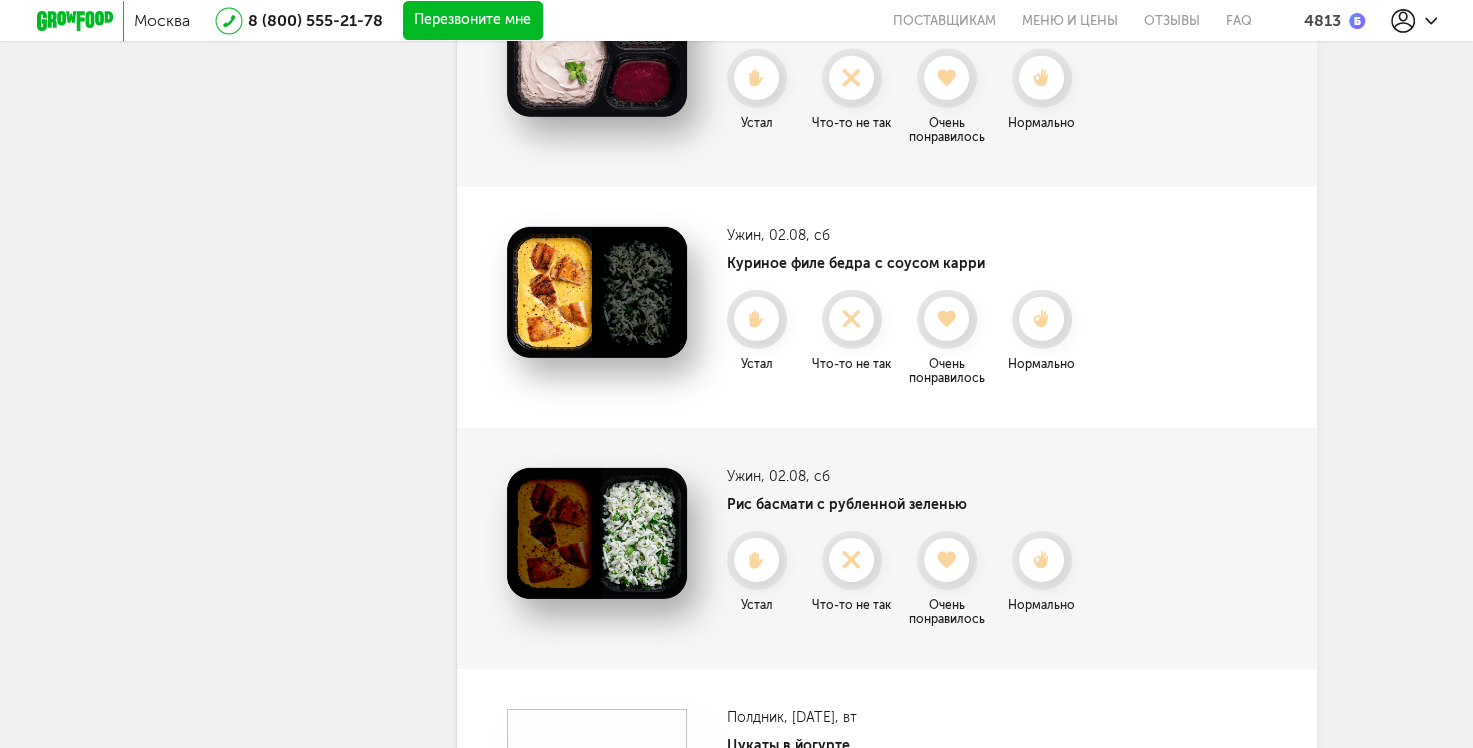 scroll, scrollTop: 6054, scrollLeft: 0, axis: vertical 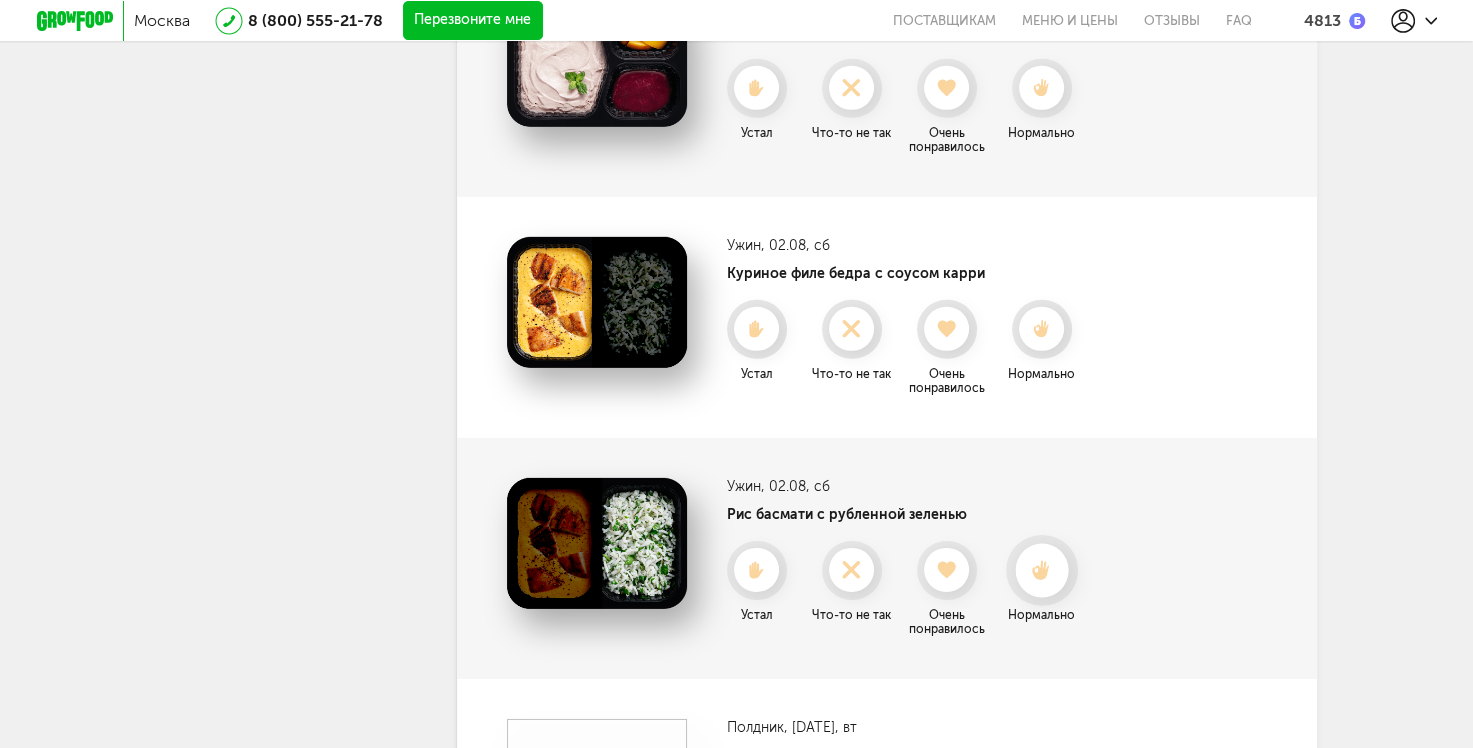 click 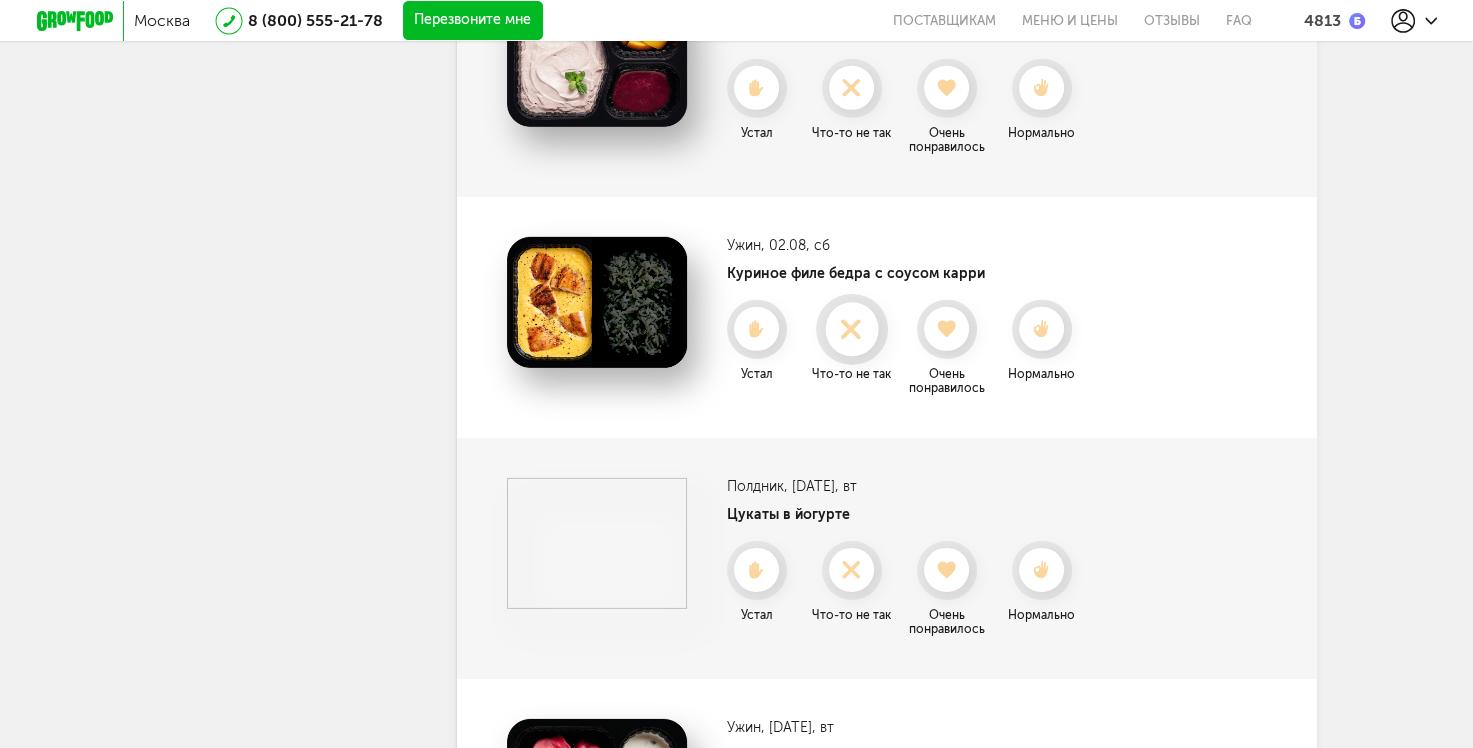 click 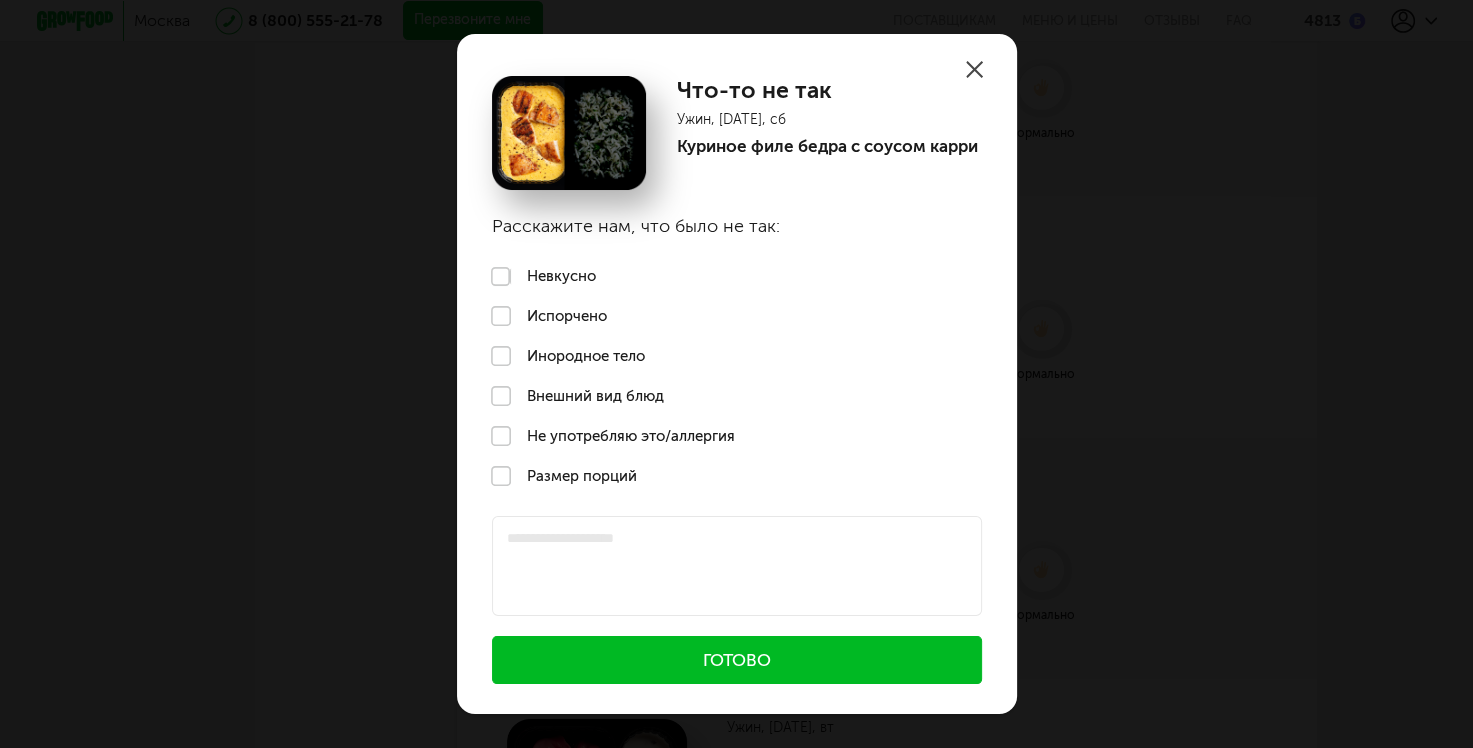 drag, startPoint x: 492, startPoint y: 267, endPoint x: 503, endPoint y: 298, distance: 32.89377 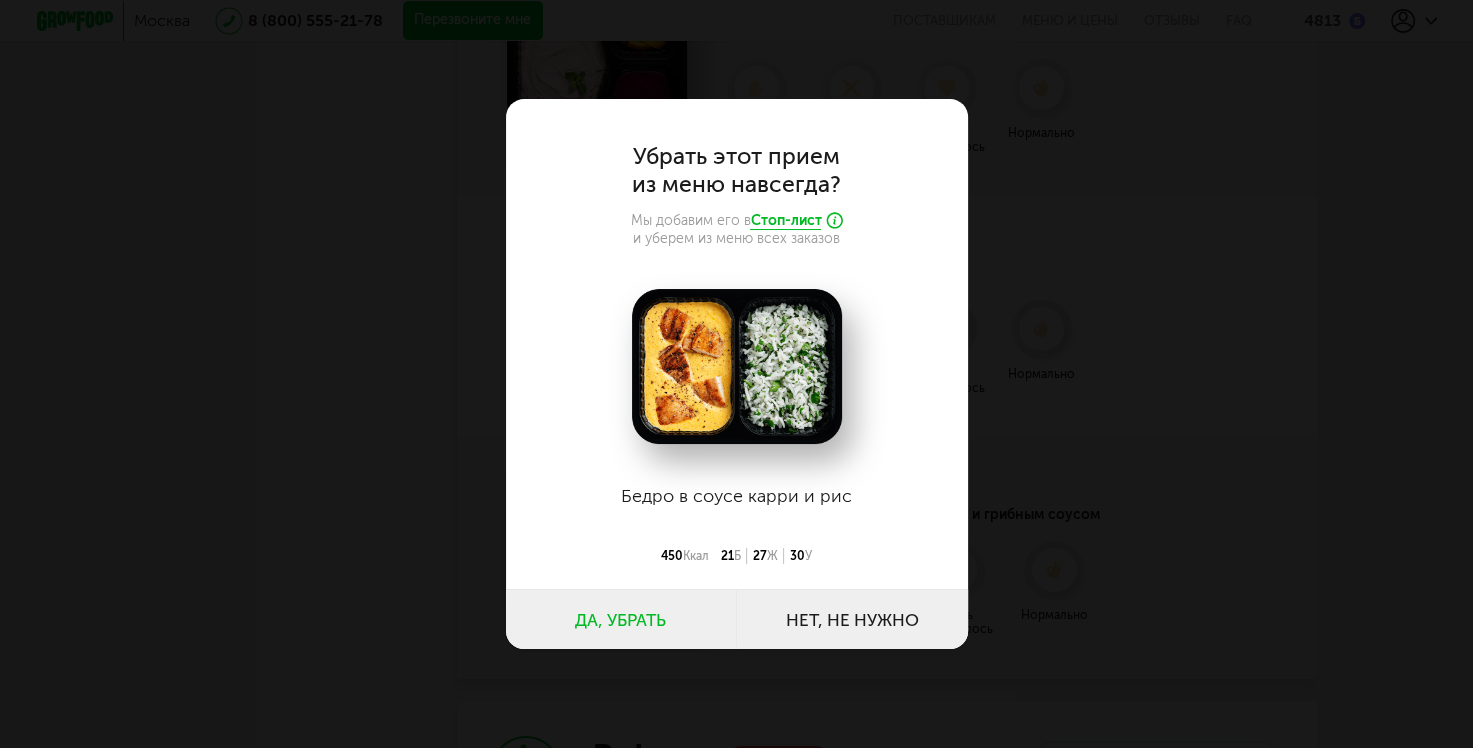click on "Да, убрать" at bounding box center [621, 619] 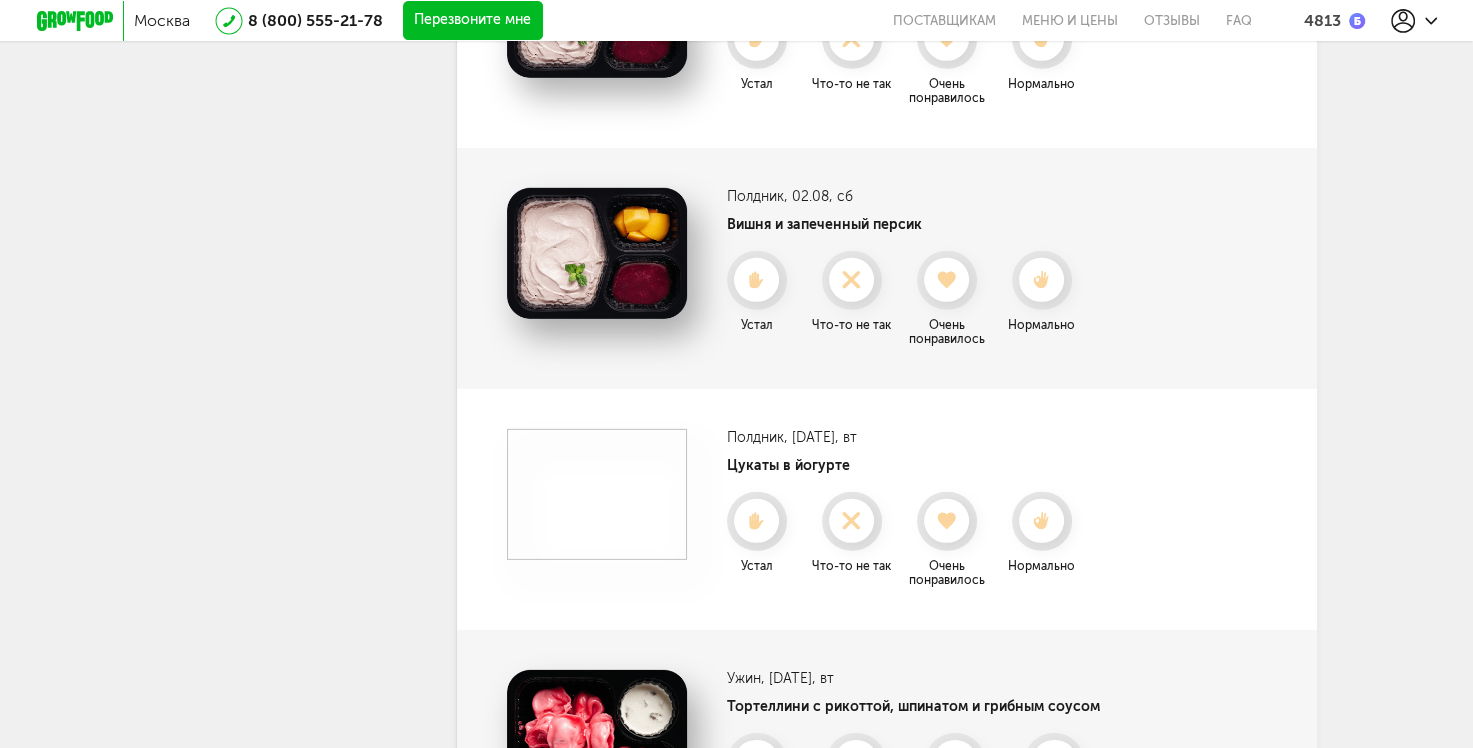 scroll, scrollTop: 5754, scrollLeft: 0, axis: vertical 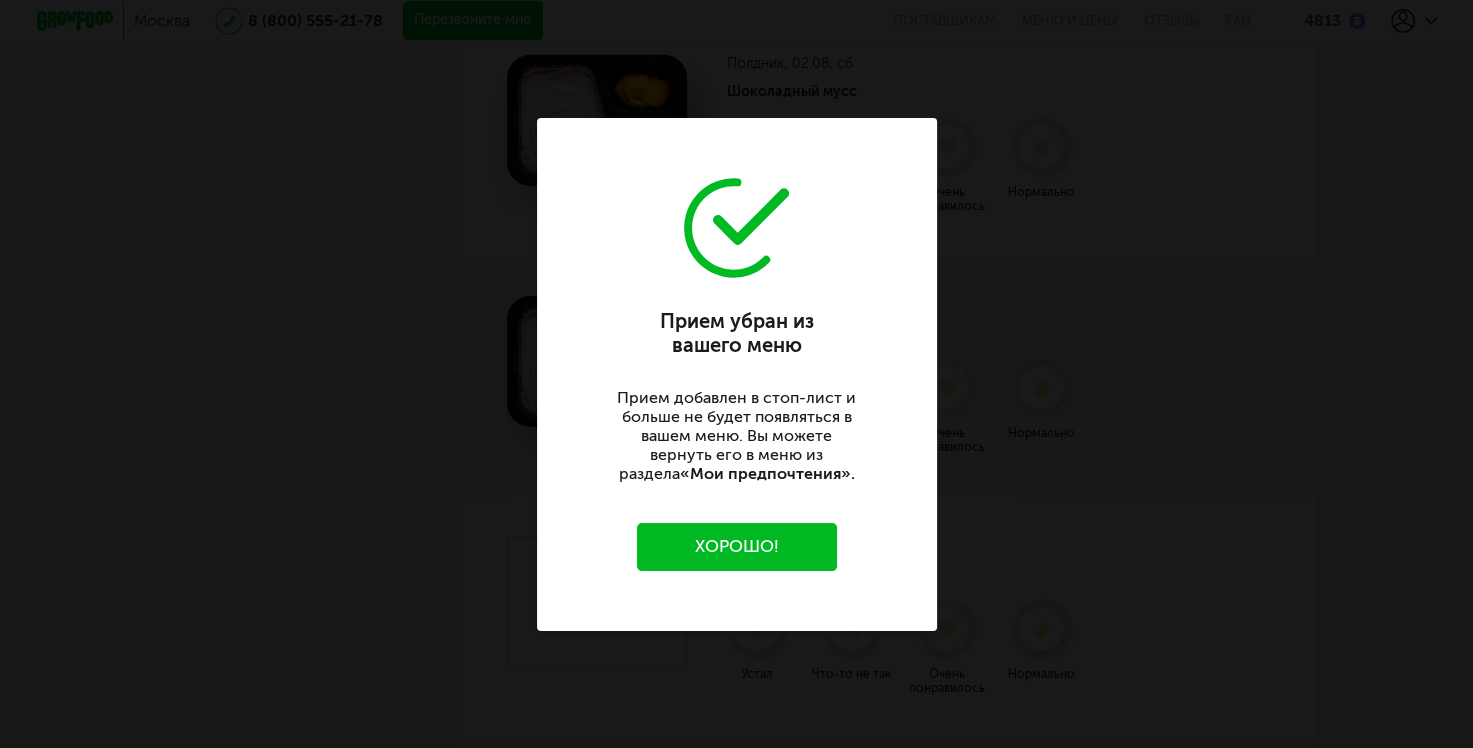 click on "Хорошо!" at bounding box center [737, 547] 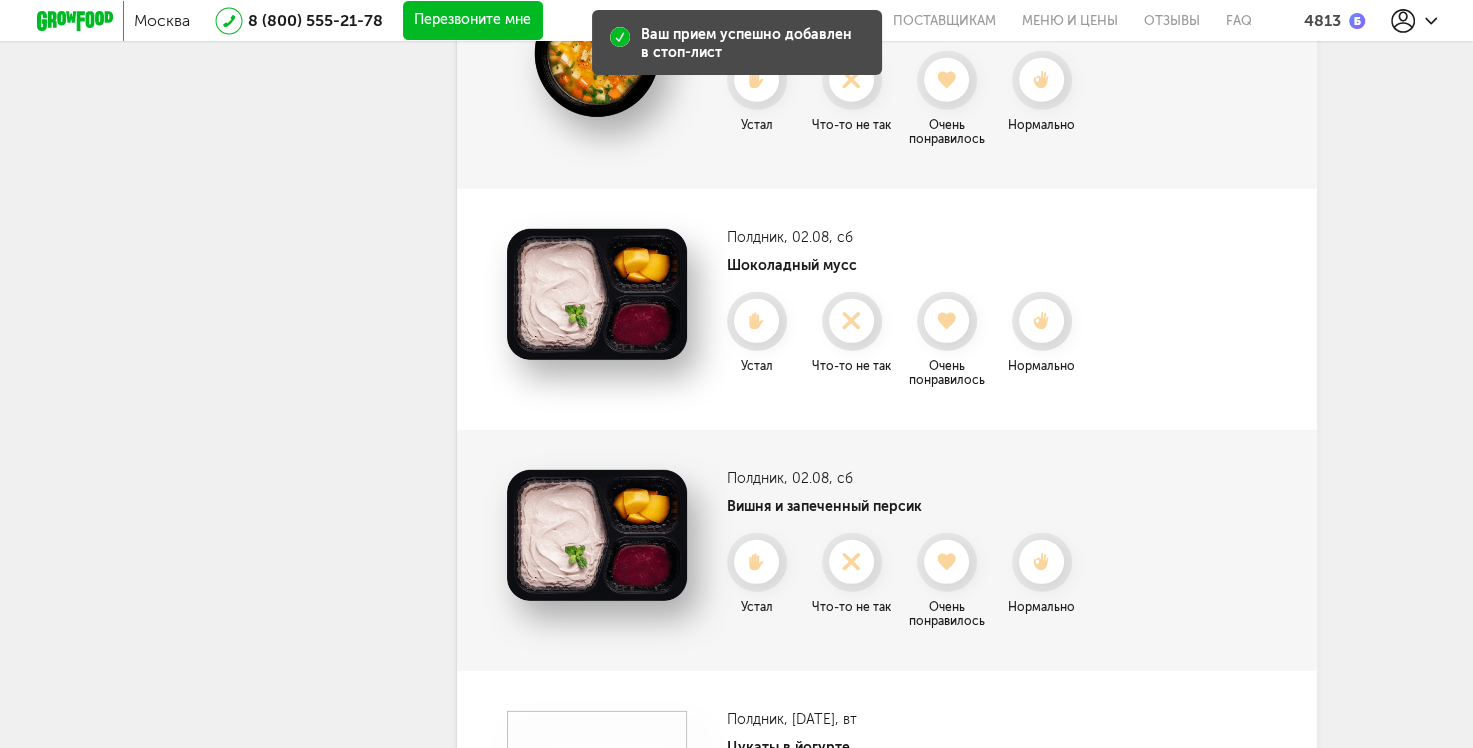 scroll, scrollTop: 5554, scrollLeft: 0, axis: vertical 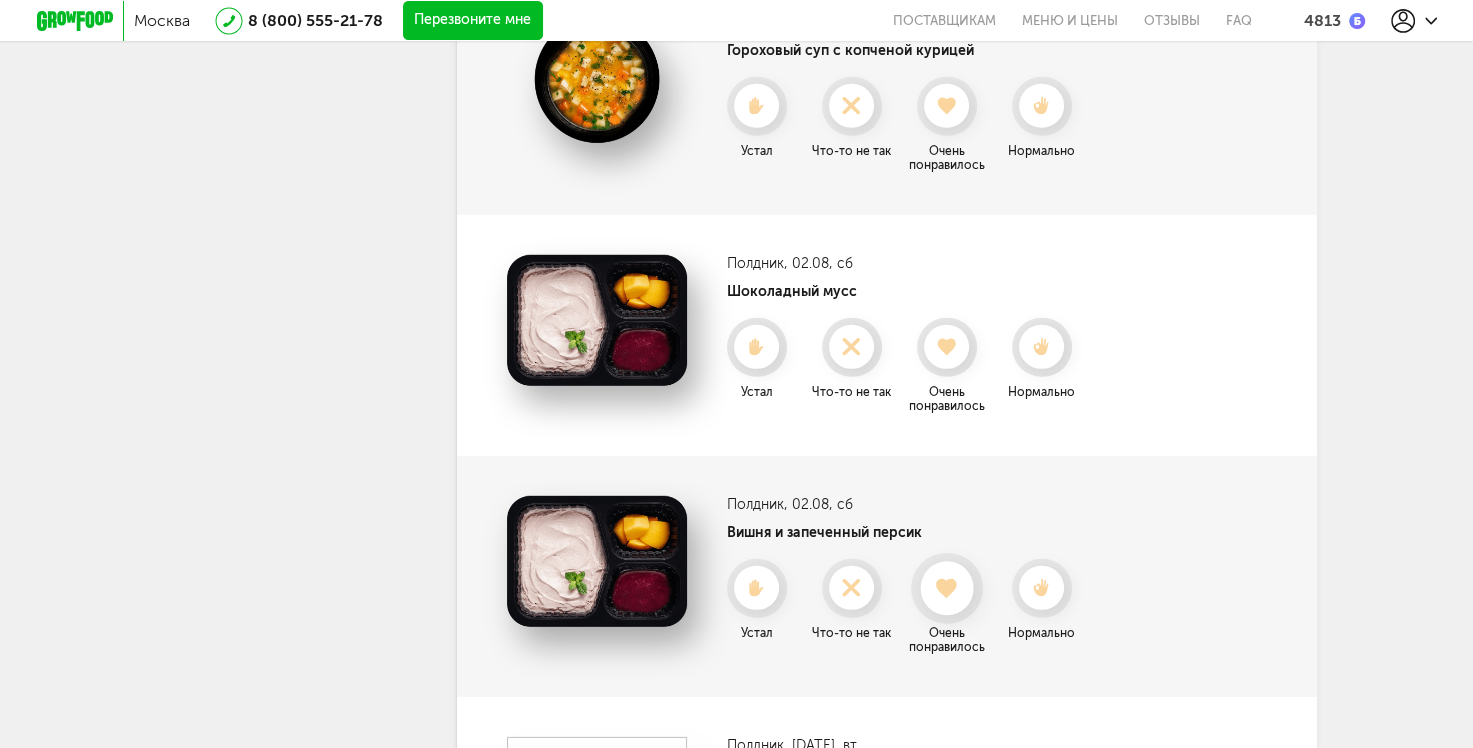 click 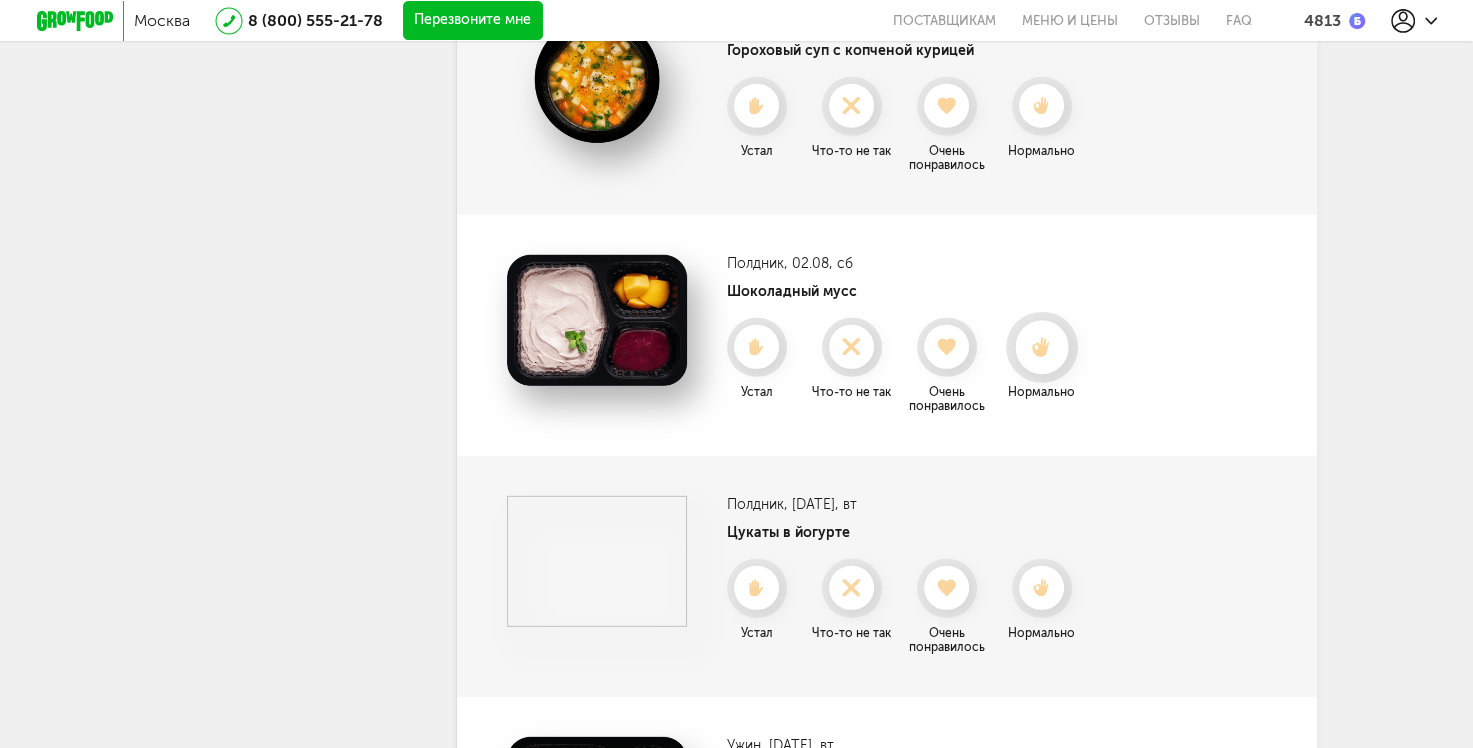 click at bounding box center [1042, 347] 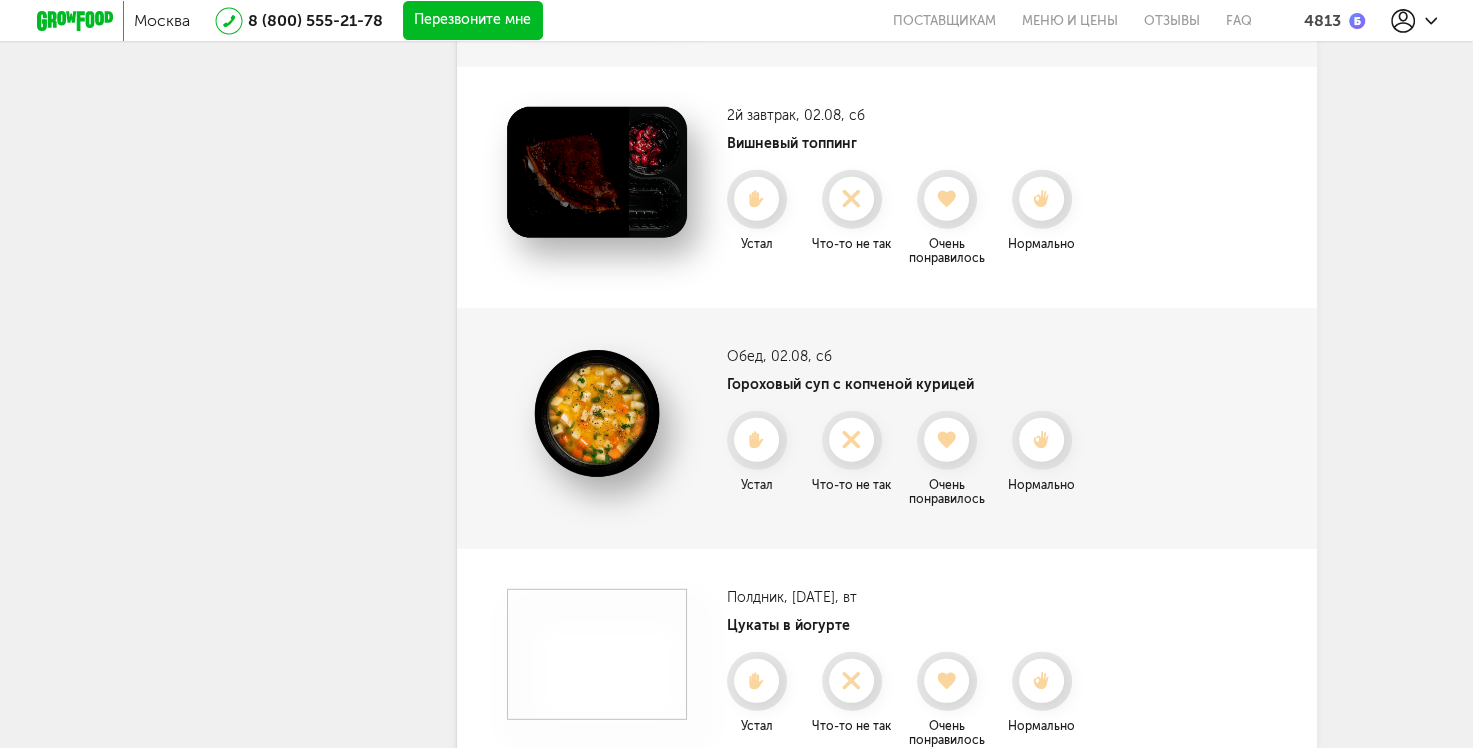 scroll, scrollTop: 5154, scrollLeft: 0, axis: vertical 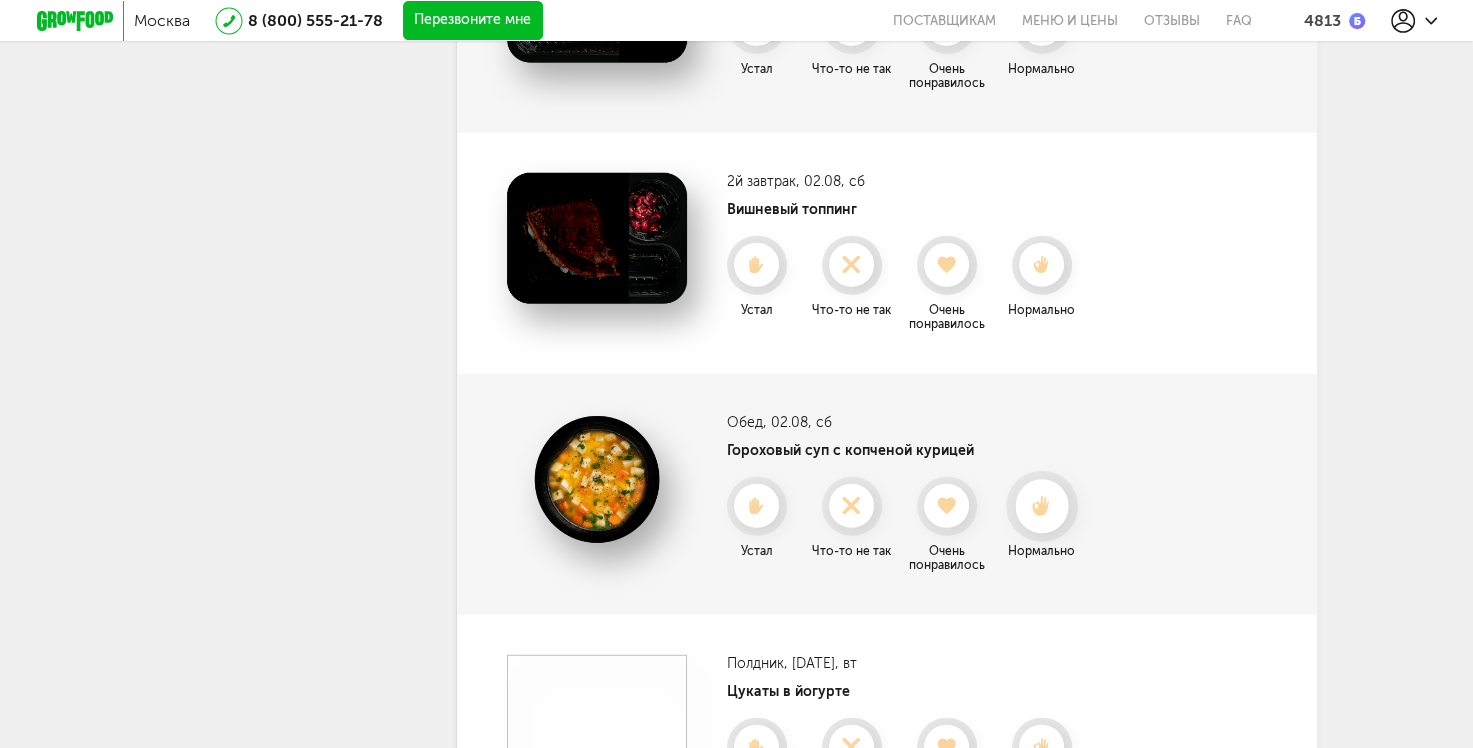 click 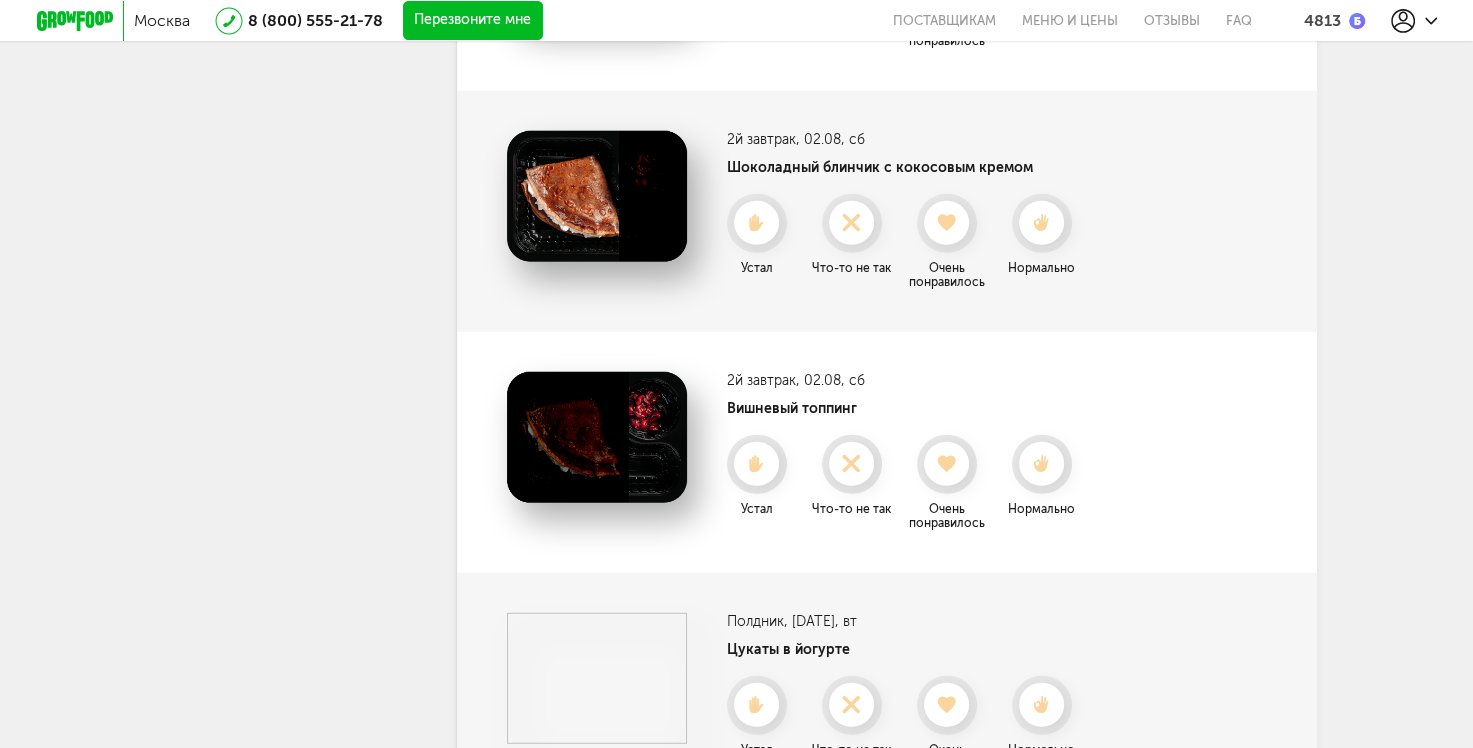 scroll, scrollTop: 4954, scrollLeft: 0, axis: vertical 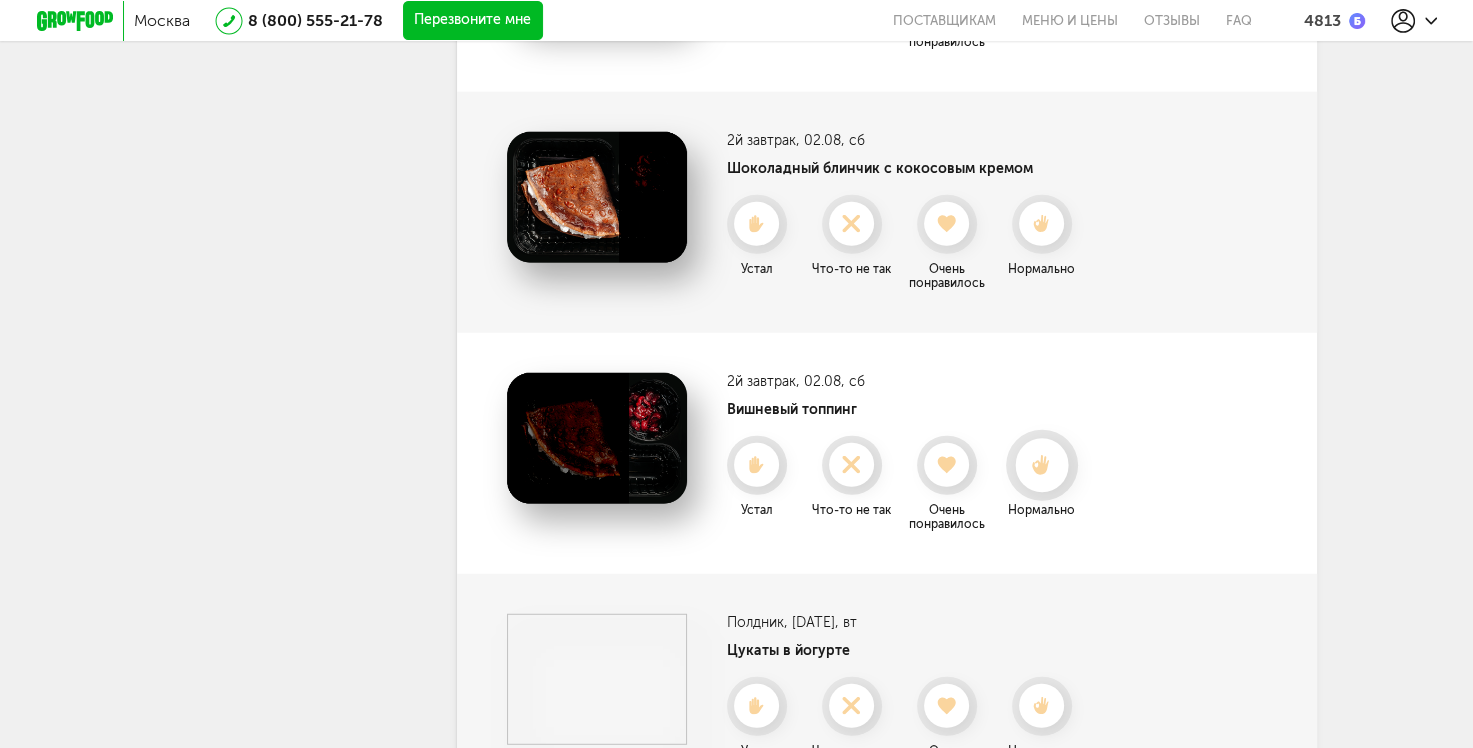 click 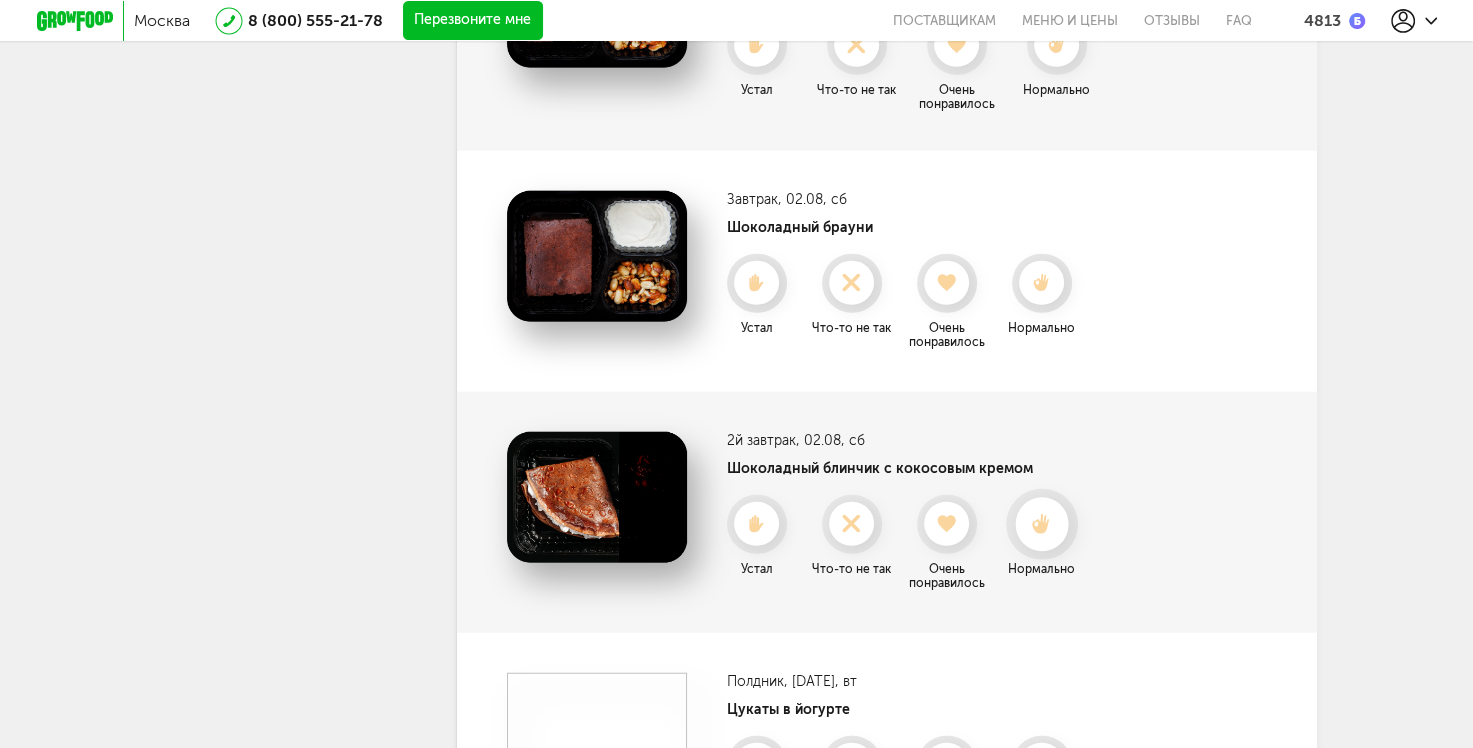 click 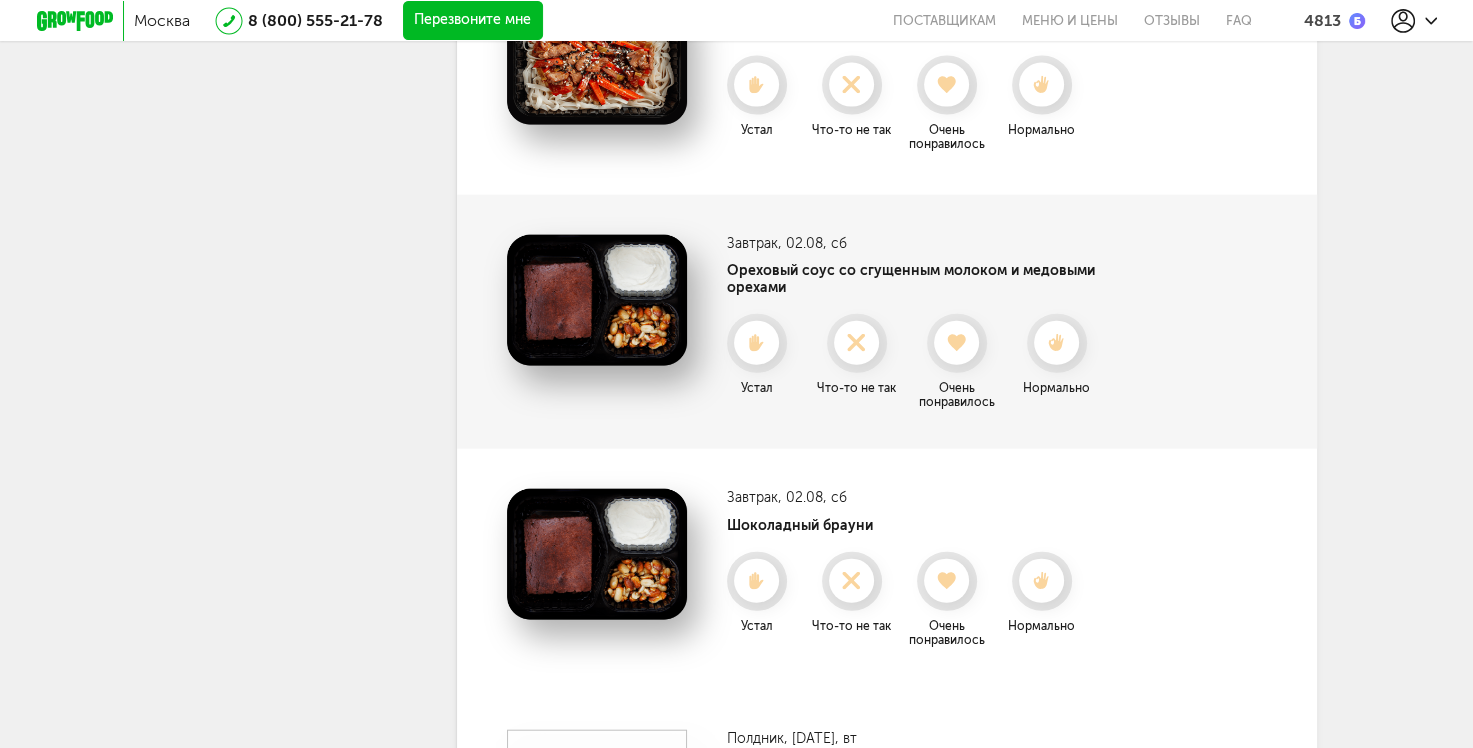 scroll, scrollTop: 4354, scrollLeft: 0, axis: vertical 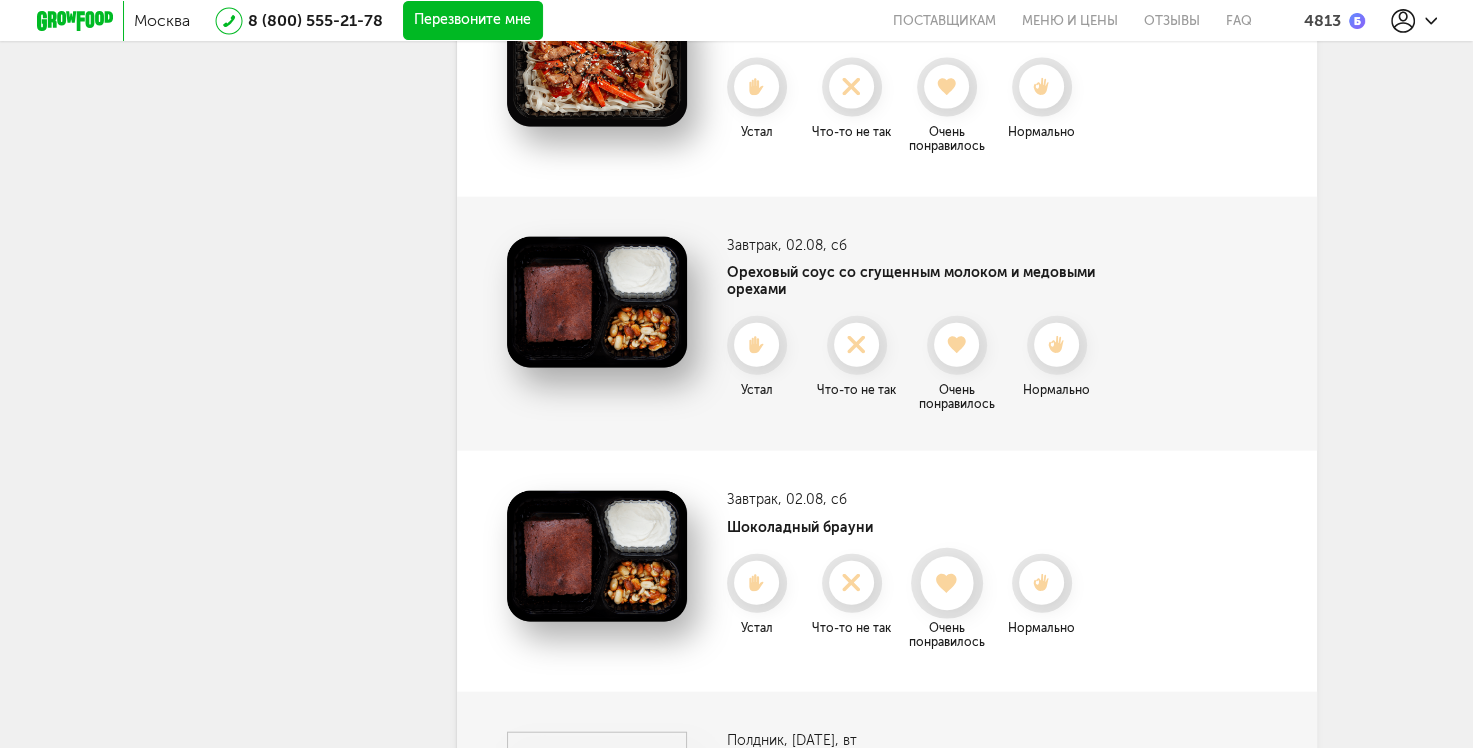 click 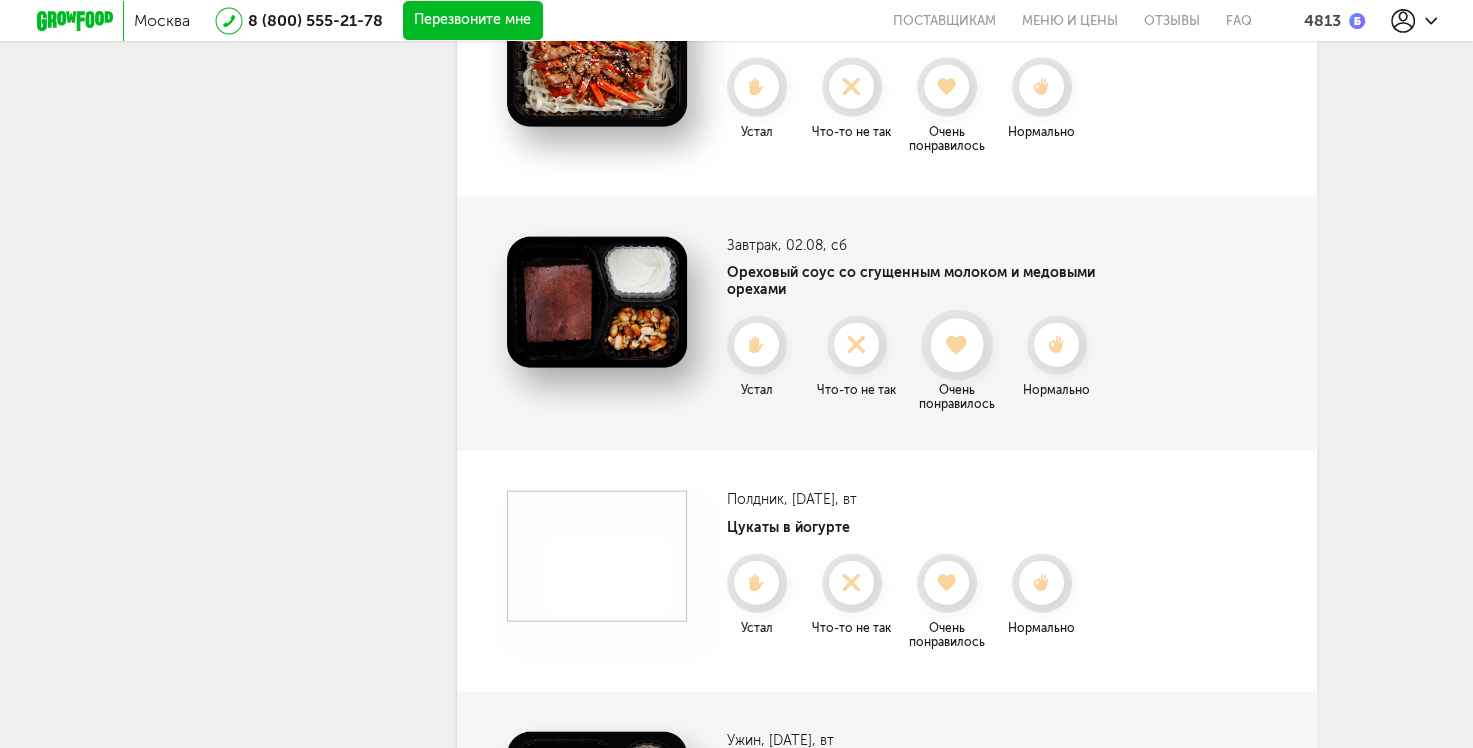 click at bounding box center (956, 345) 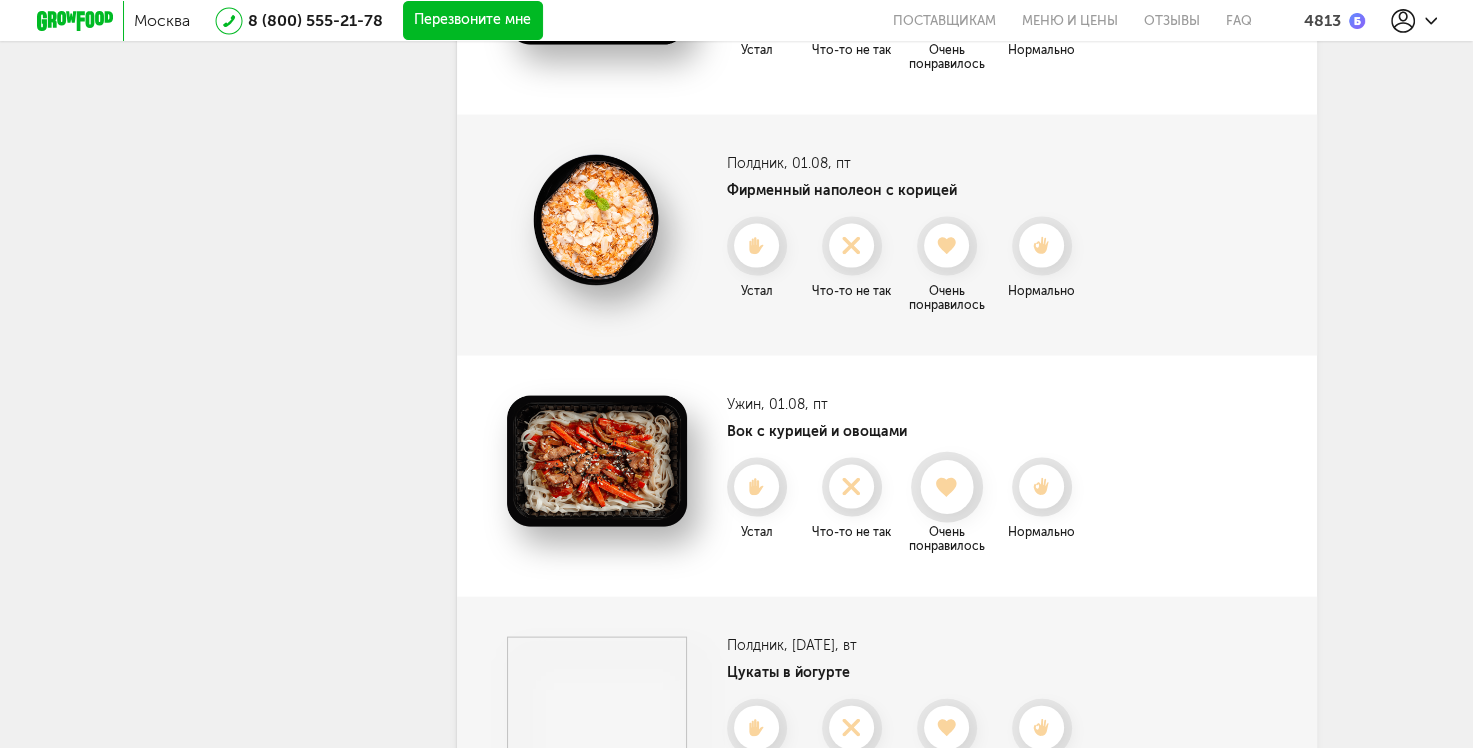 click 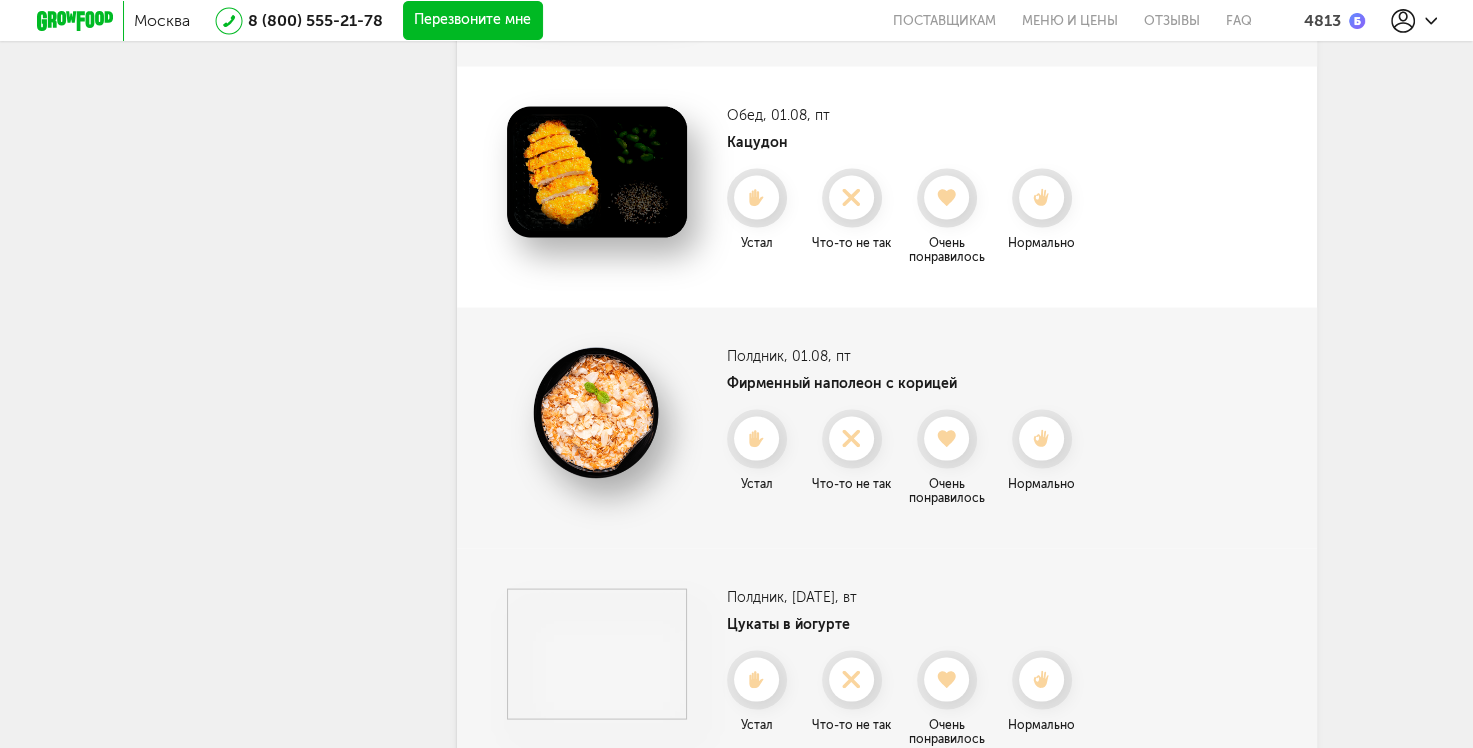 scroll, scrollTop: 3654, scrollLeft: 0, axis: vertical 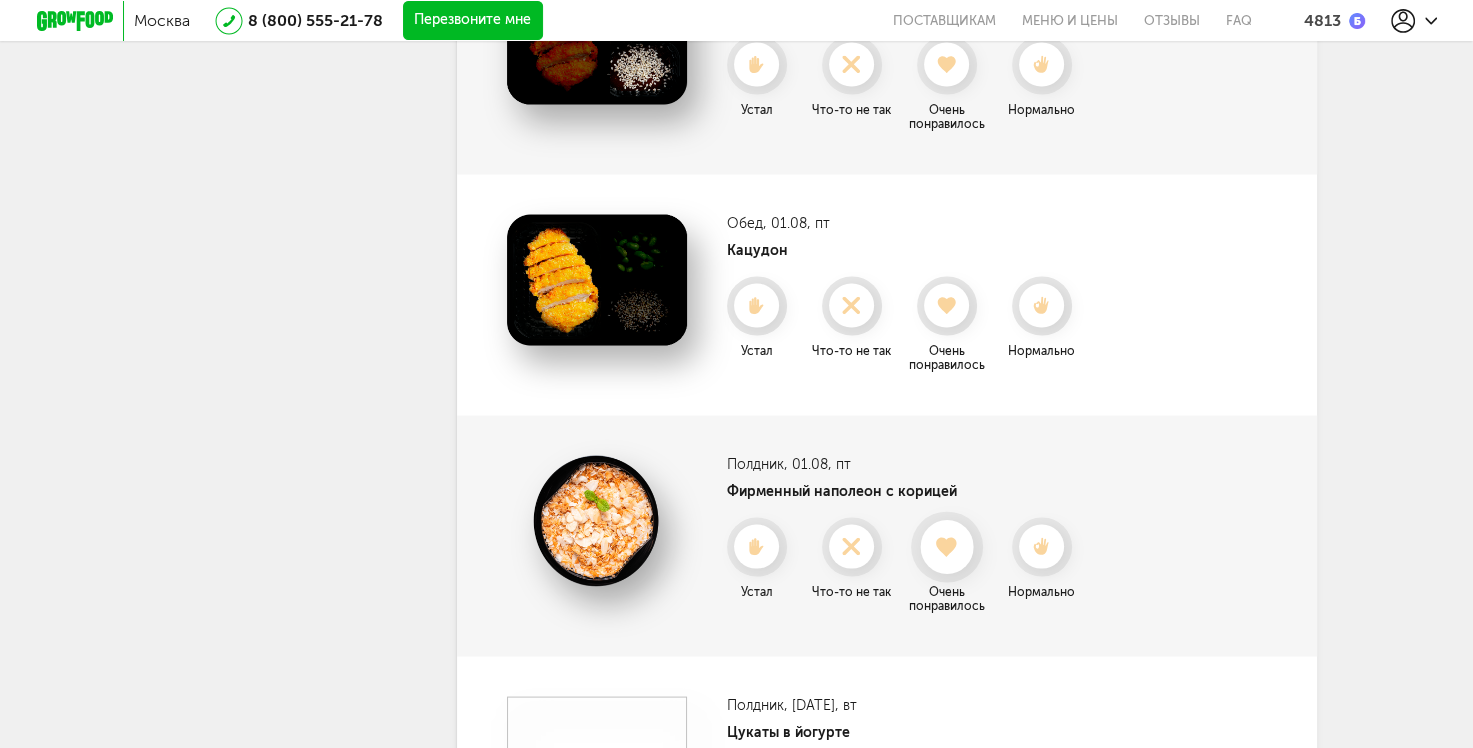 click 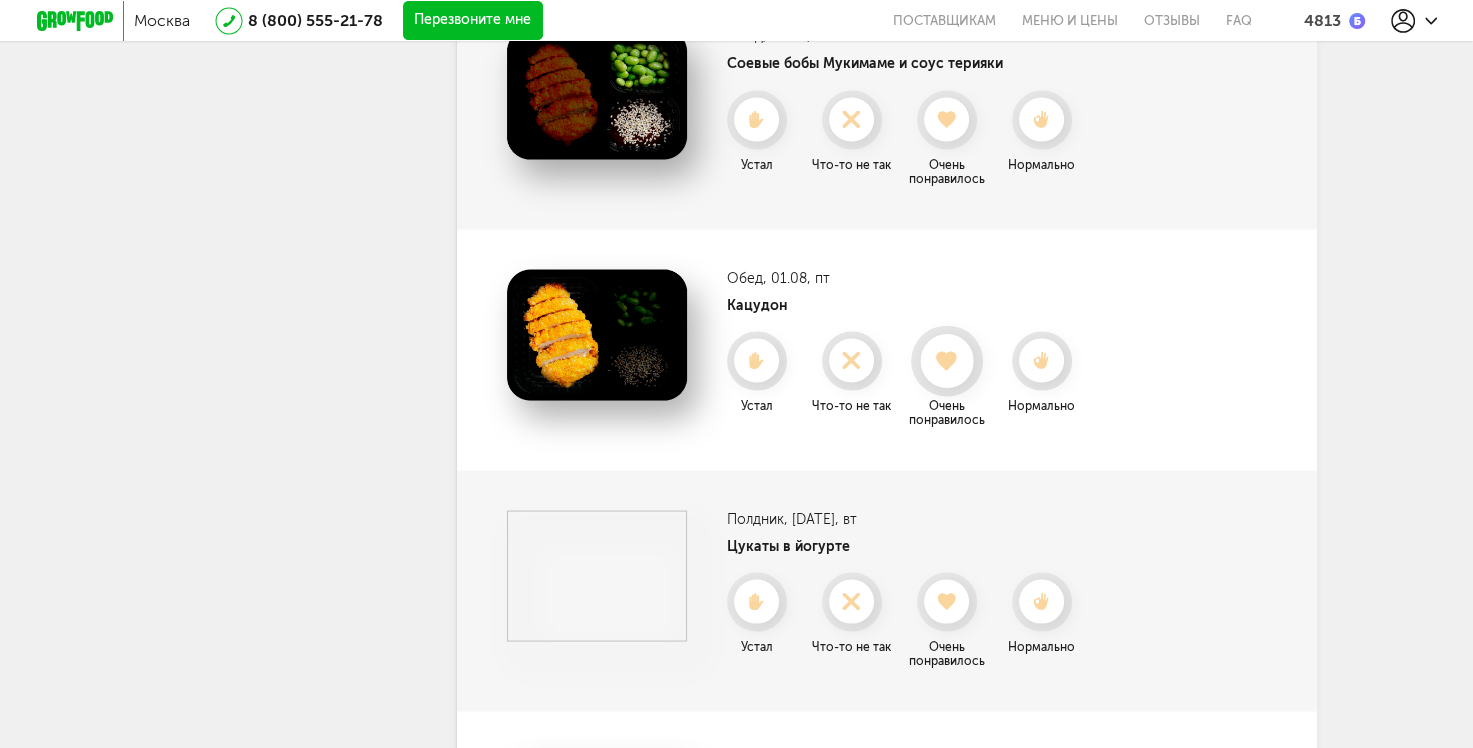 scroll, scrollTop: 3454, scrollLeft: 0, axis: vertical 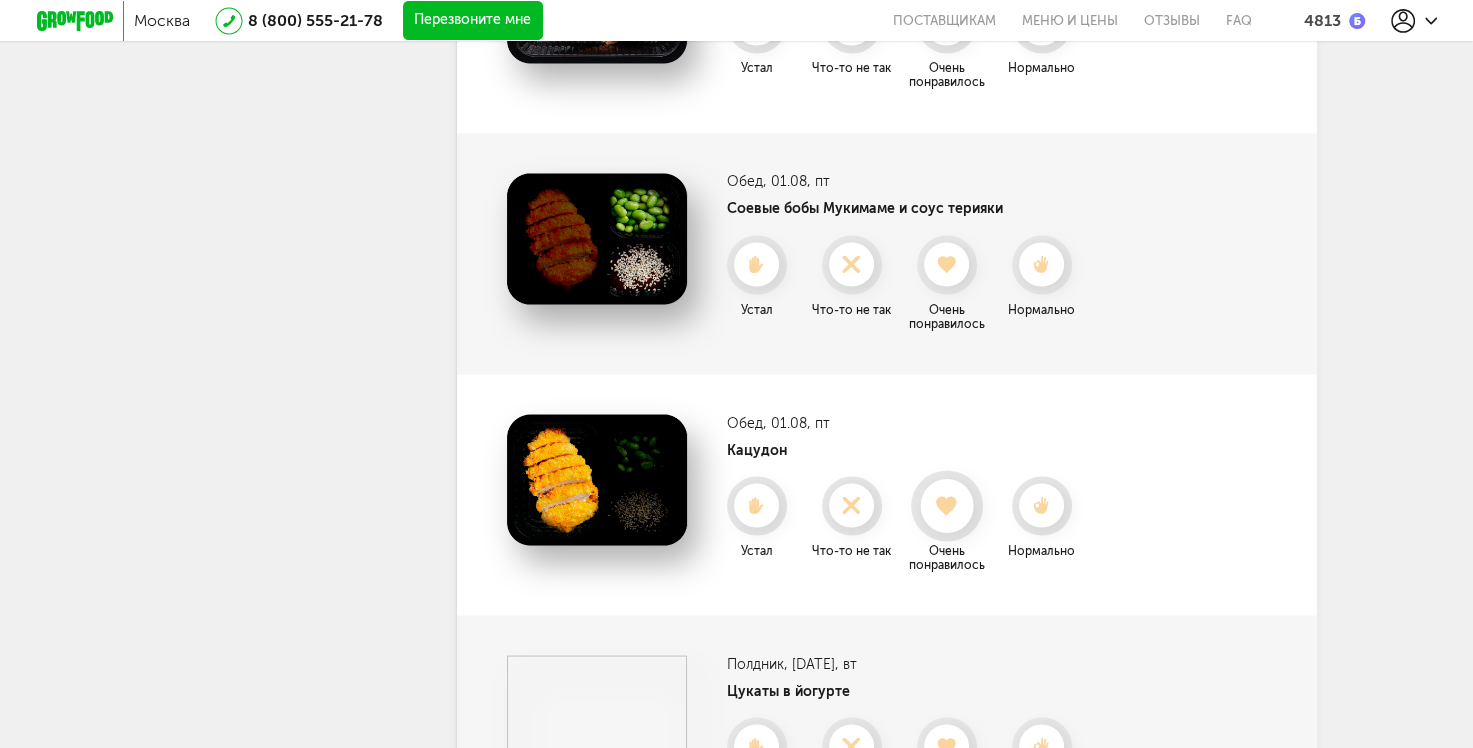 click 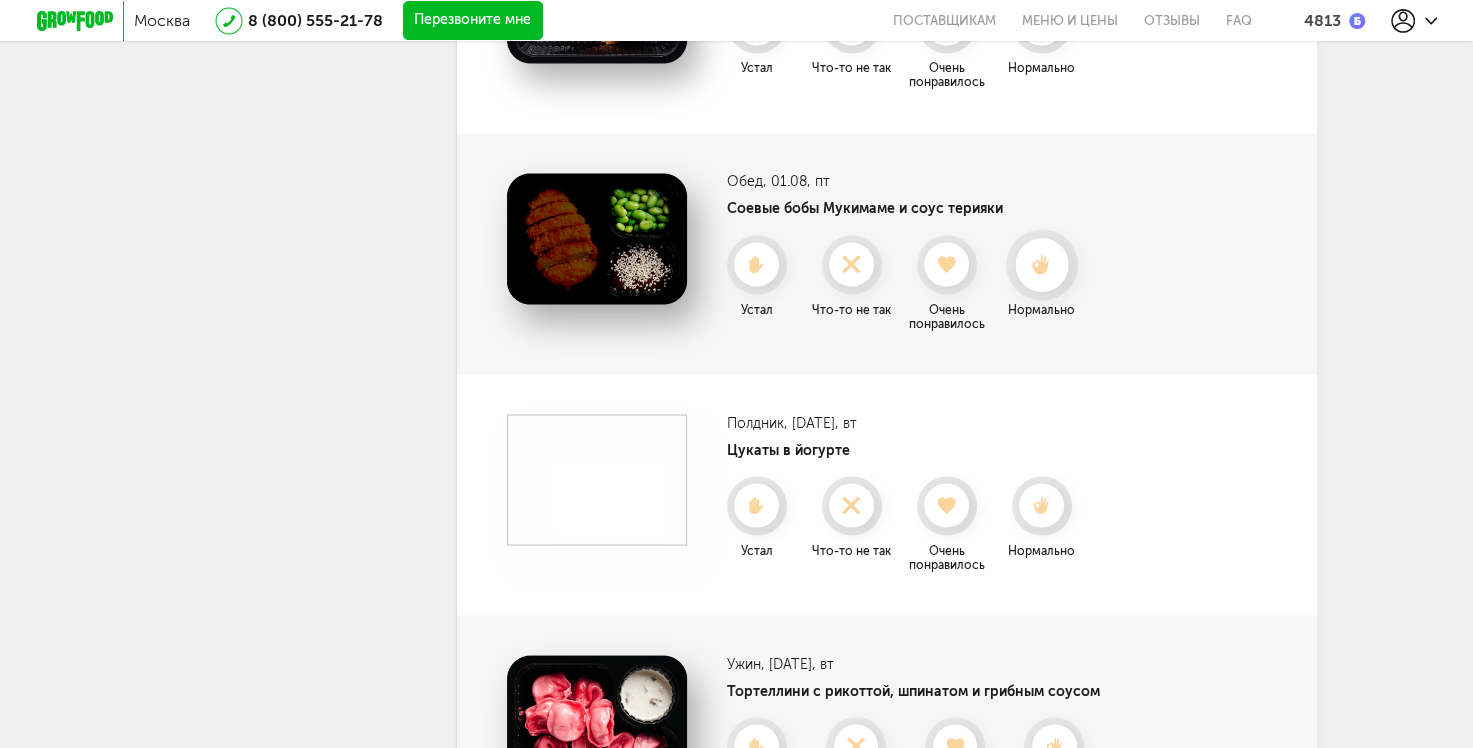 click at bounding box center [1041, 264] 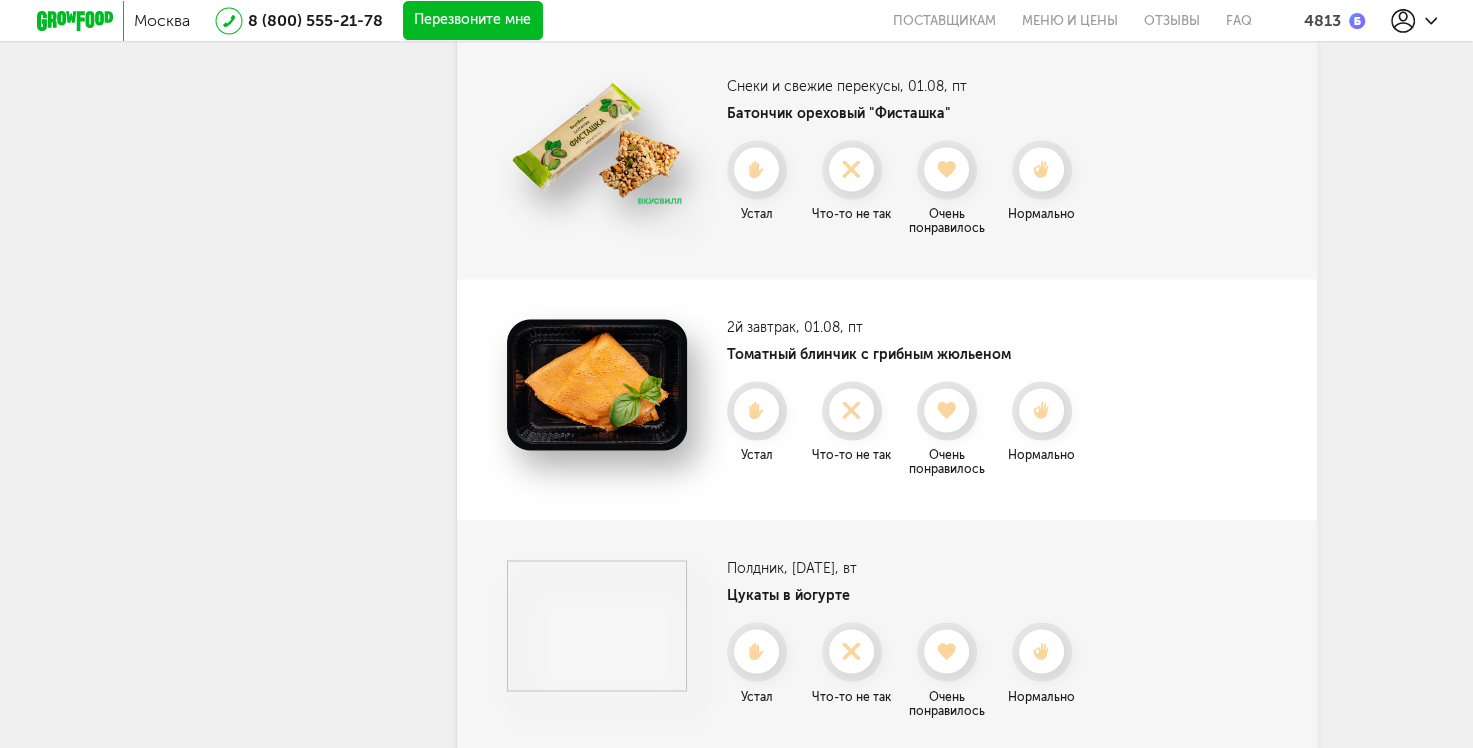 scroll, scrollTop: 3054, scrollLeft: 0, axis: vertical 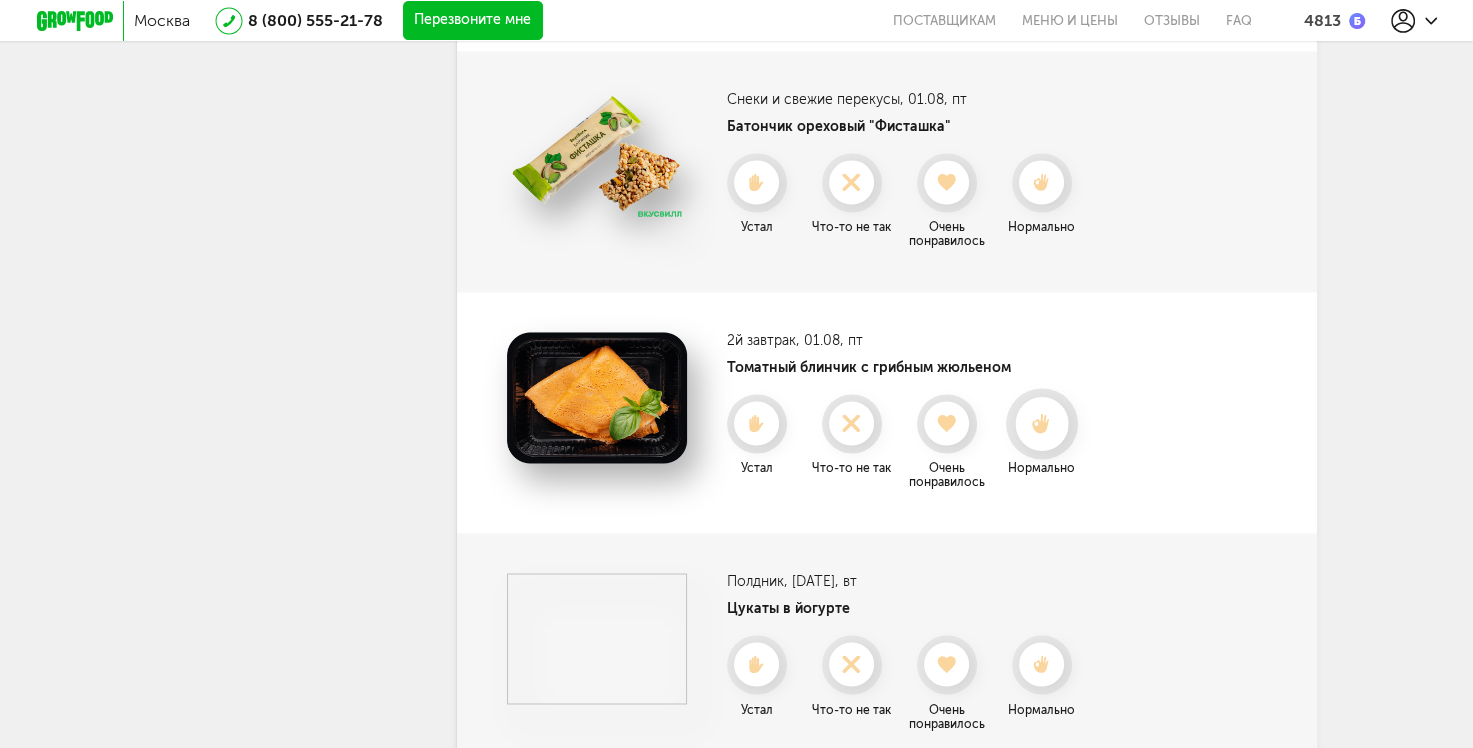 click 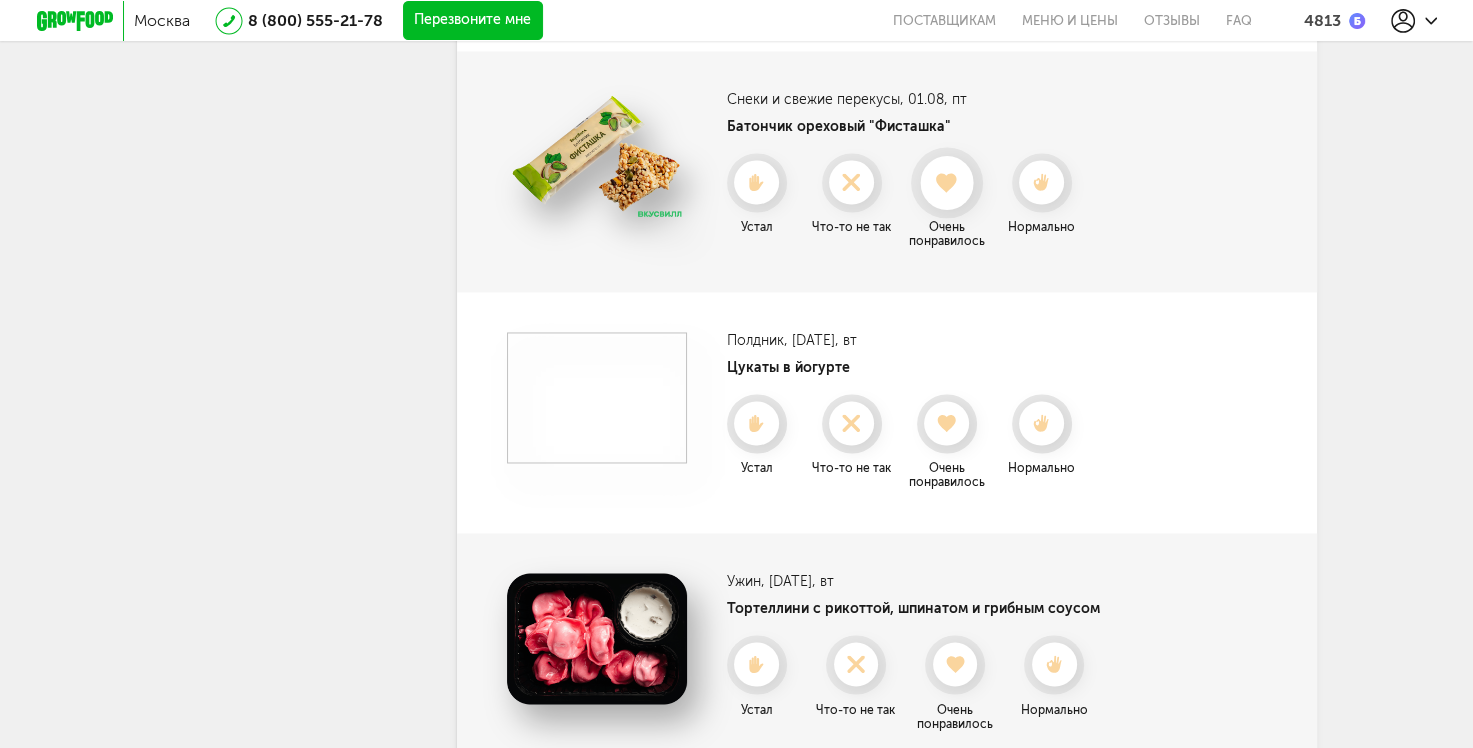 click 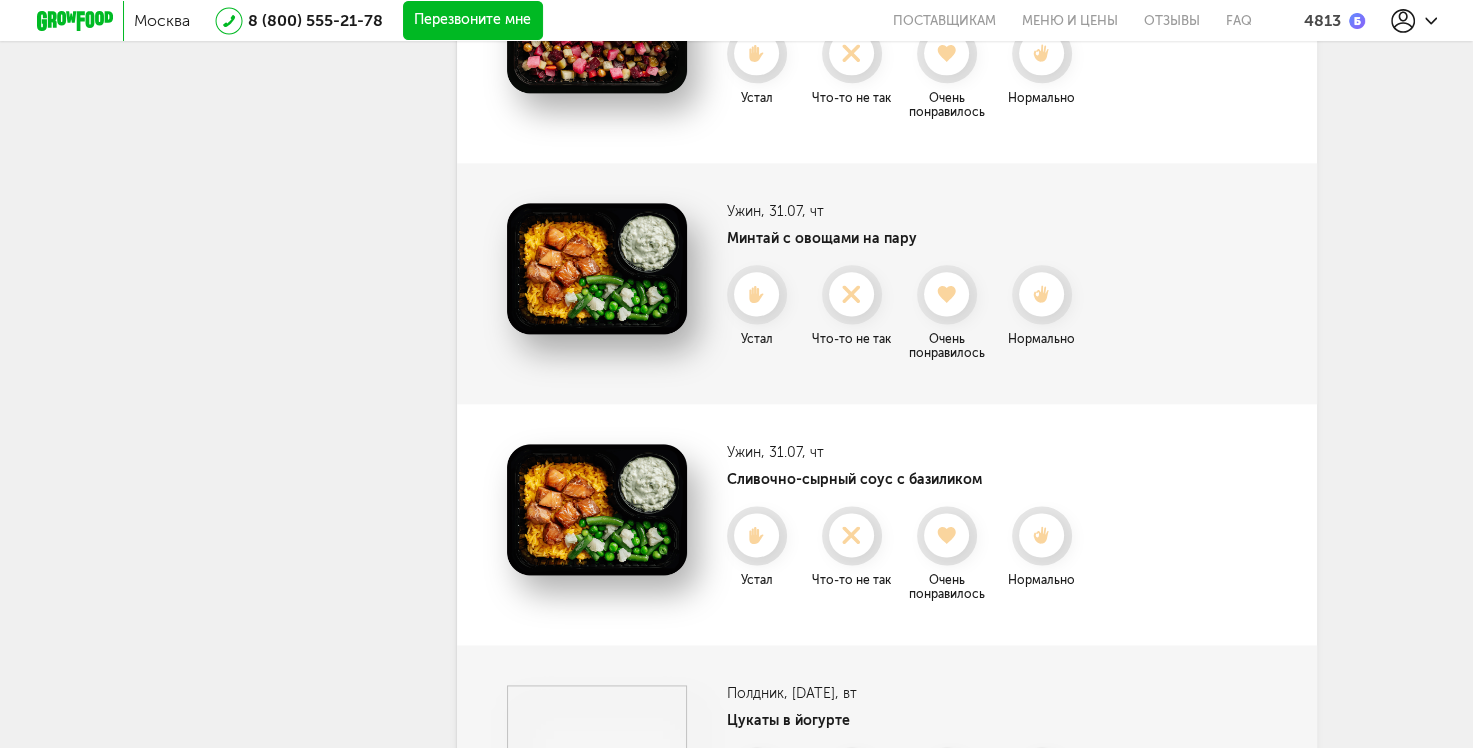 scroll, scrollTop: 2454, scrollLeft: 0, axis: vertical 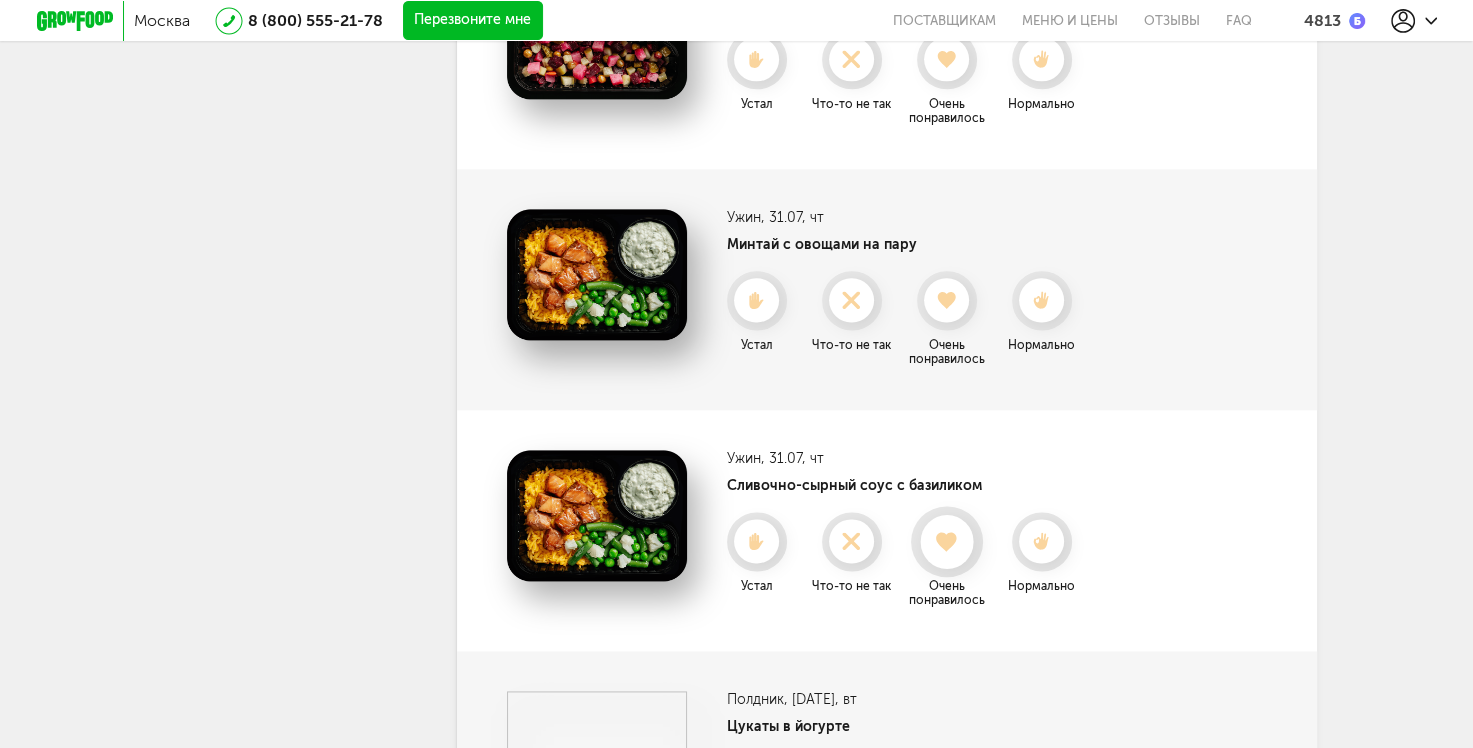 click 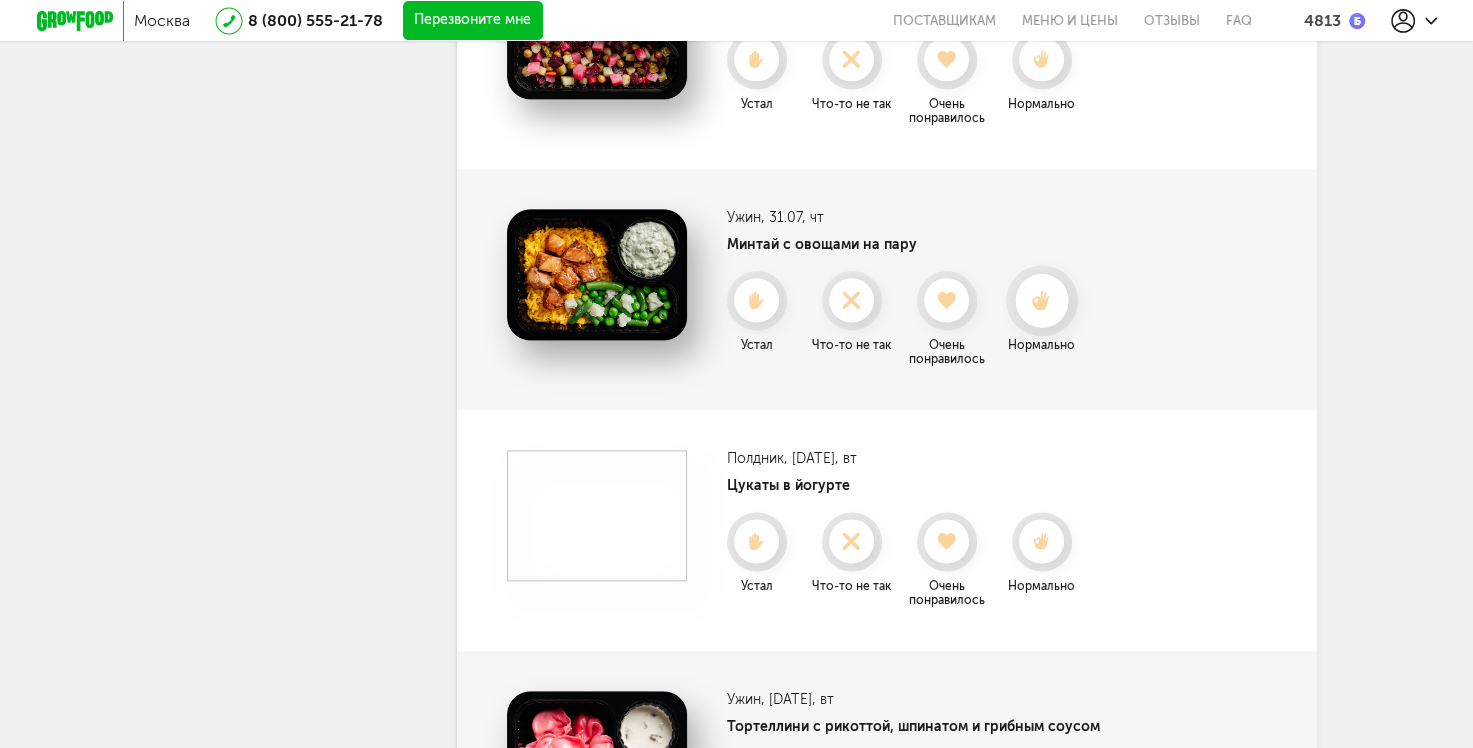 click 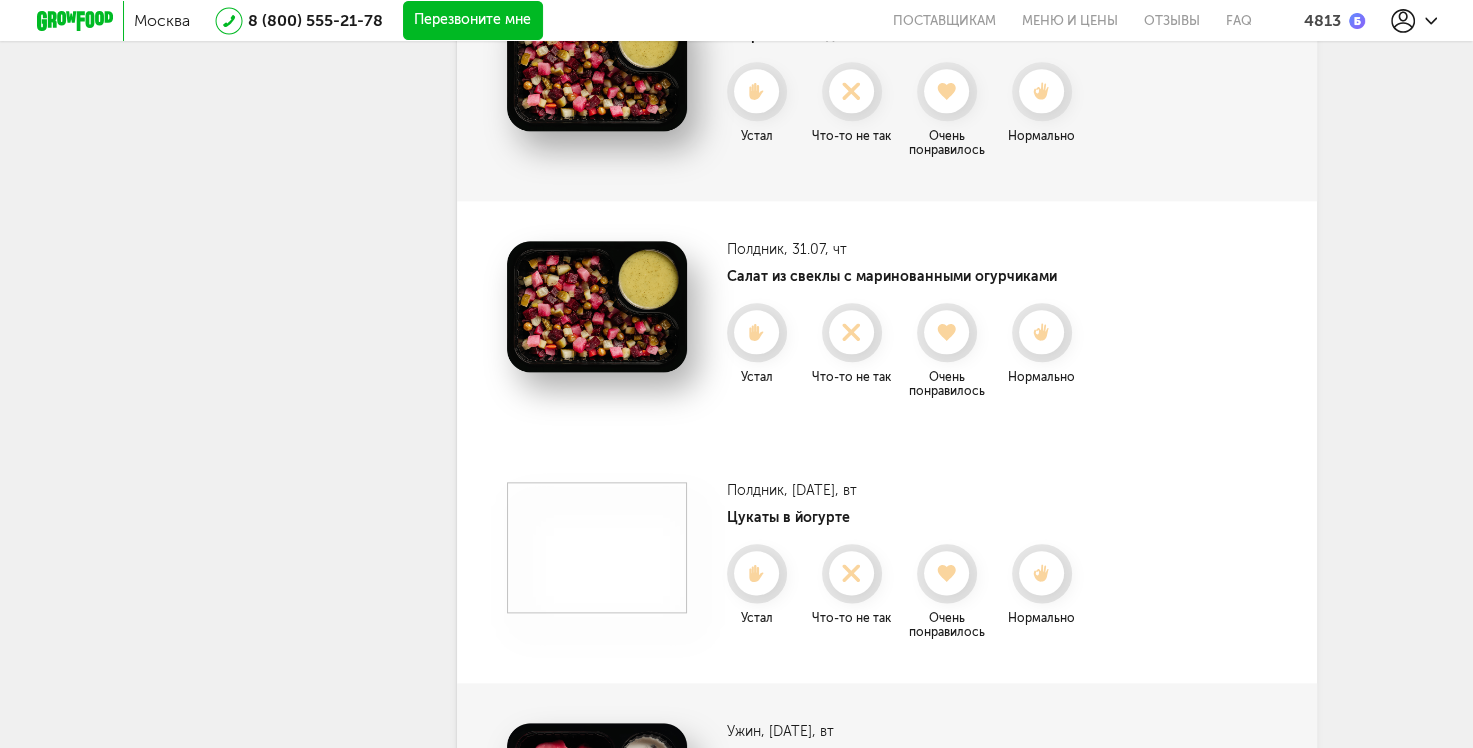 scroll, scrollTop: 2154, scrollLeft: 0, axis: vertical 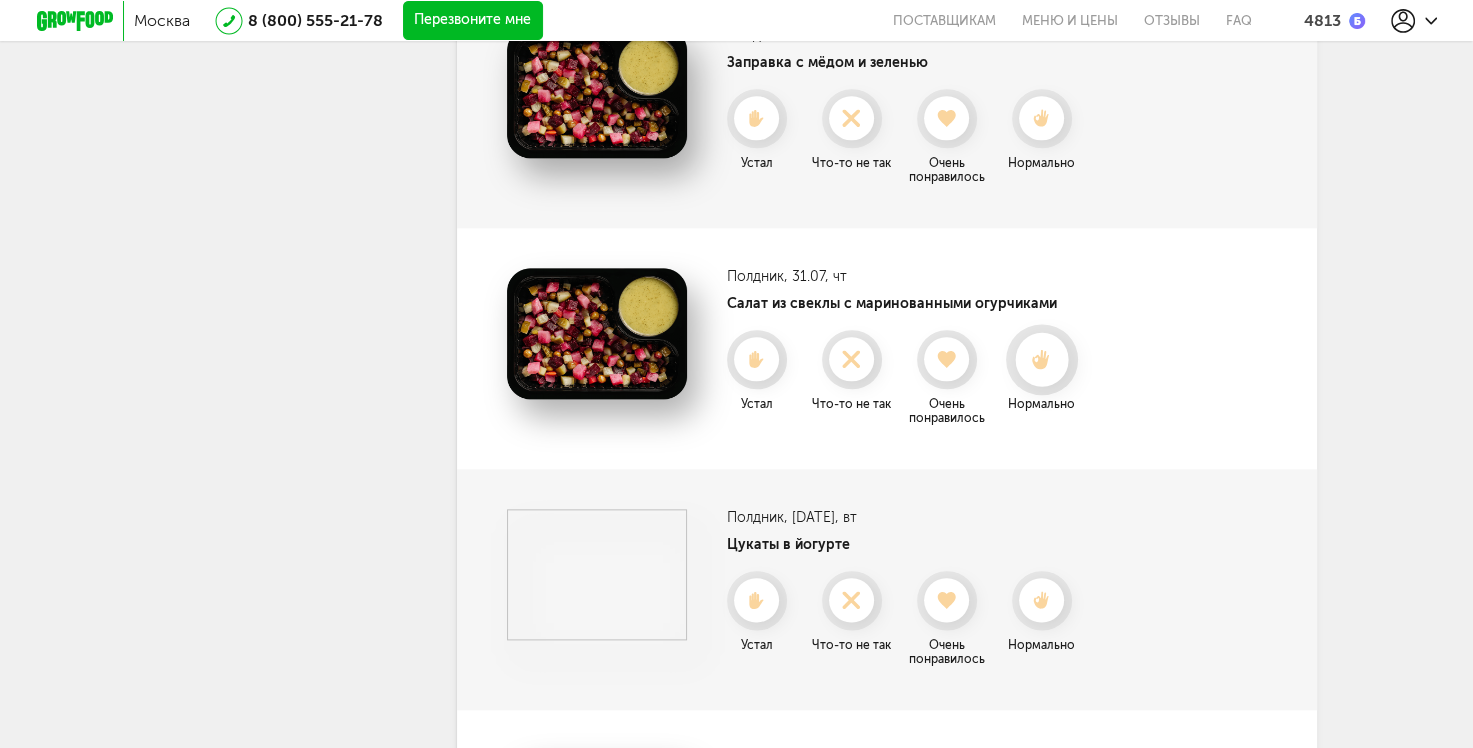 click 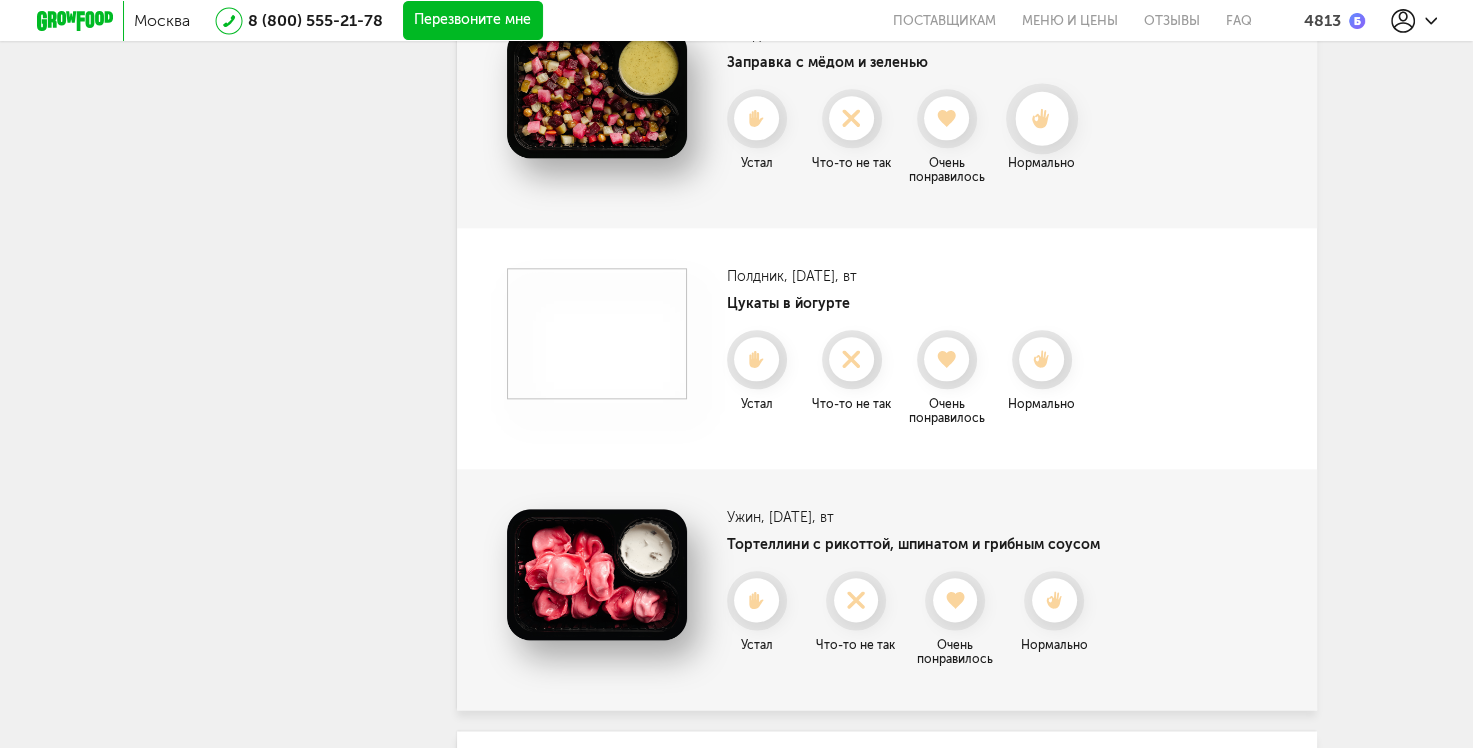 click at bounding box center (1041, 118) 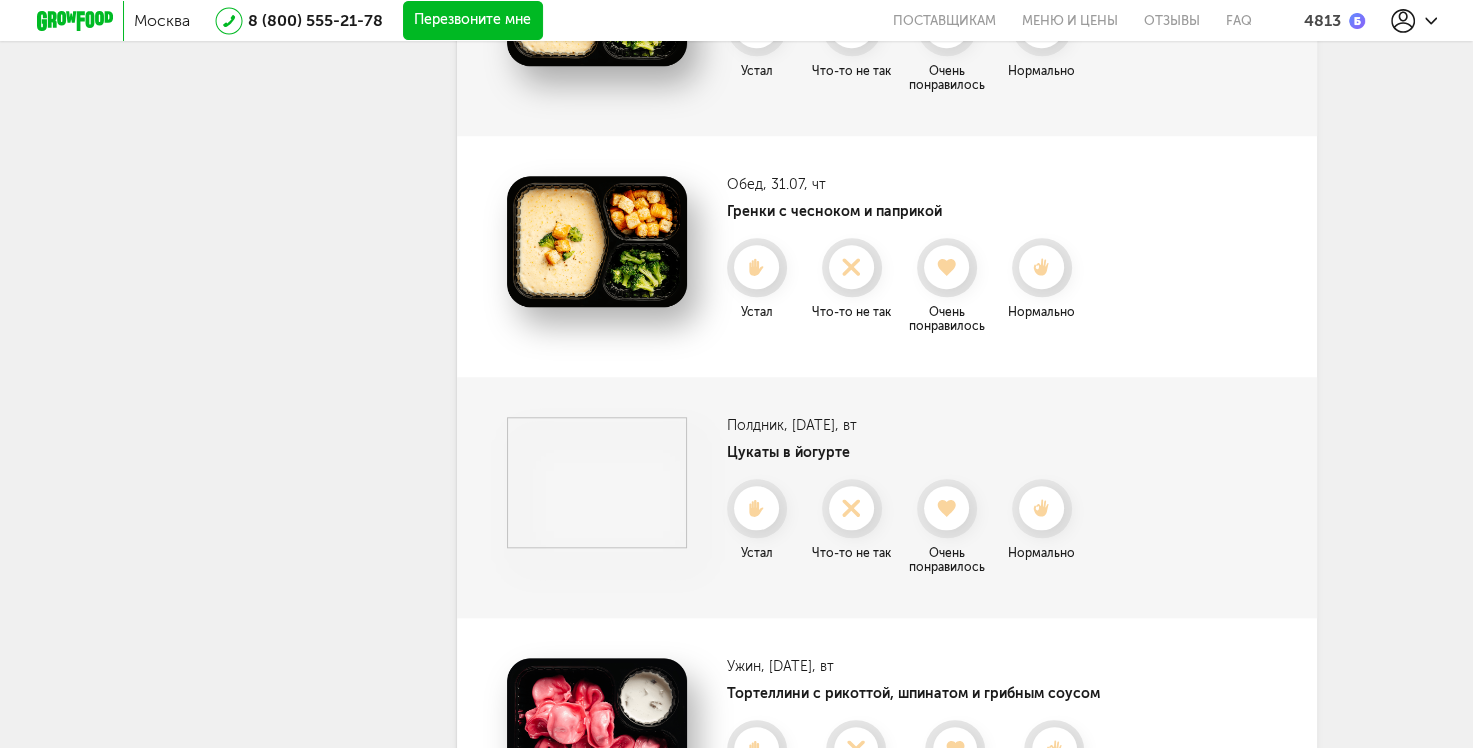 scroll, scrollTop: 1754, scrollLeft: 0, axis: vertical 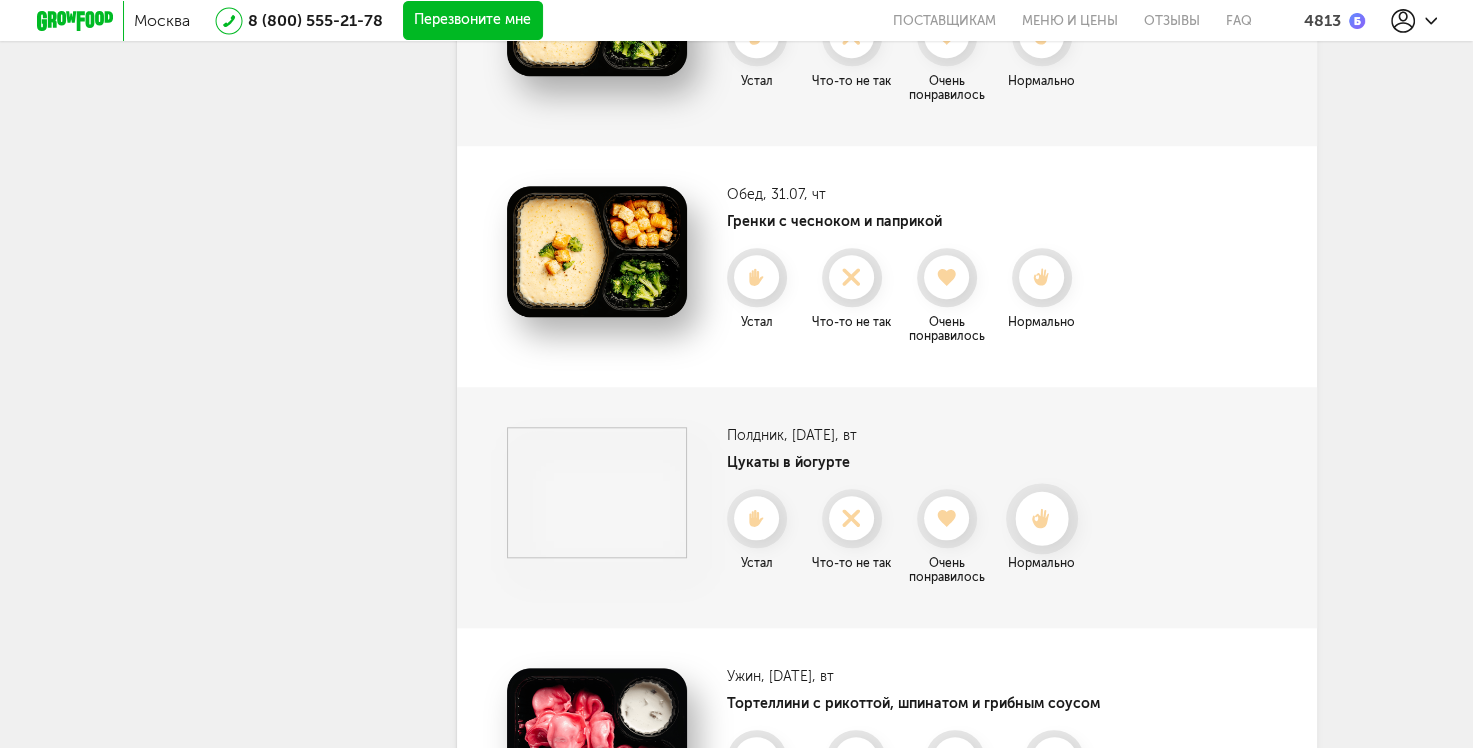 click 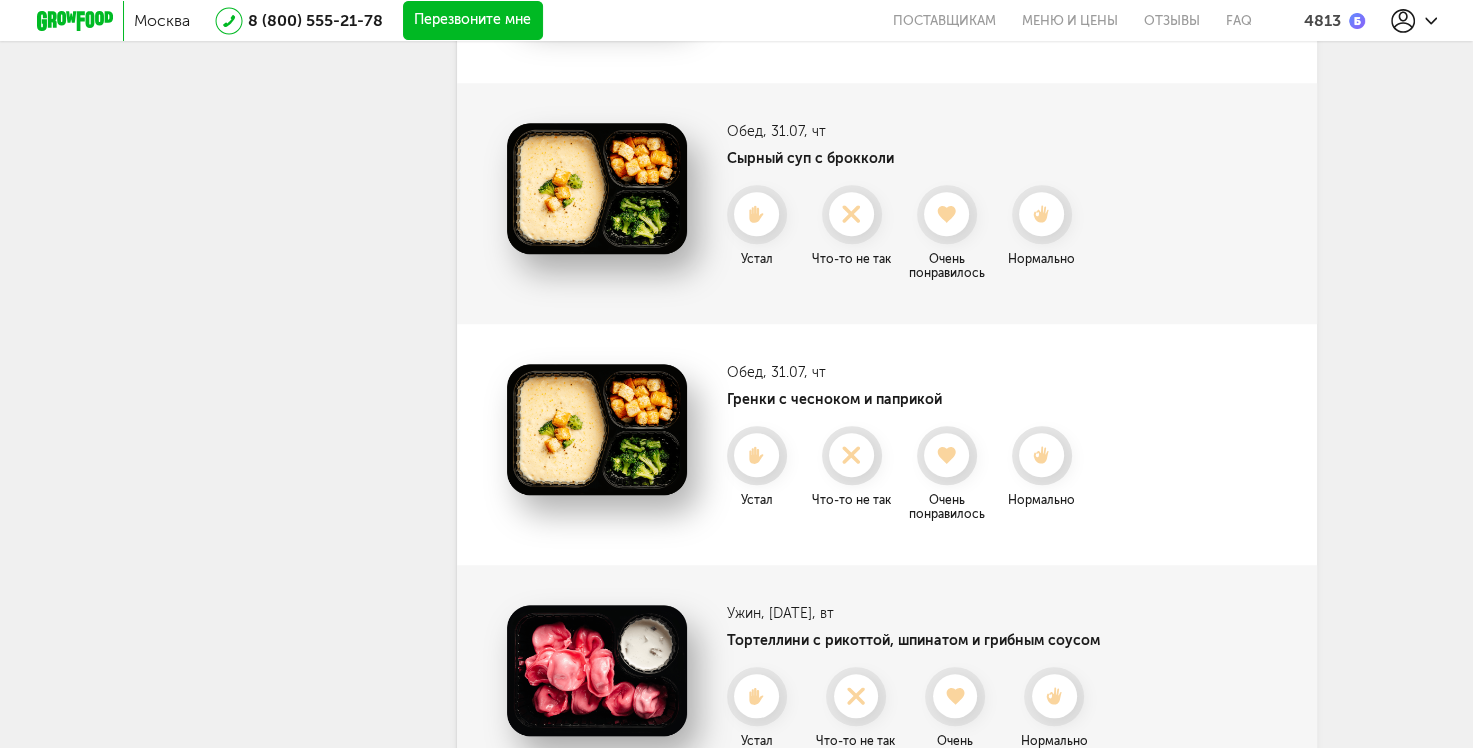 scroll, scrollTop: 1554, scrollLeft: 0, axis: vertical 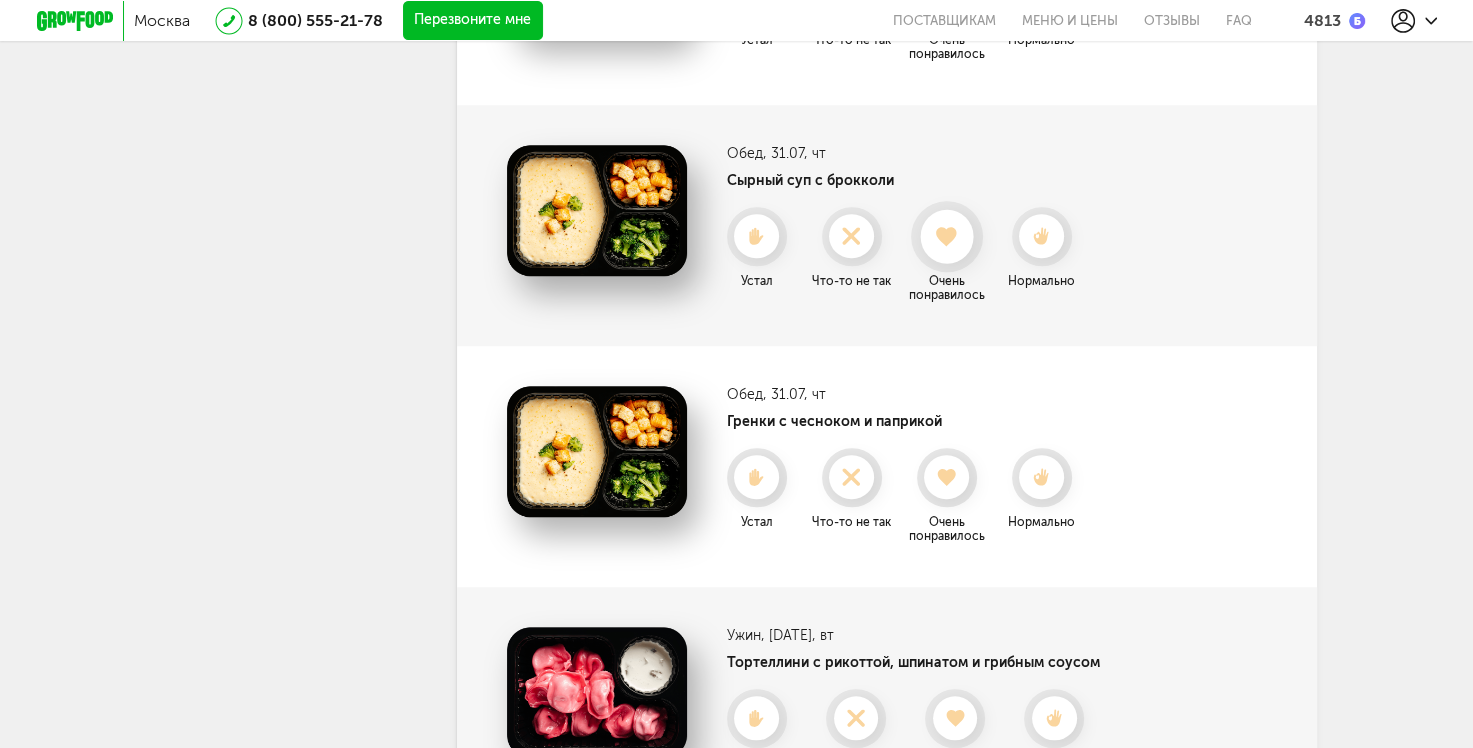 click 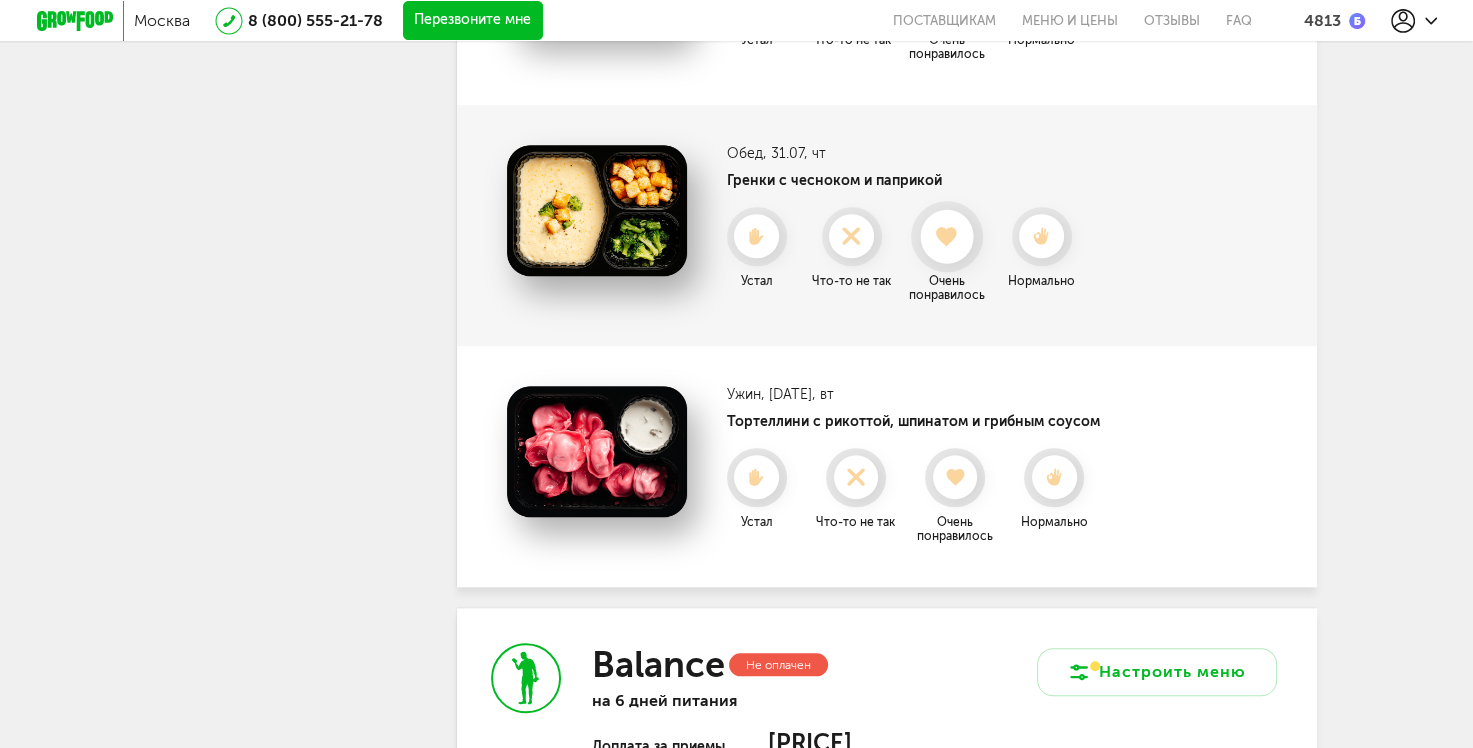 click 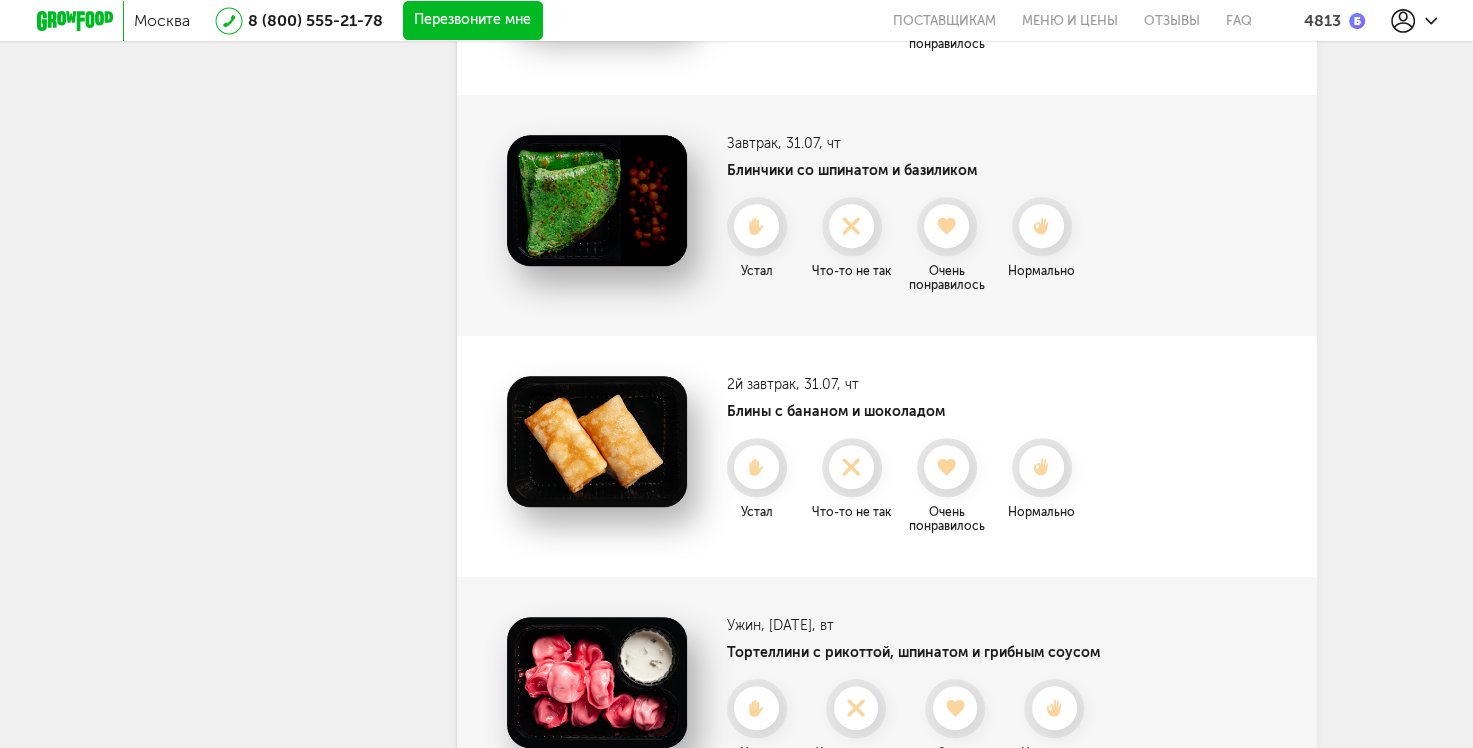 scroll, scrollTop: 1054, scrollLeft: 0, axis: vertical 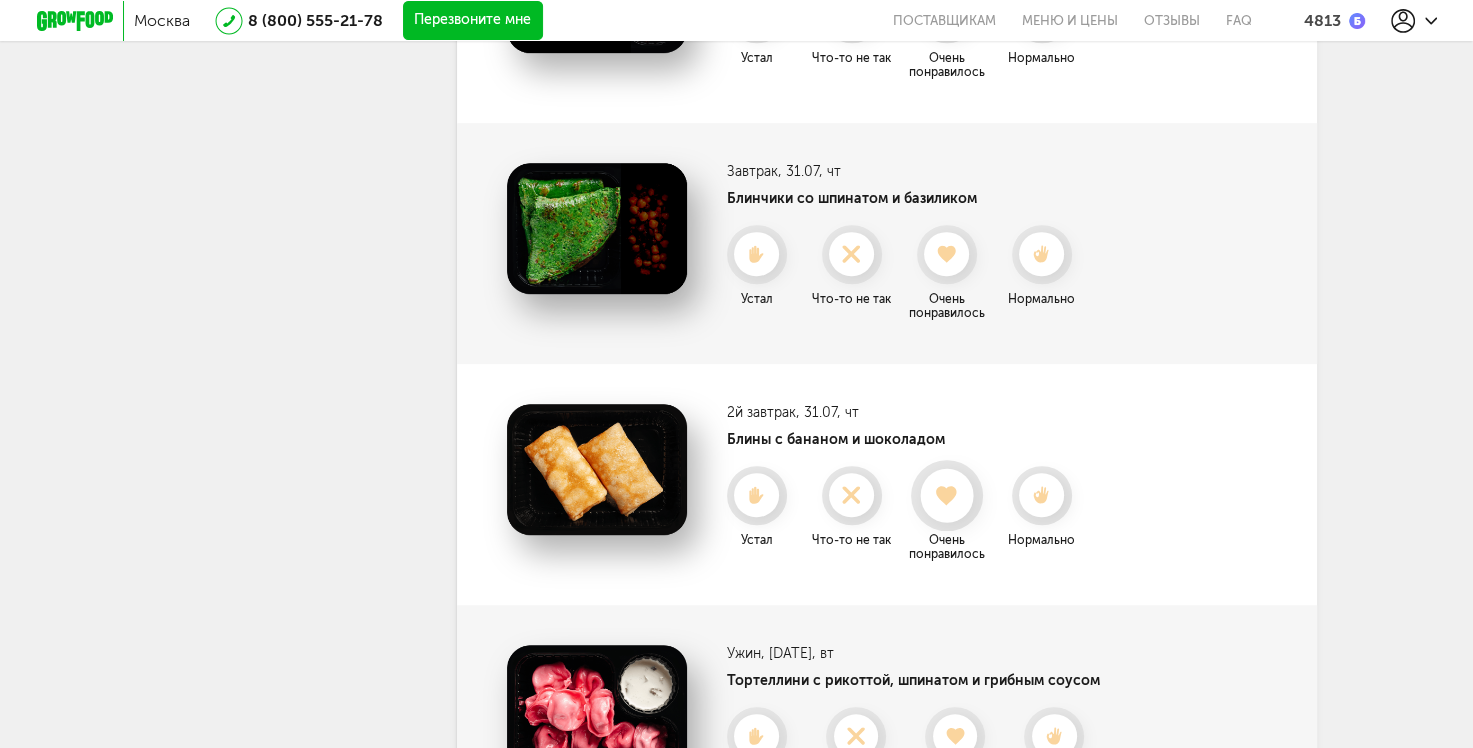click 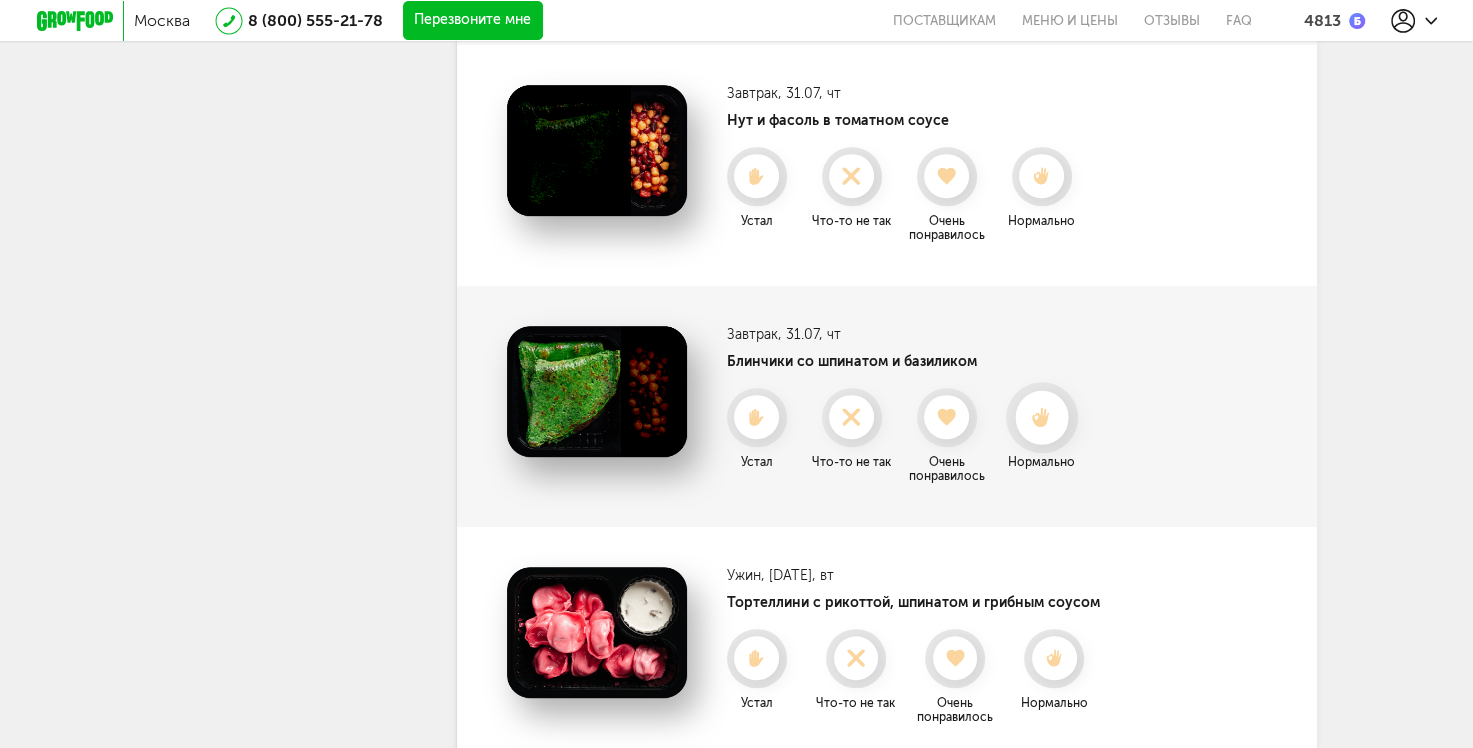 scroll, scrollTop: 854, scrollLeft: 0, axis: vertical 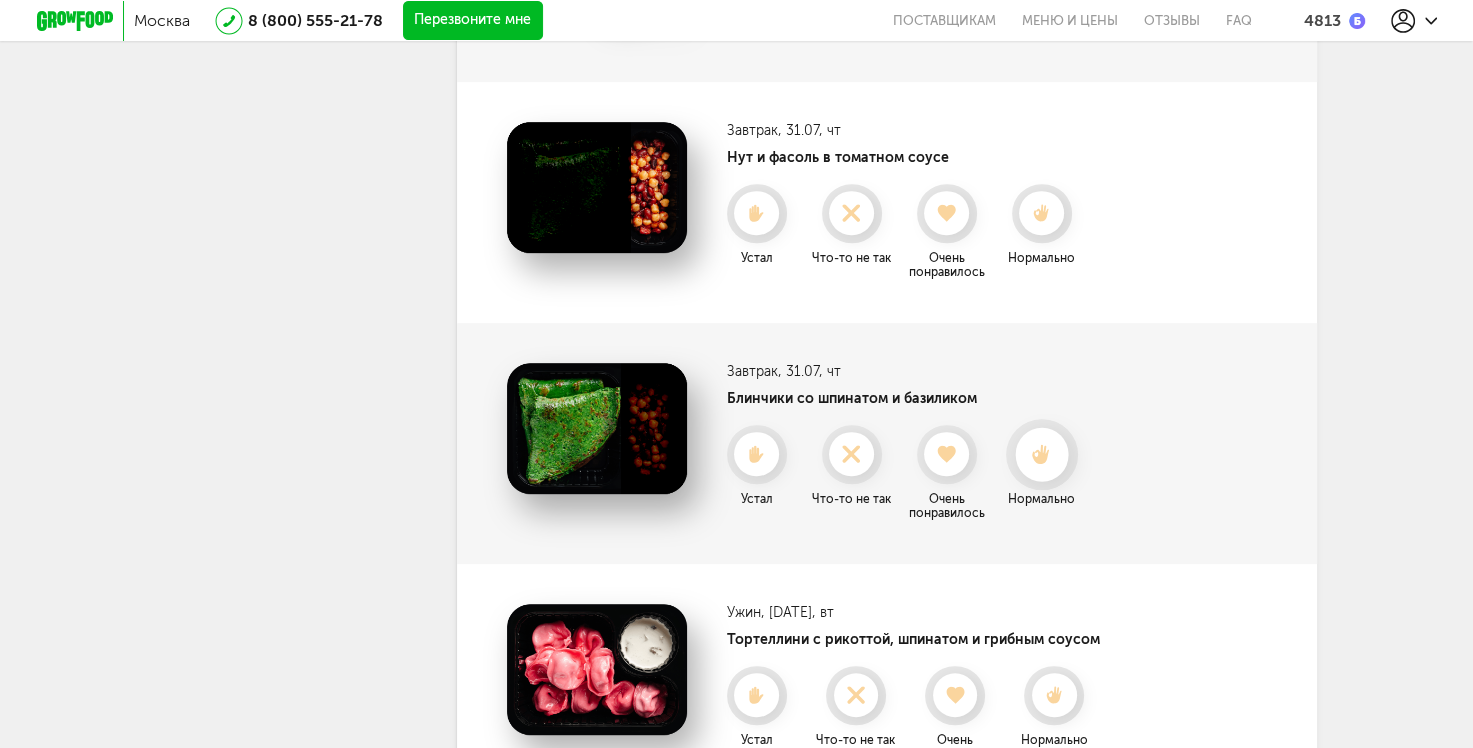 click 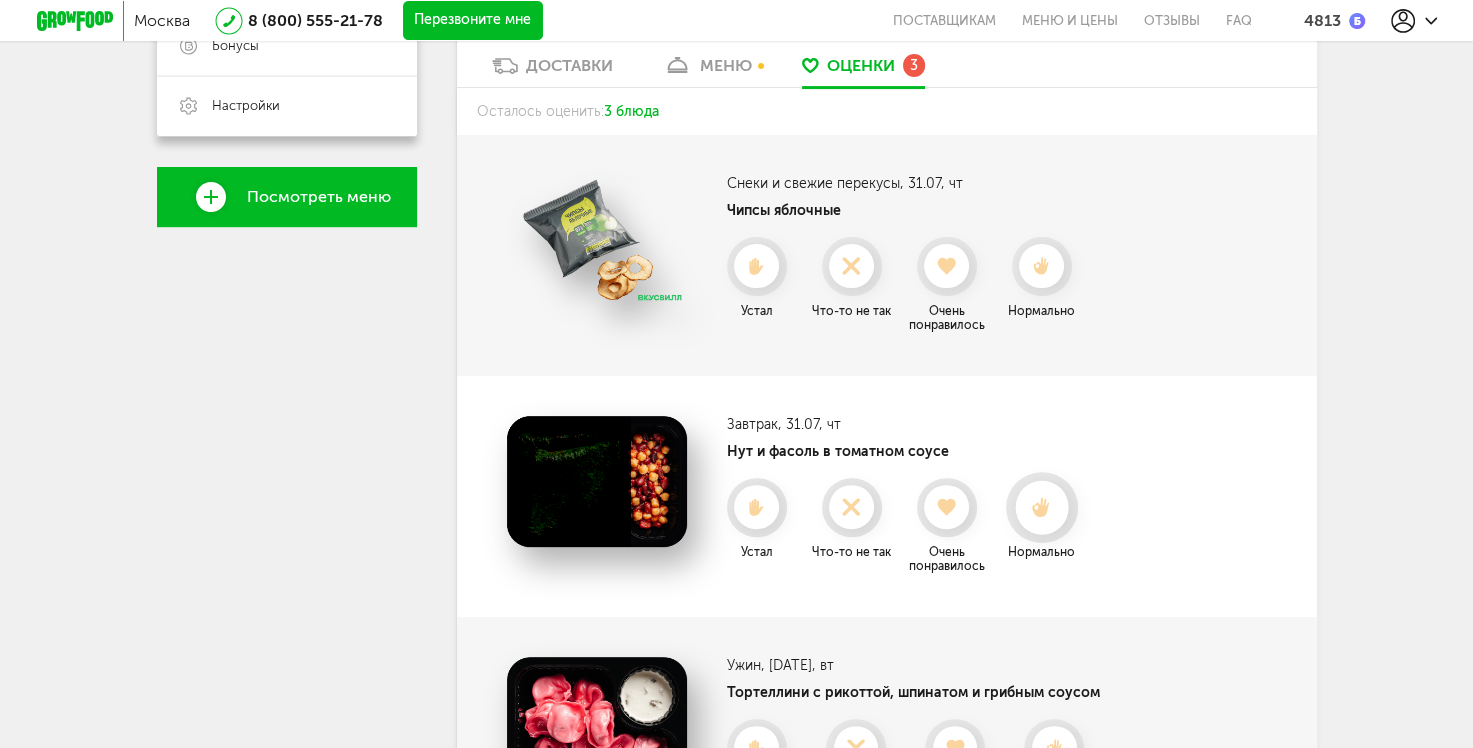 scroll, scrollTop: 554, scrollLeft: 0, axis: vertical 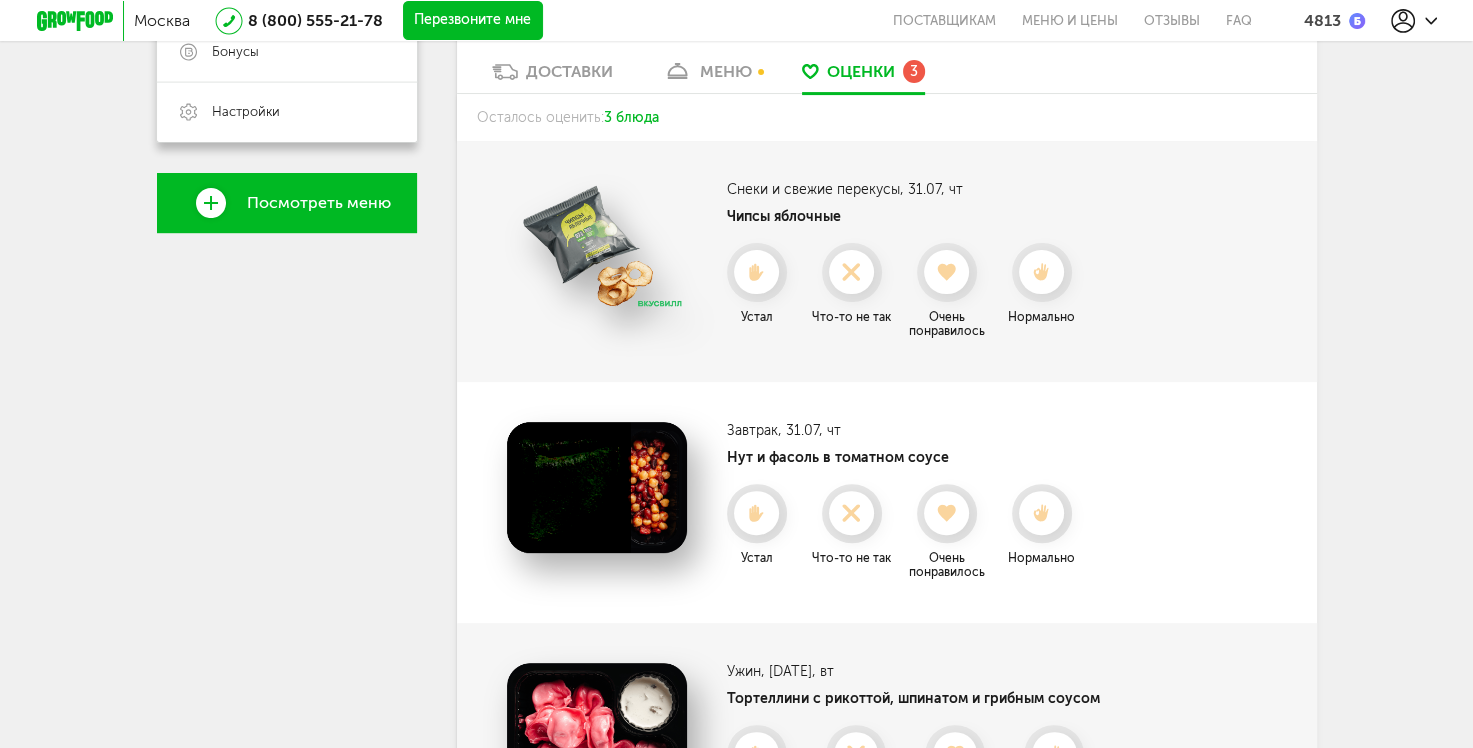 click at bounding box center [757, 513] 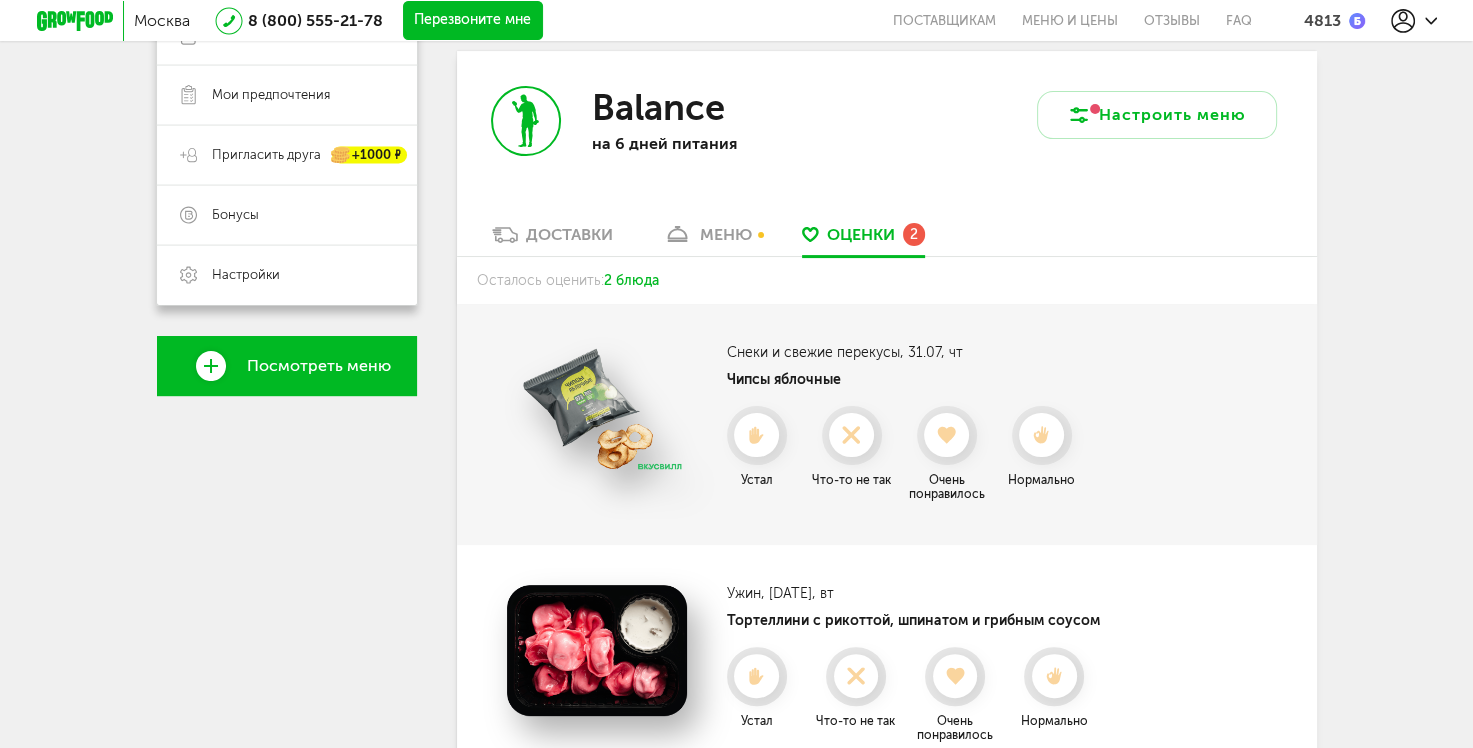 scroll, scrollTop: 354, scrollLeft: 0, axis: vertical 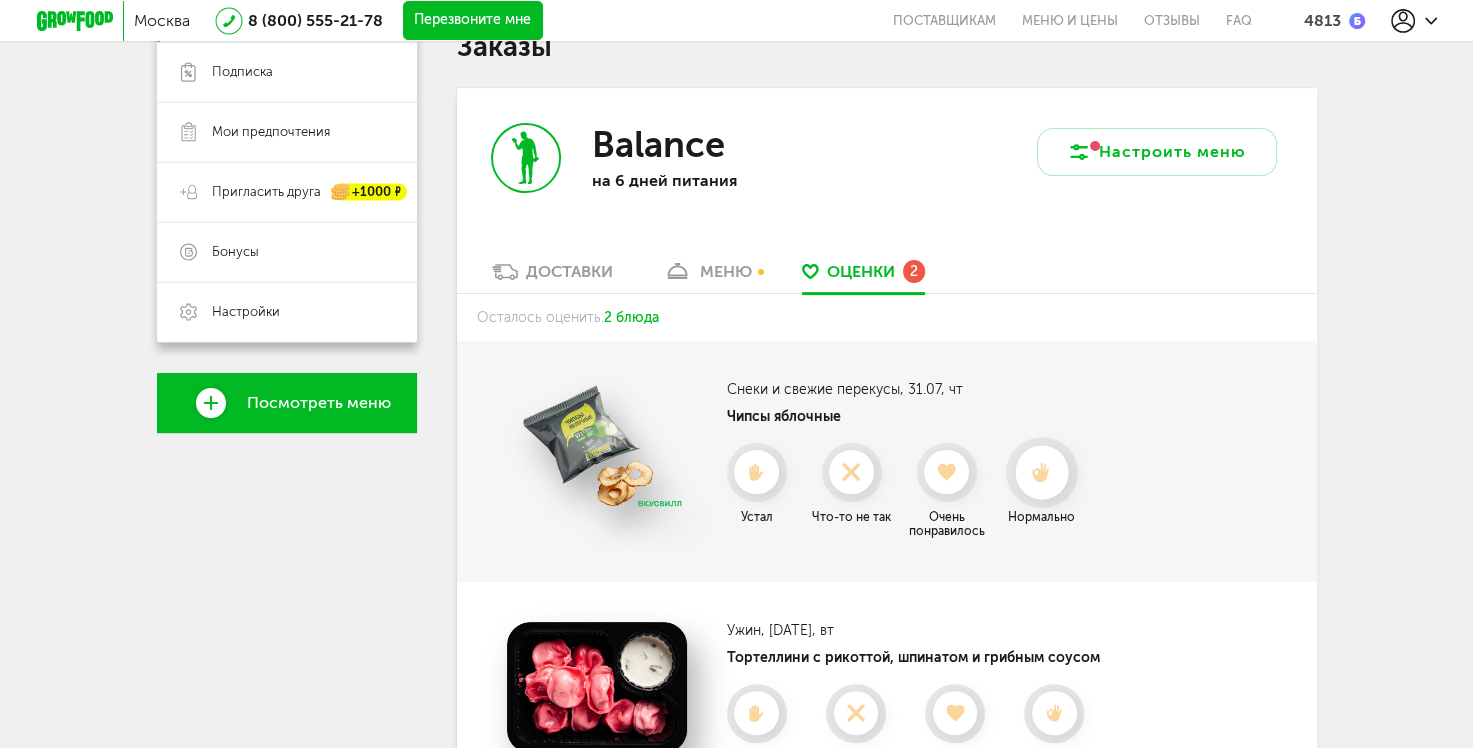 click 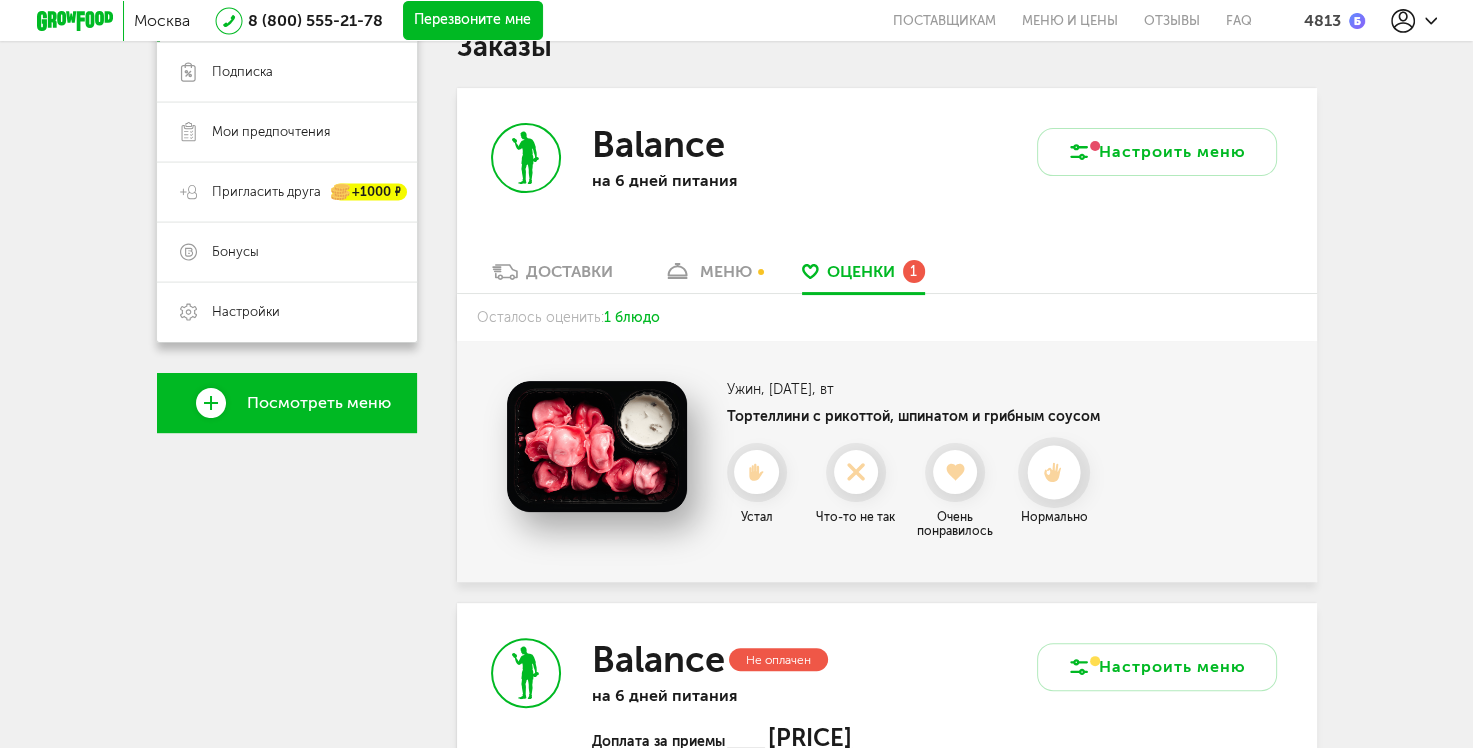 click at bounding box center [1054, 472] 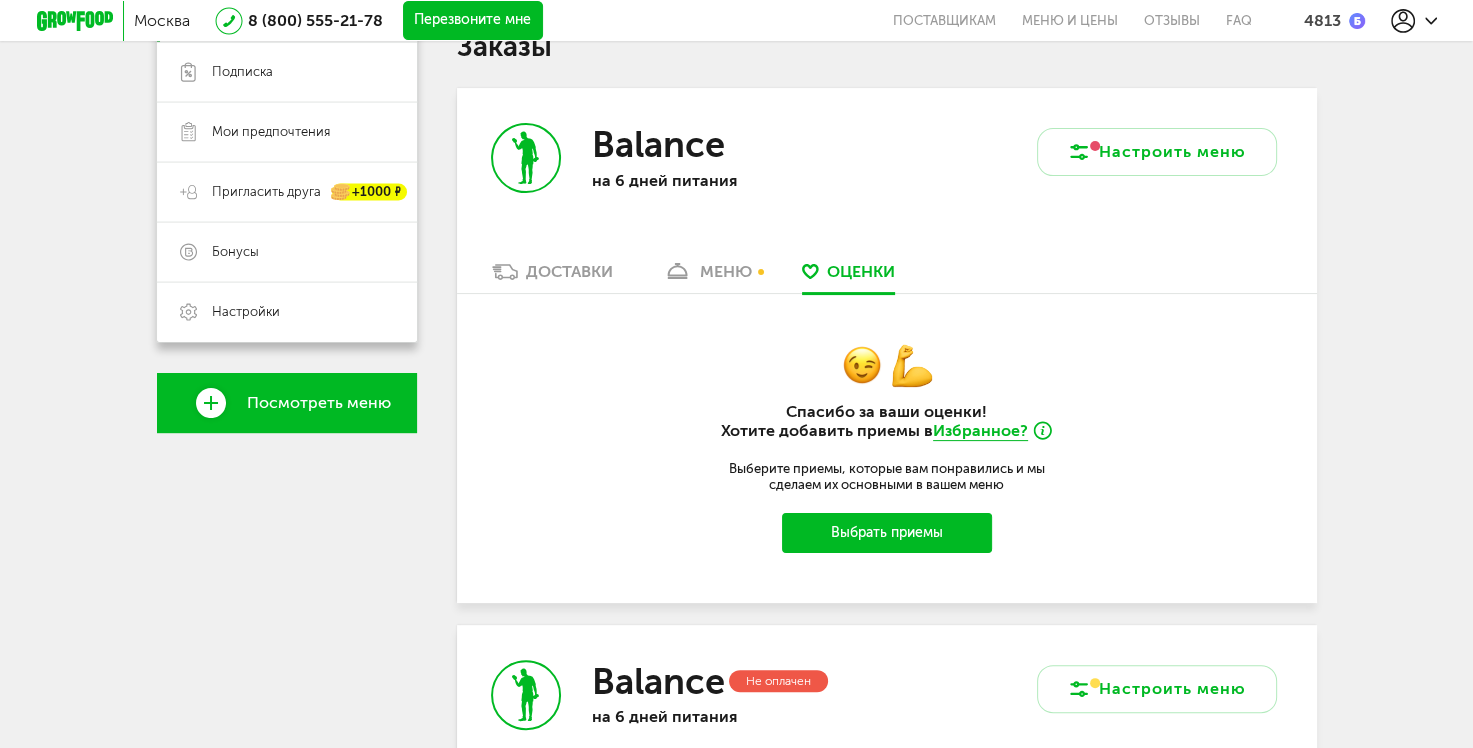 click on "меню" at bounding box center [726, 271] 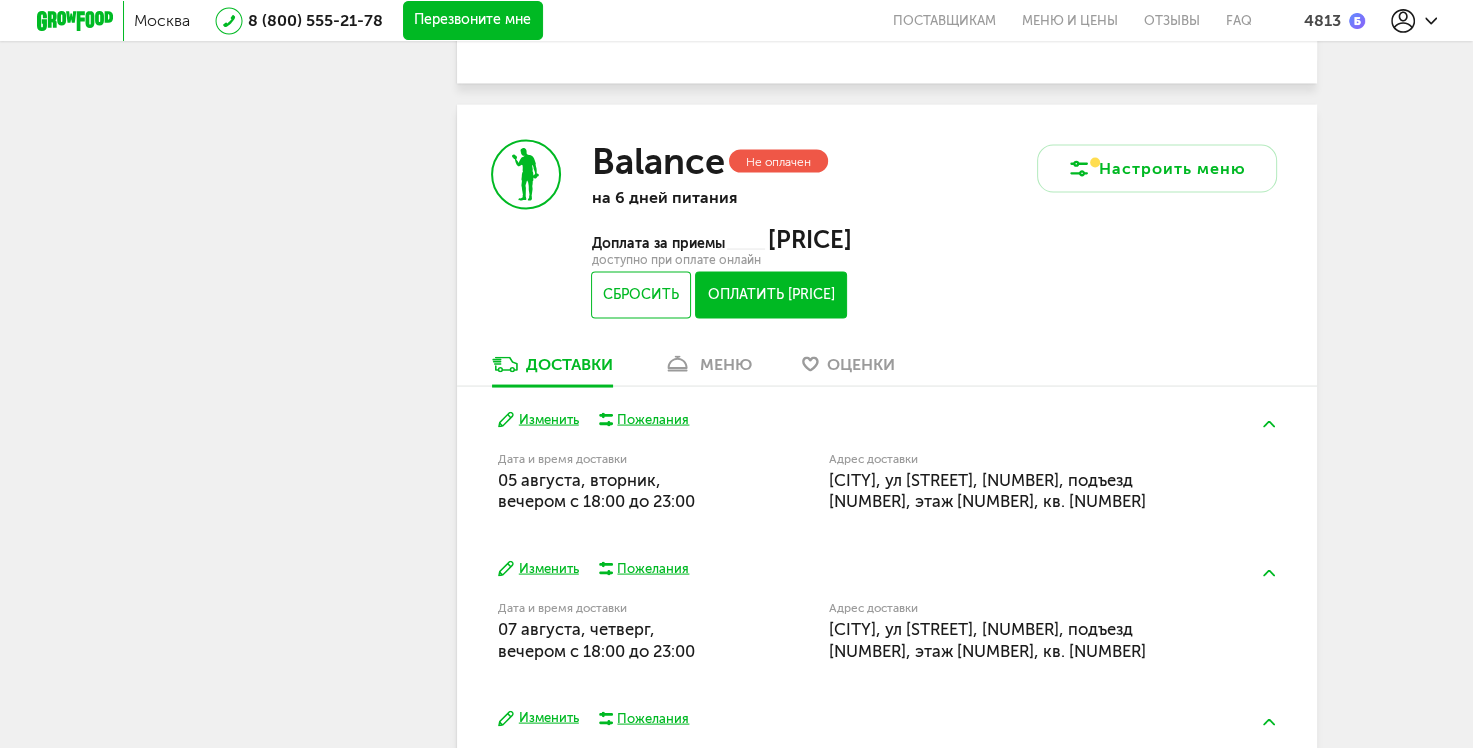 scroll, scrollTop: 3733, scrollLeft: 0, axis: vertical 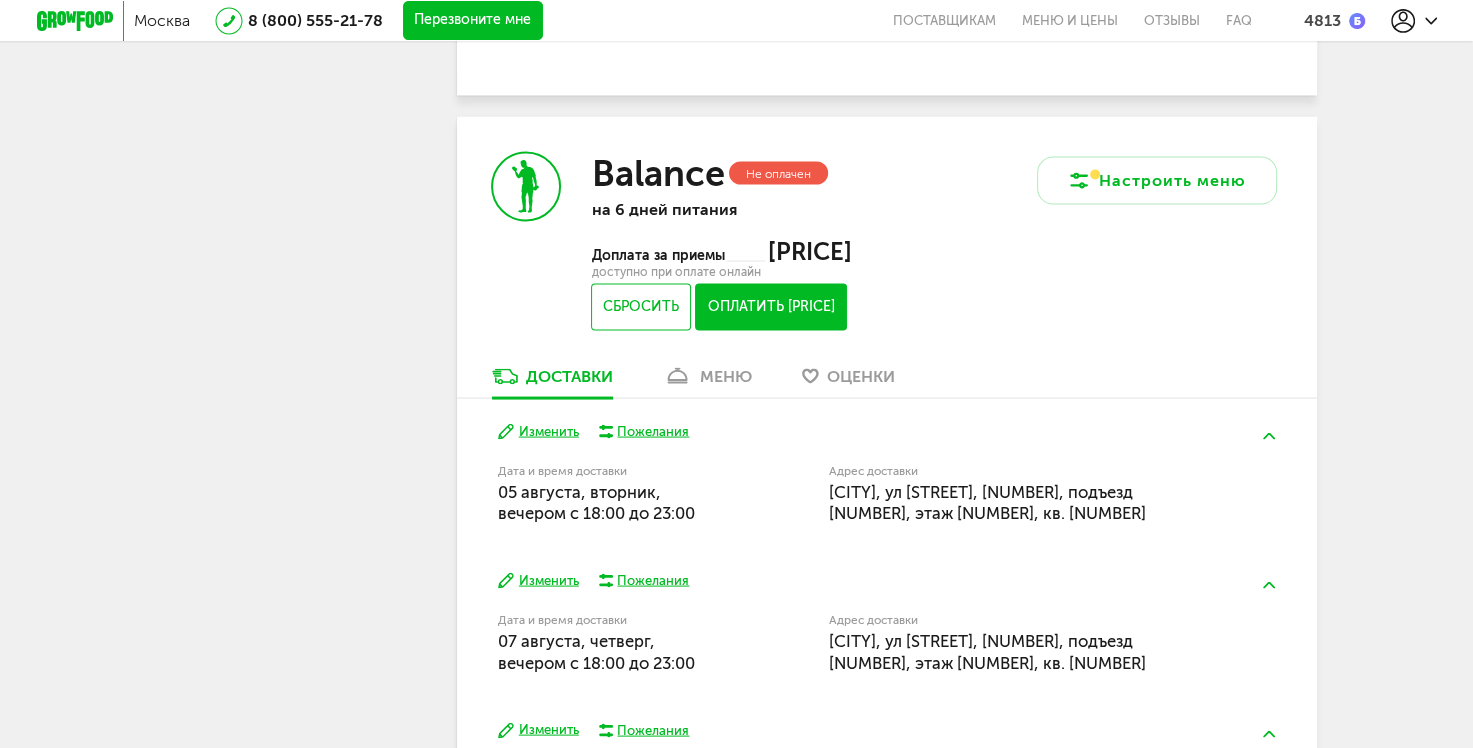 click on "меню" at bounding box center (726, 376) 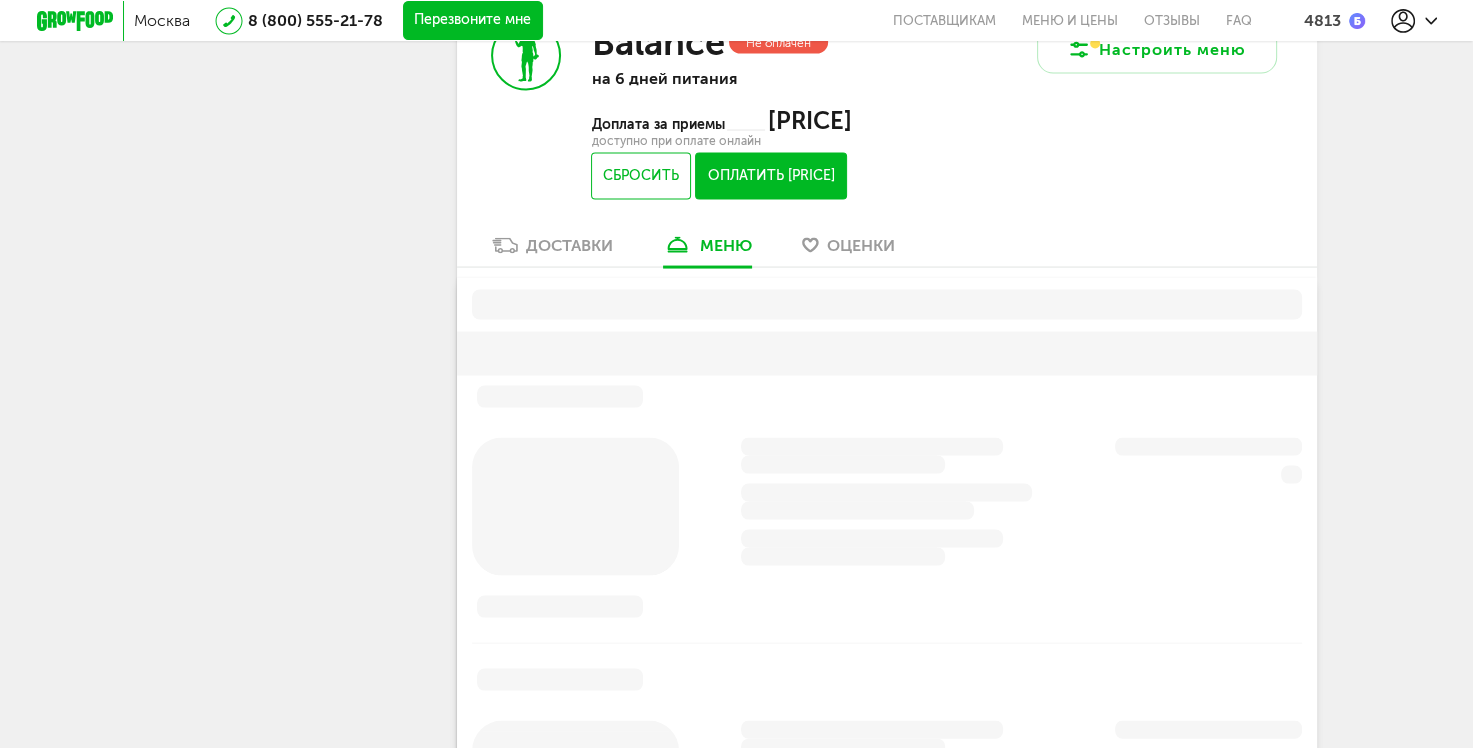 scroll, scrollTop: 3900, scrollLeft: 0, axis: vertical 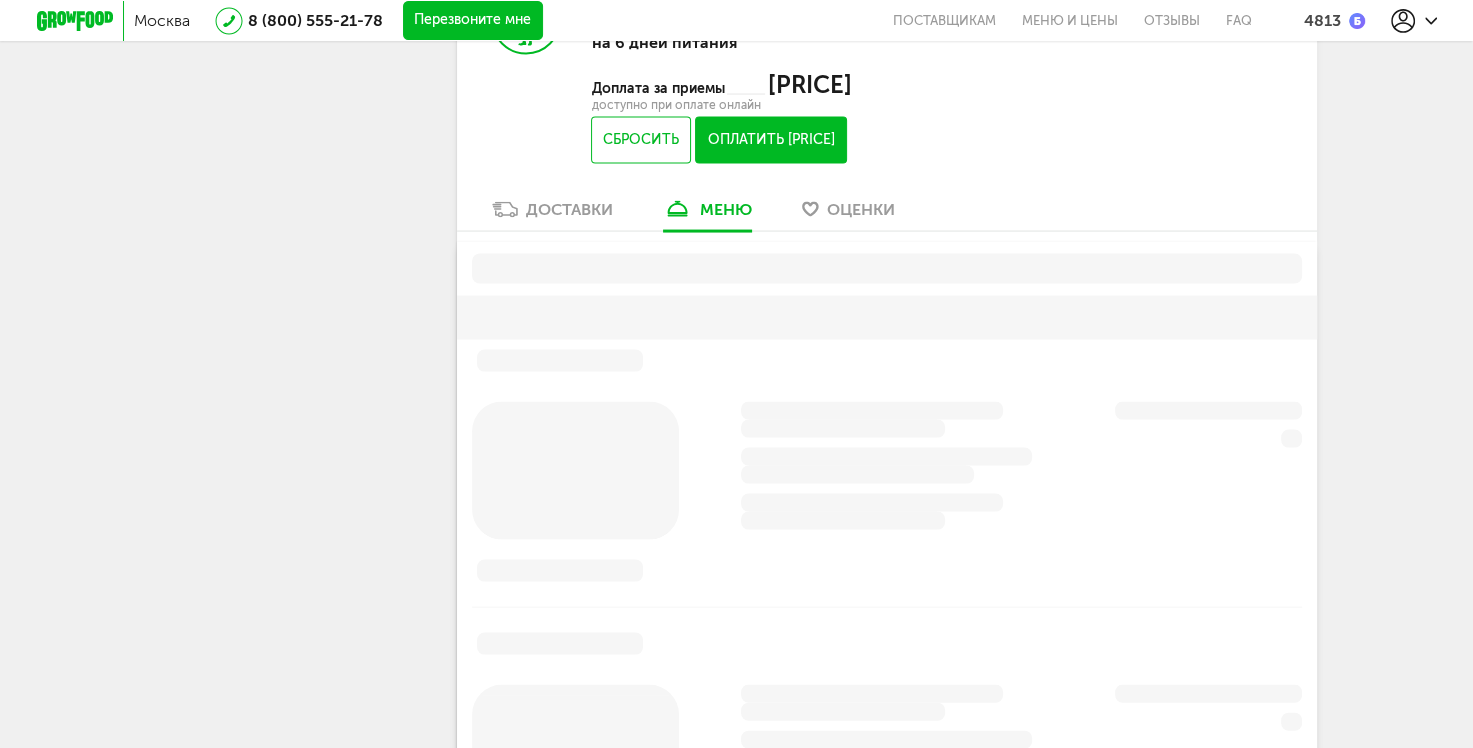 click on "Доставки" at bounding box center (552, 215) 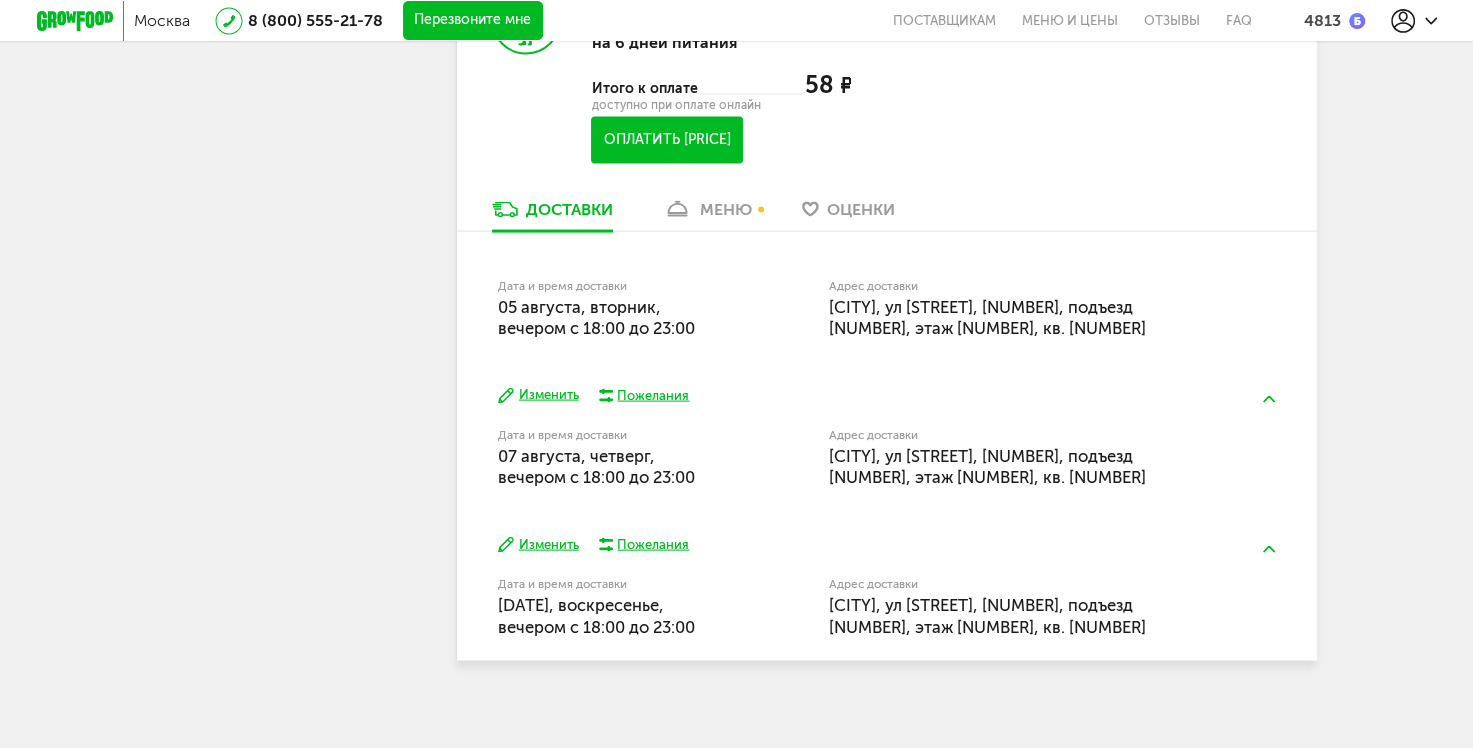 click on "меню" at bounding box center (726, 209) 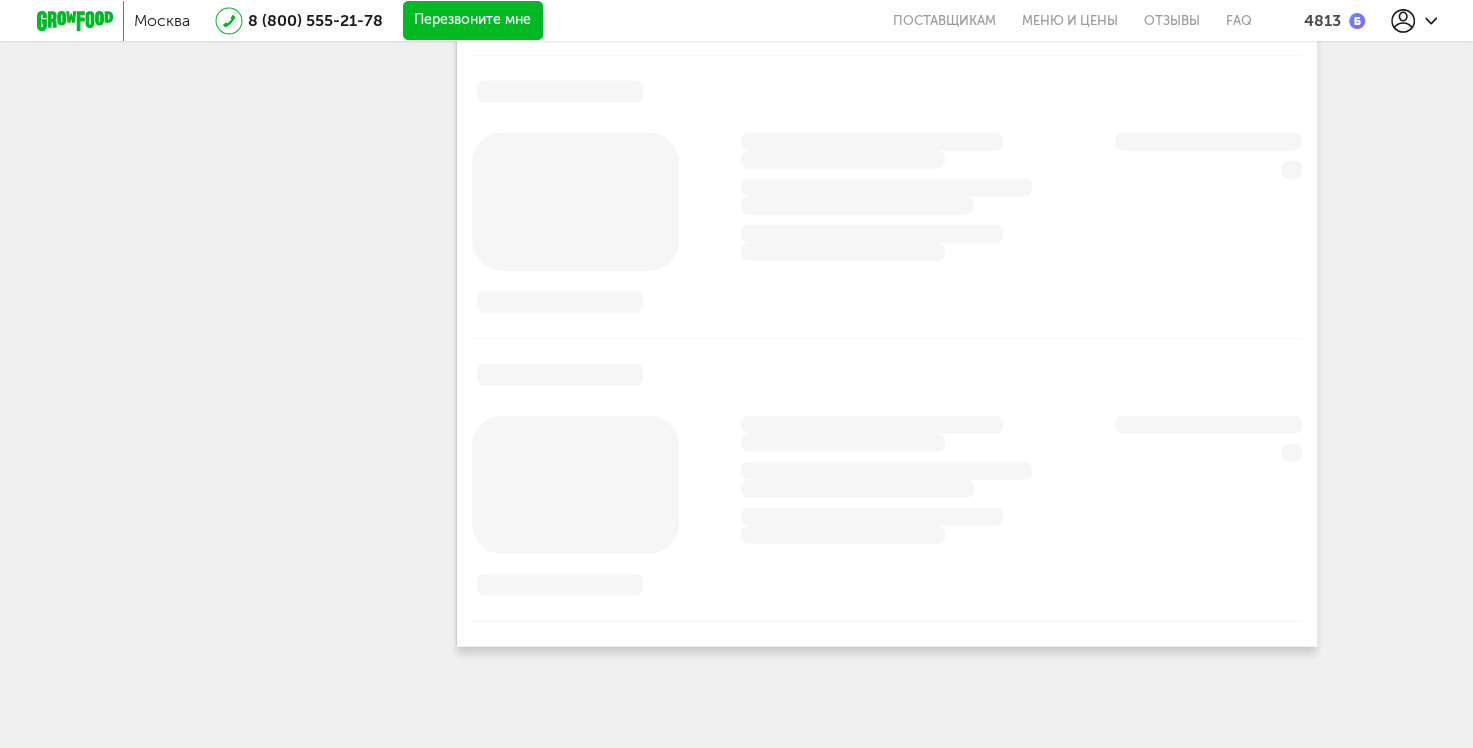 scroll, scrollTop: 3752, scrollLeft: 0, axis: vertical 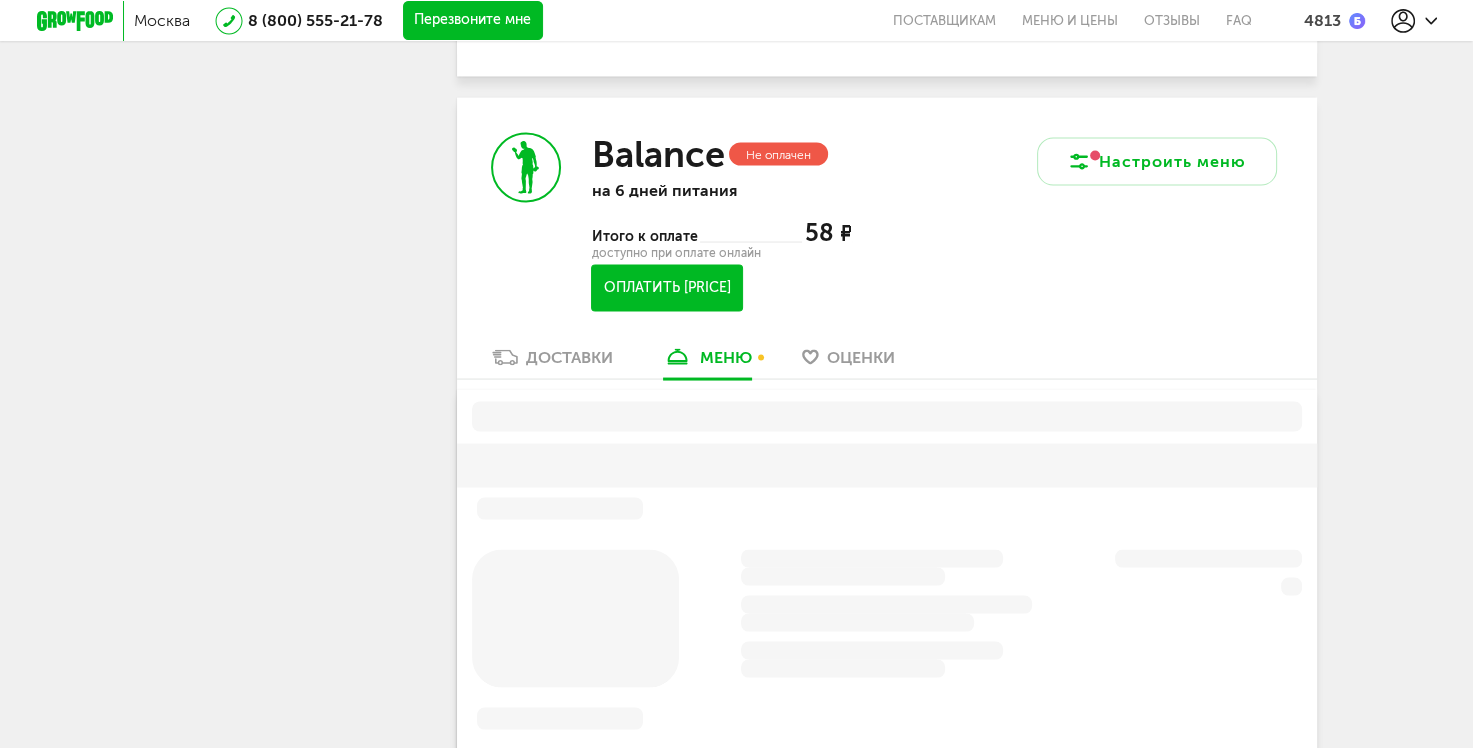 click on "Доставки" at bounding box center (569, 357) 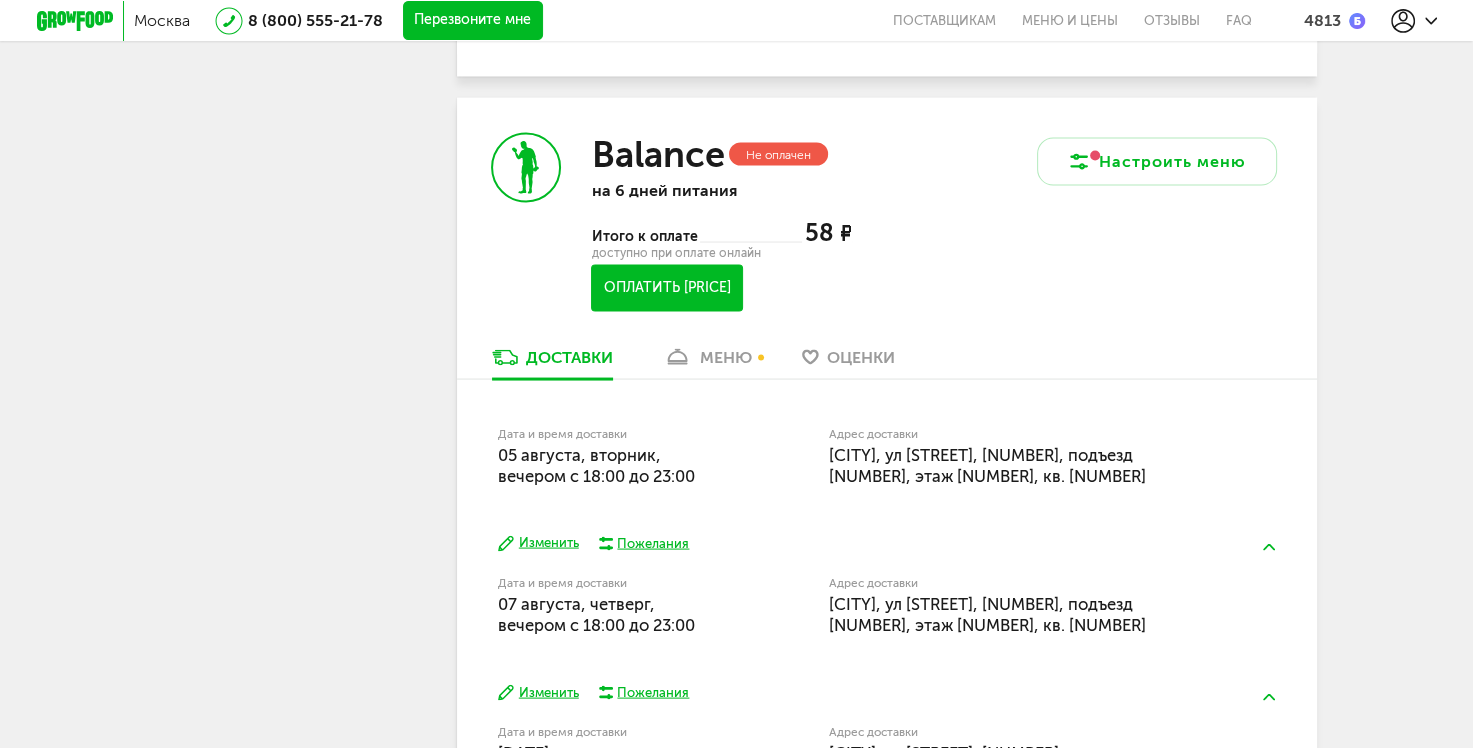 click on "меню" at bounding box center [707, 363] 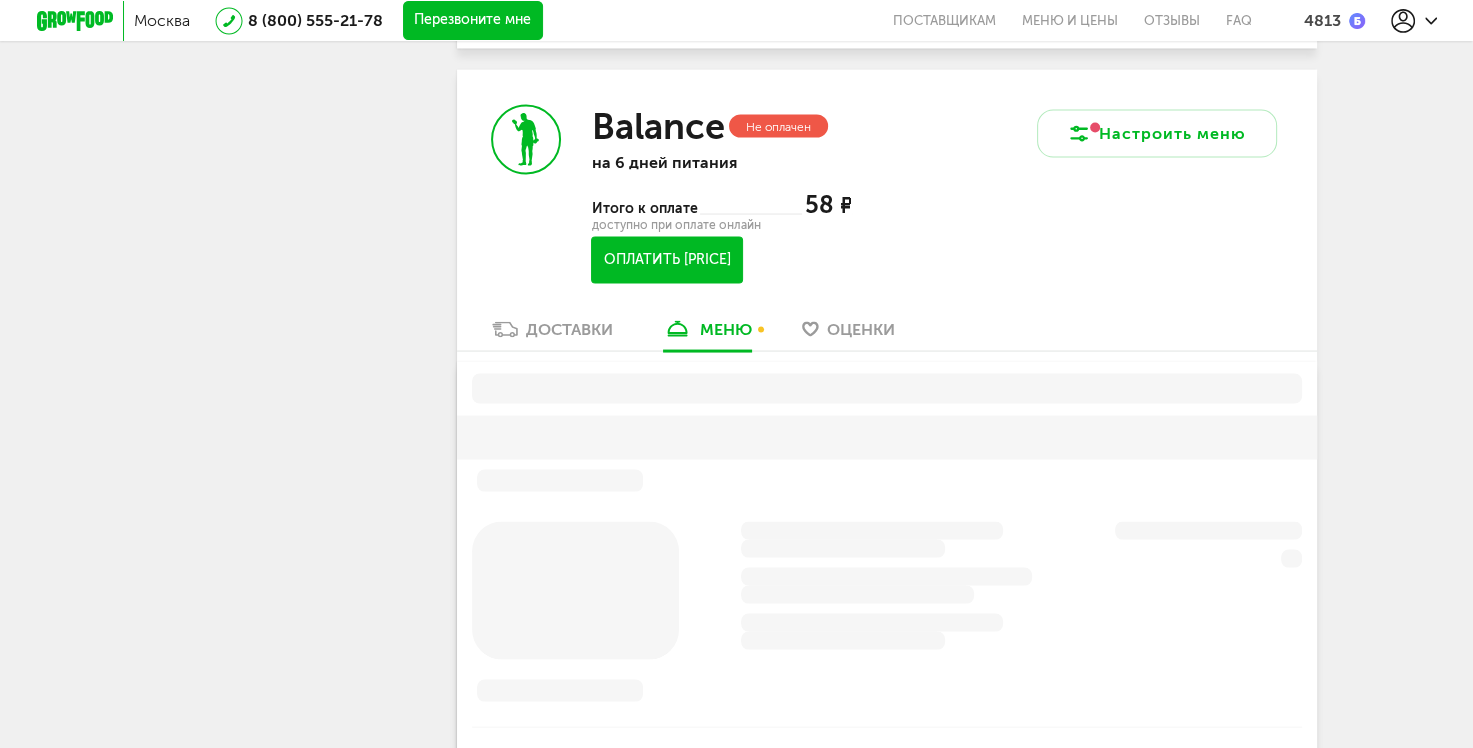 scroll, scrollTop: 3800, scrollLeft: 0, axis: vertical 